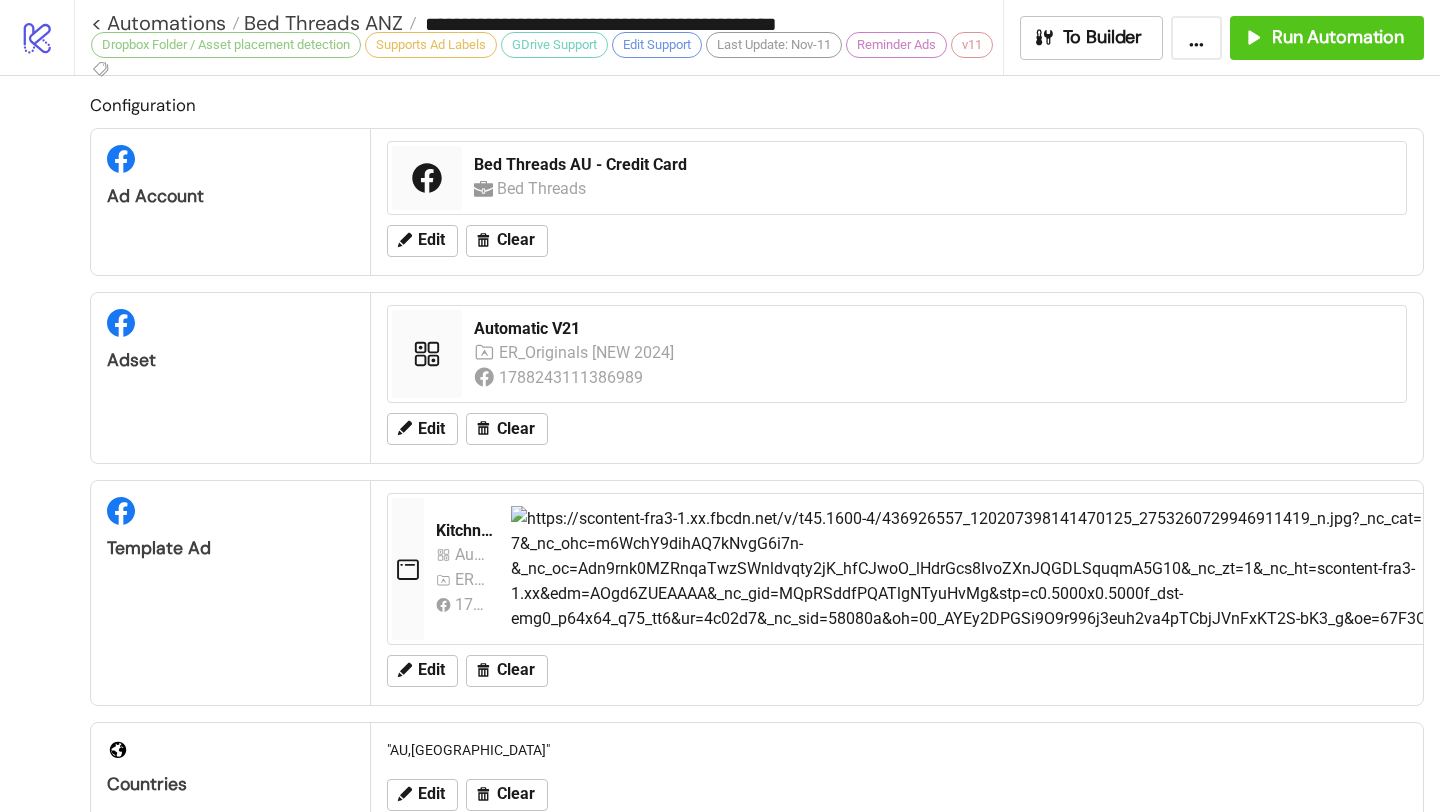 scroll, scrollTop: 0, scrollLeft: 0, axis: both 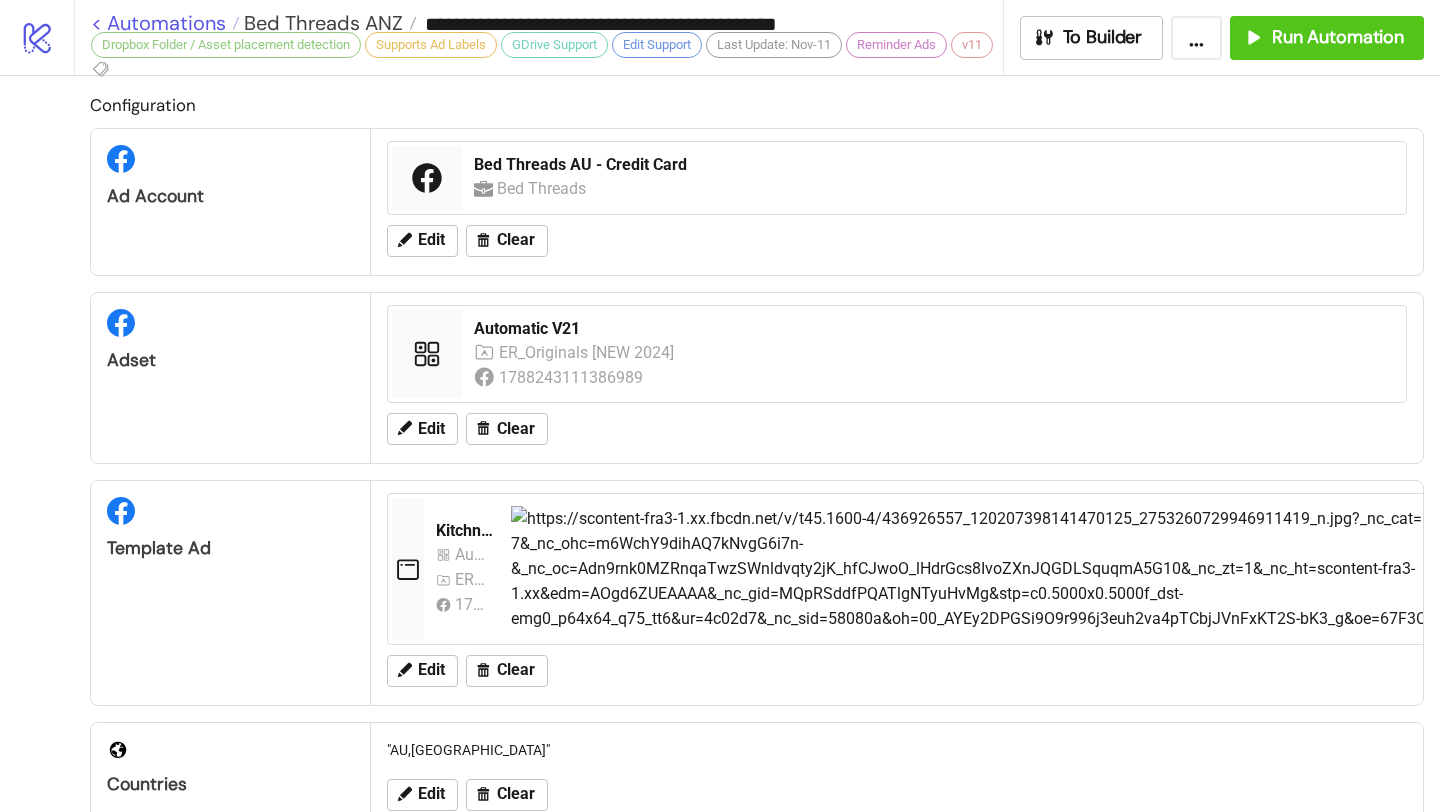 click on "< Automations" at bounding box center (165, 23) 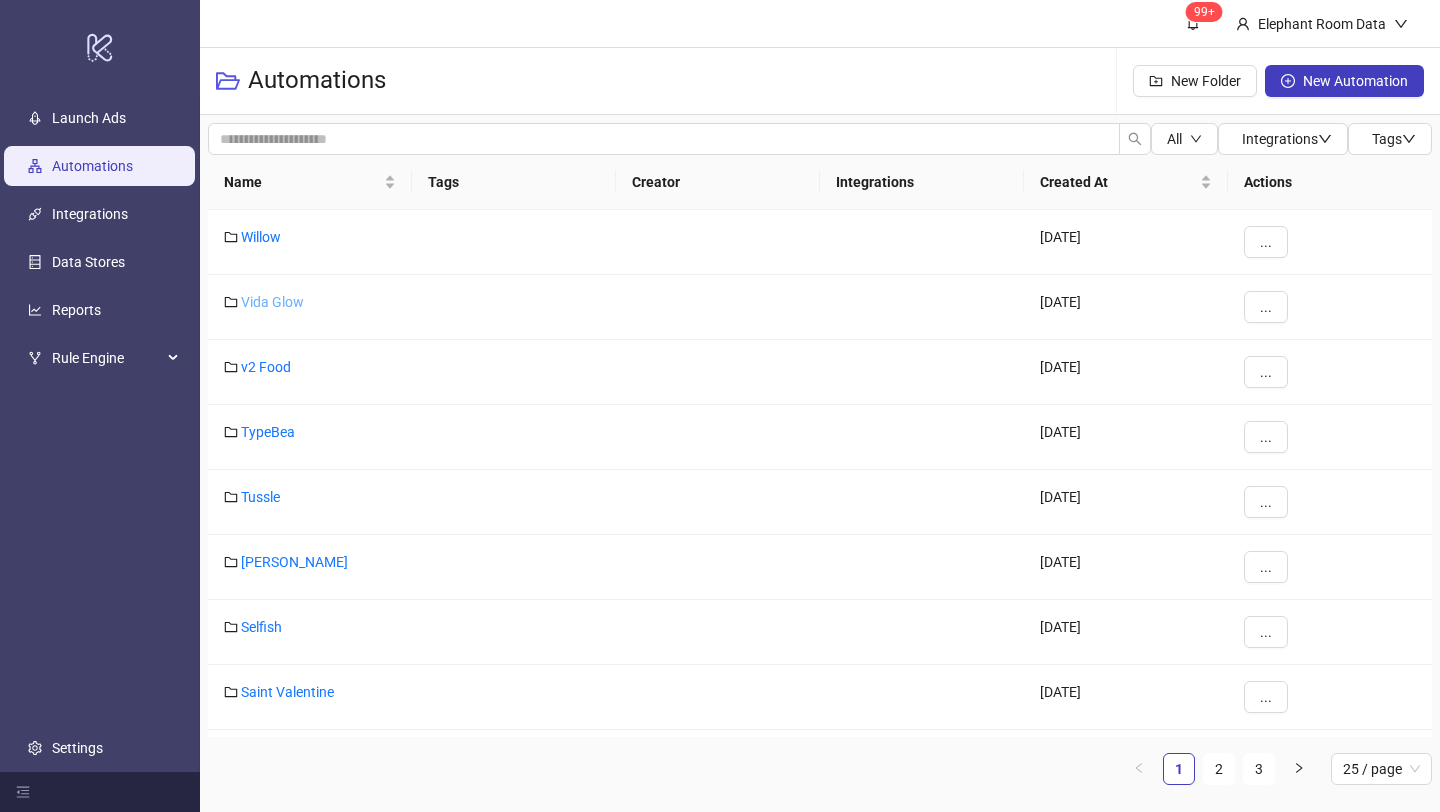 click on "Vida Glow" at bounding box center [272, 302] 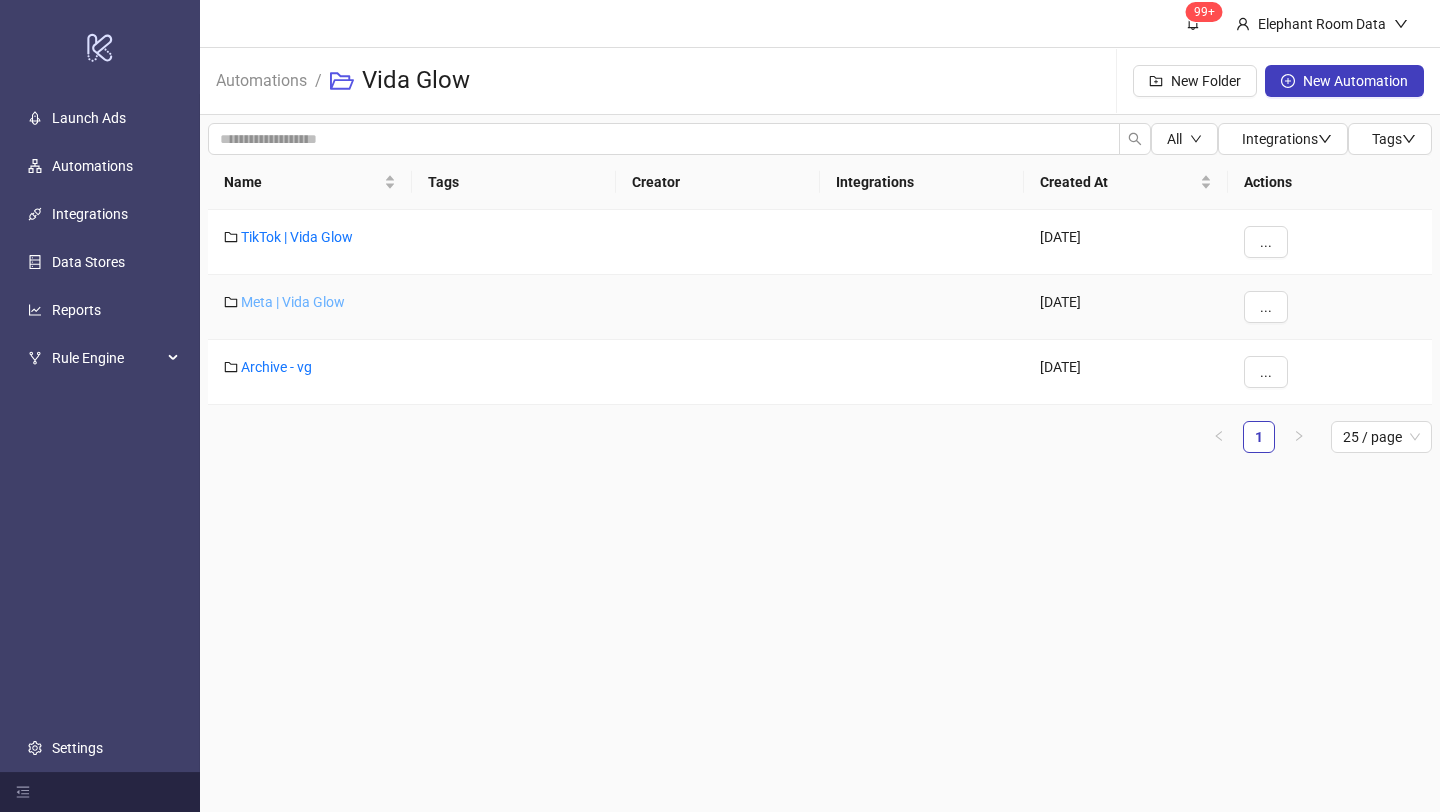 click on "Meta | Vida Glow" at bounding box center (293, 302) 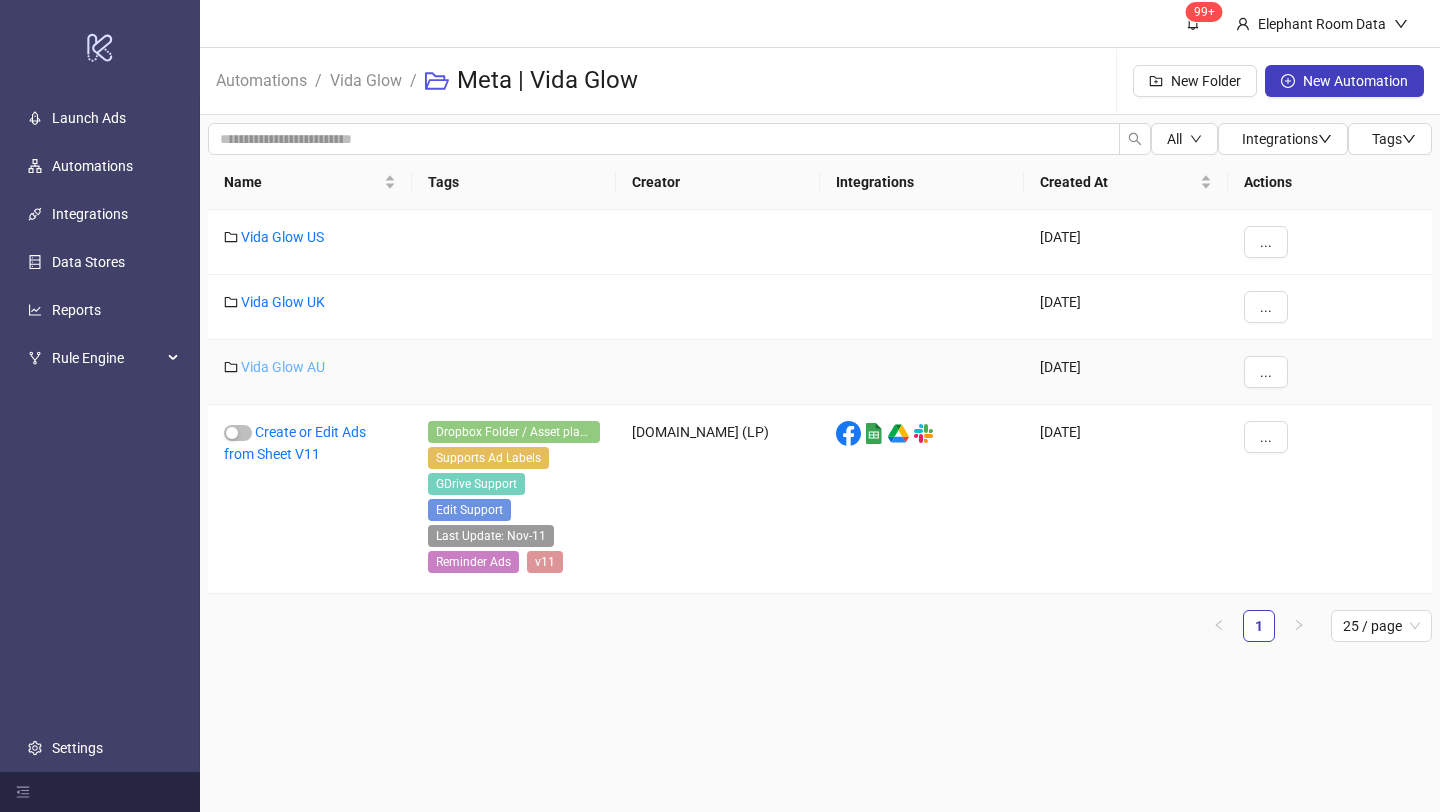 click on "Vida Glow AU" at bounding box center [283, 367] 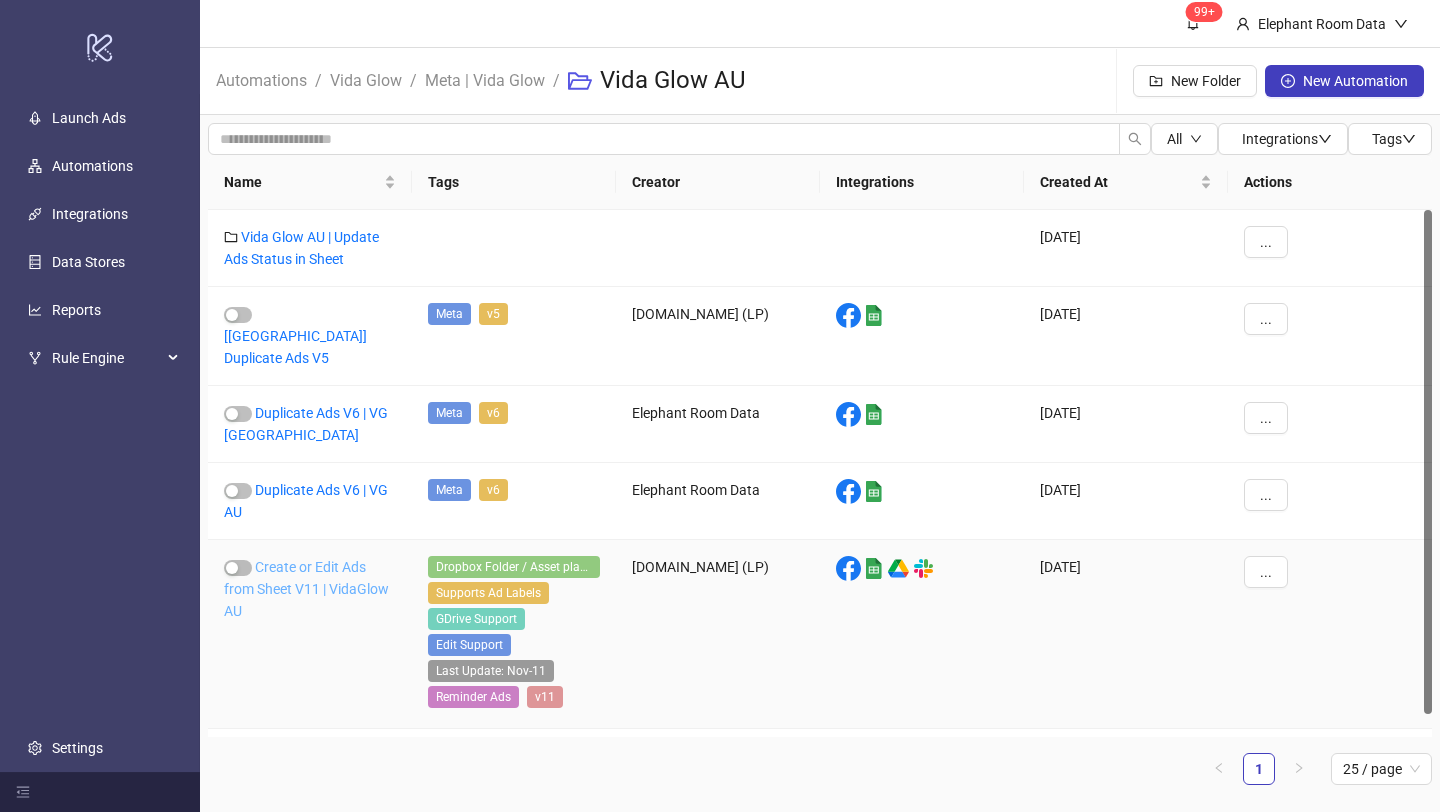 click on "Create or Edit Ads from Sheet V11  | VidaGlow AU" at bounding box center (306, 589) 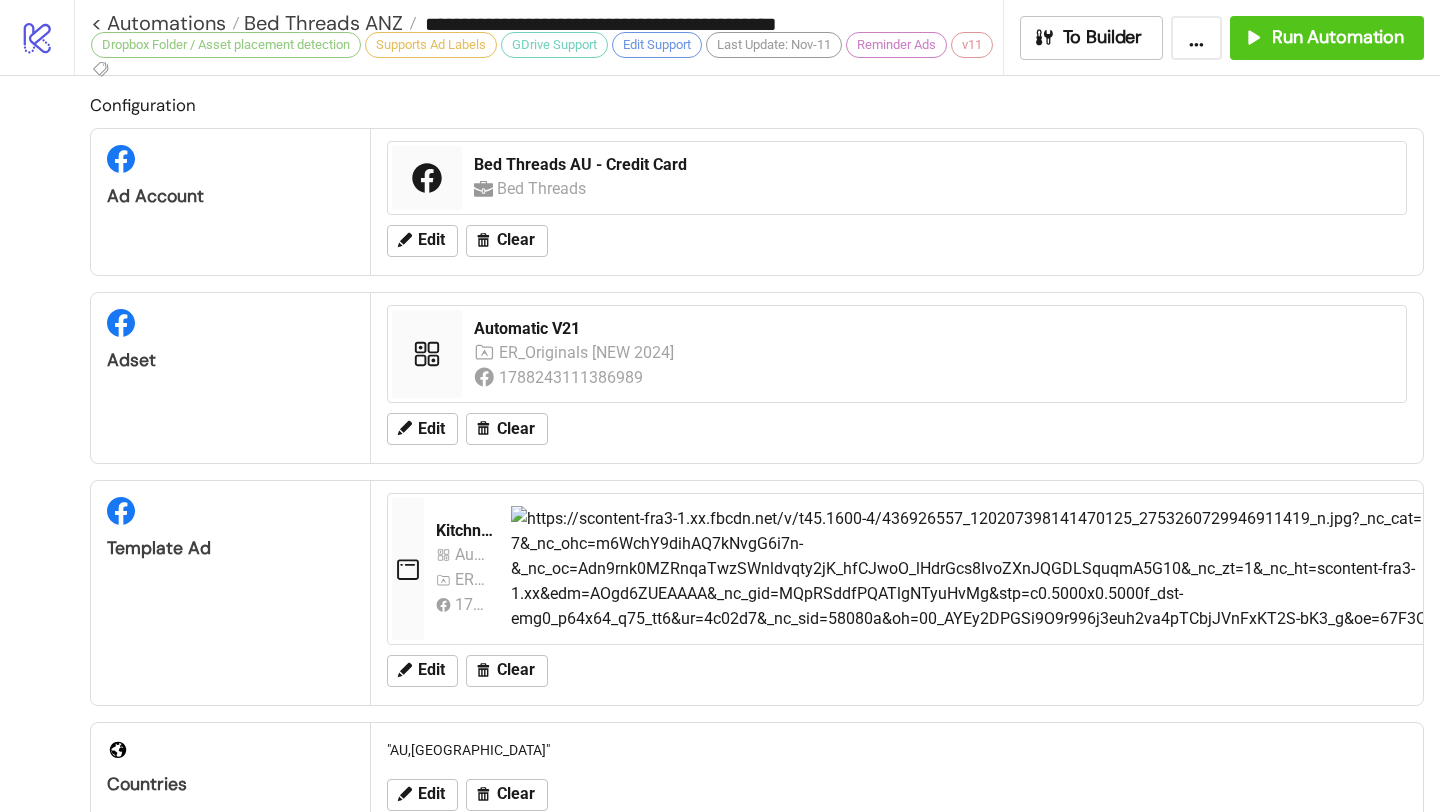 type on "**********" 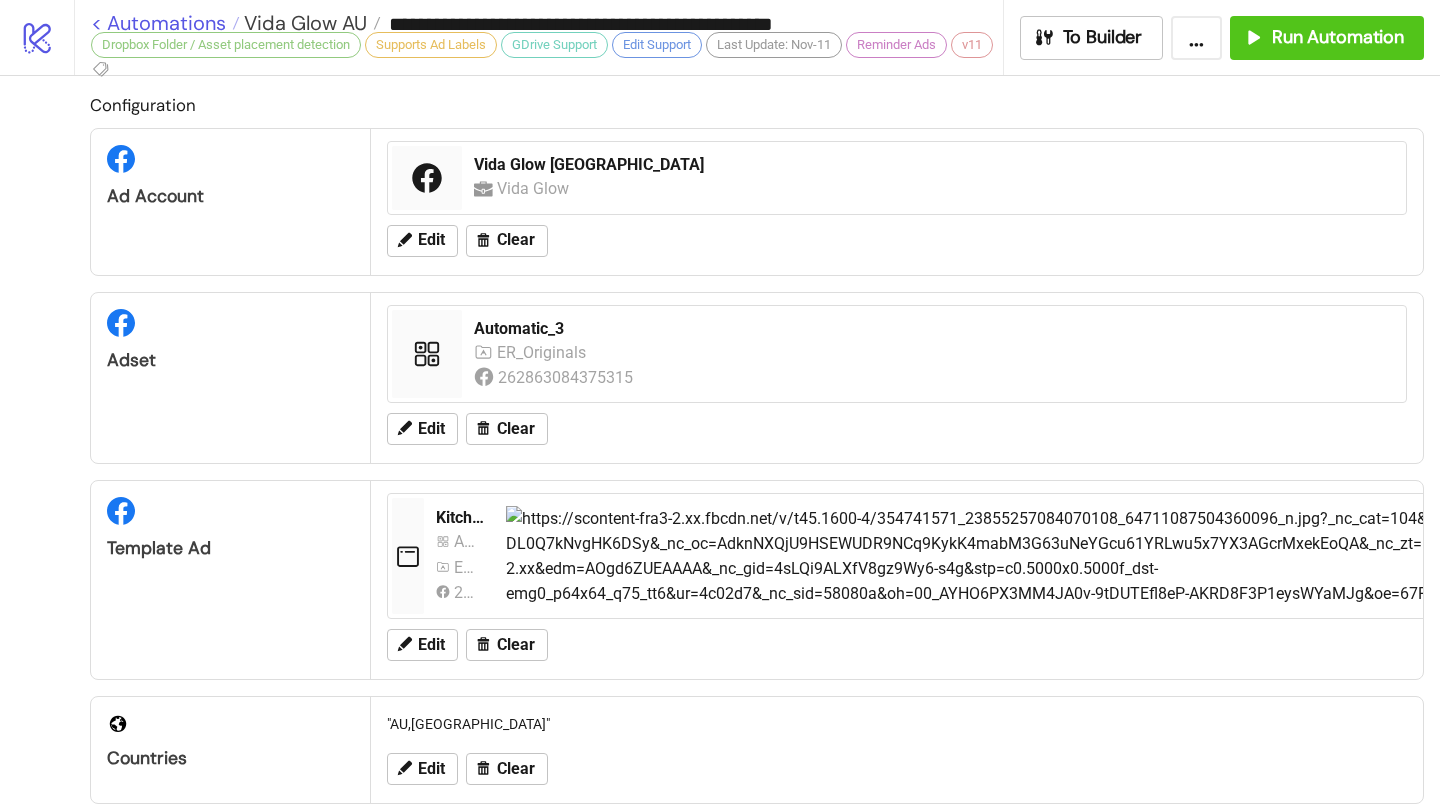 click on "< Automations" at bounding box center (165, 23) 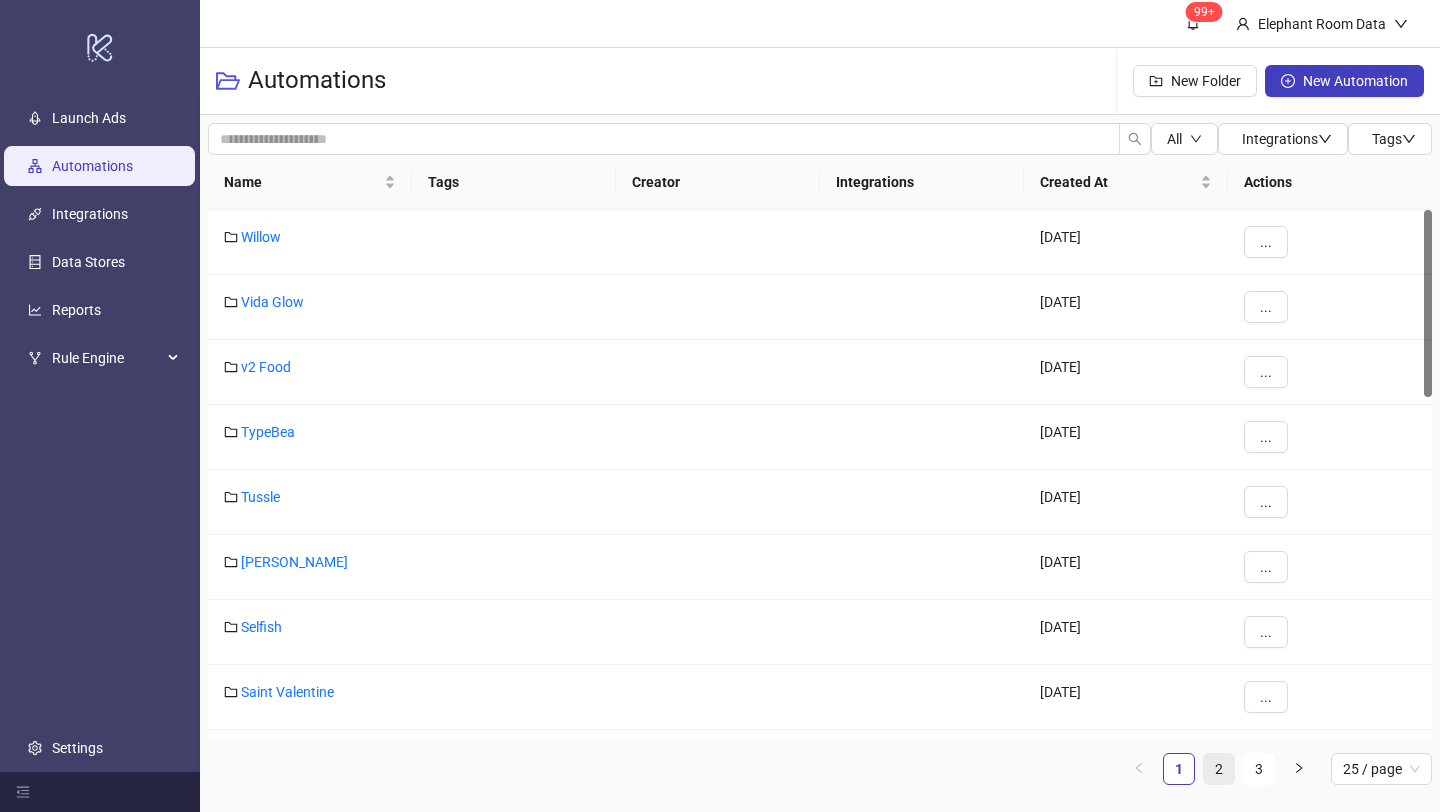 click on "2" at bounding box center (1219, 769) 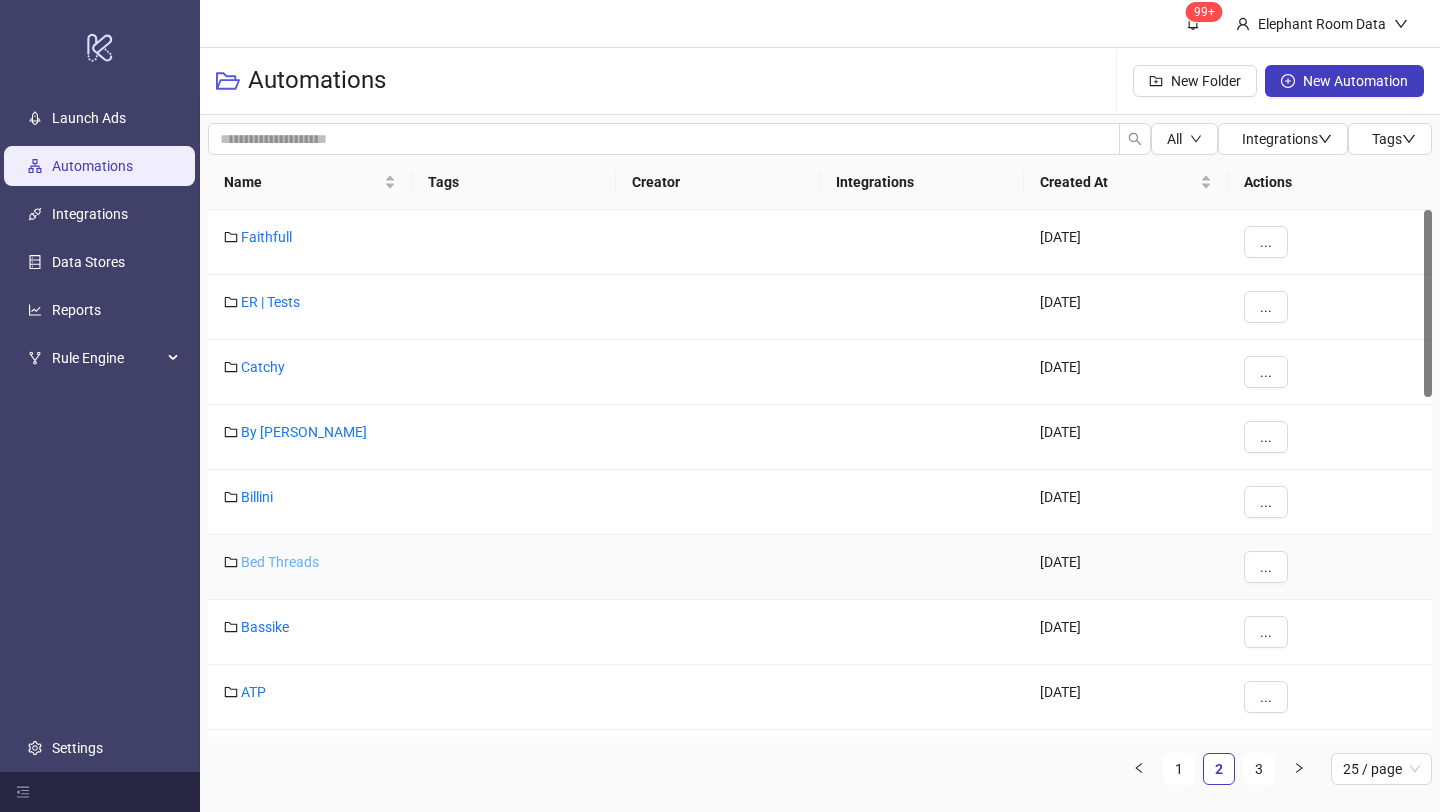 click on "Bed Threads" at bounding box center (280, 562) 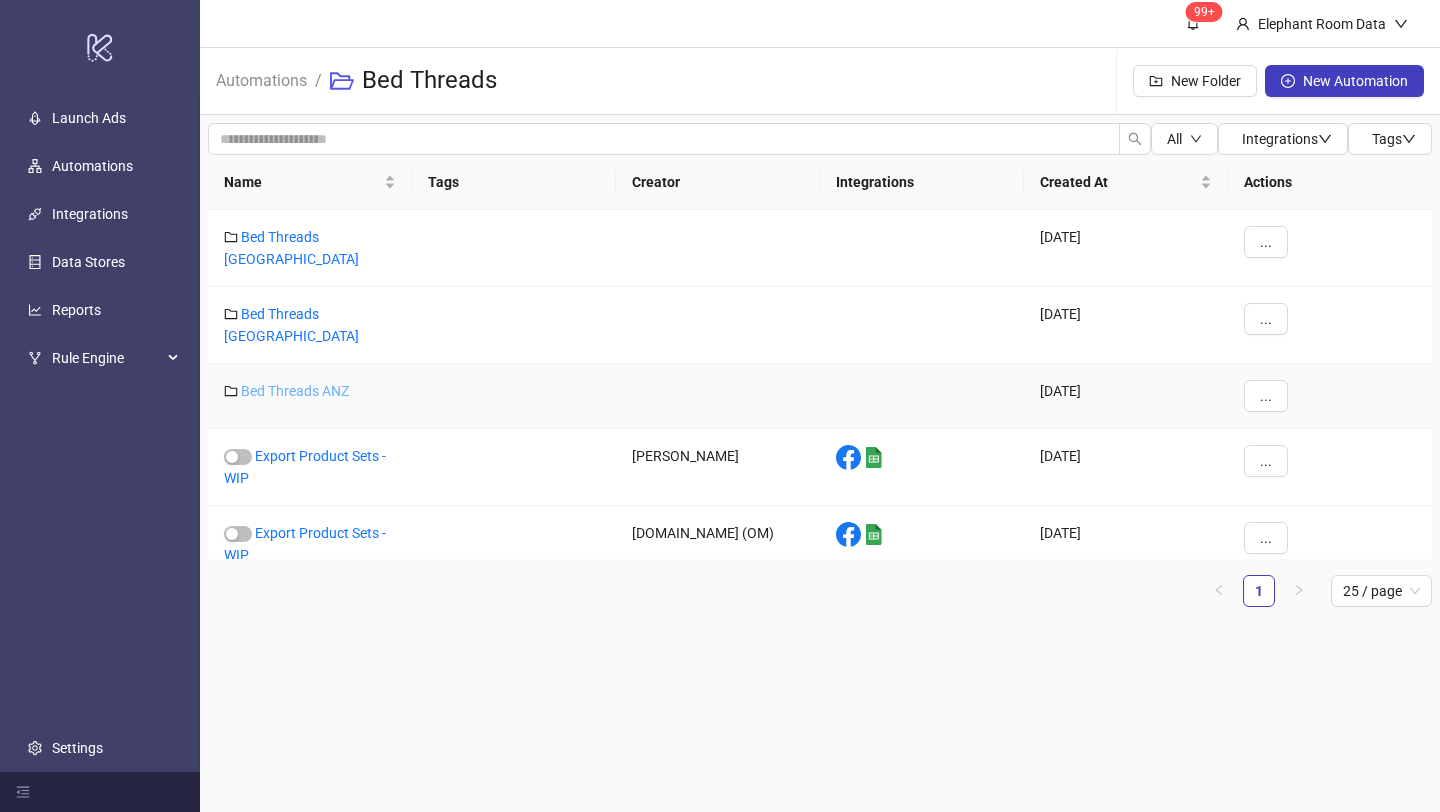 click on "Bed Threads ANZ" at bounding box center [295, 391] 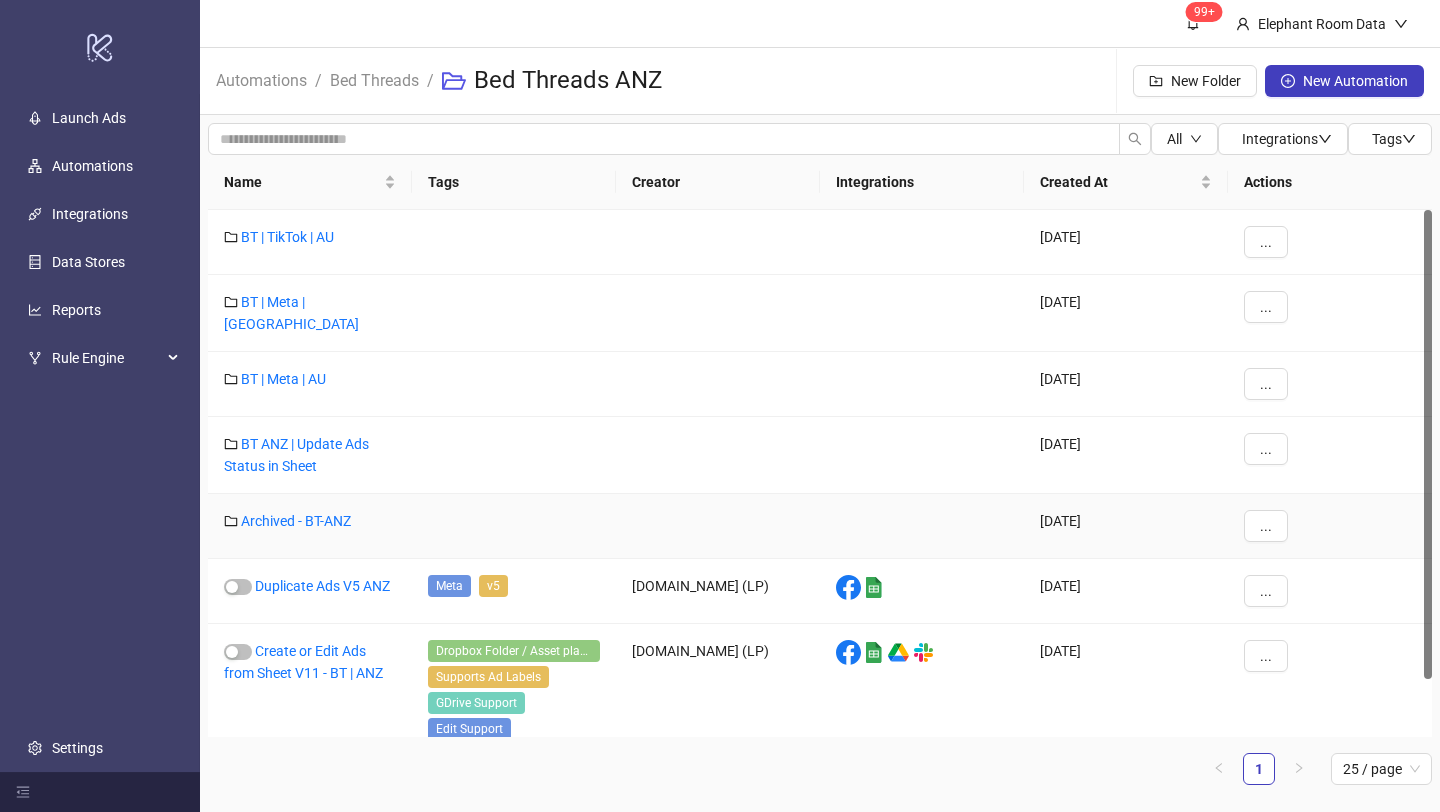 scroll, scrollTop: 64, scrollLeft: 0, axis: vertical 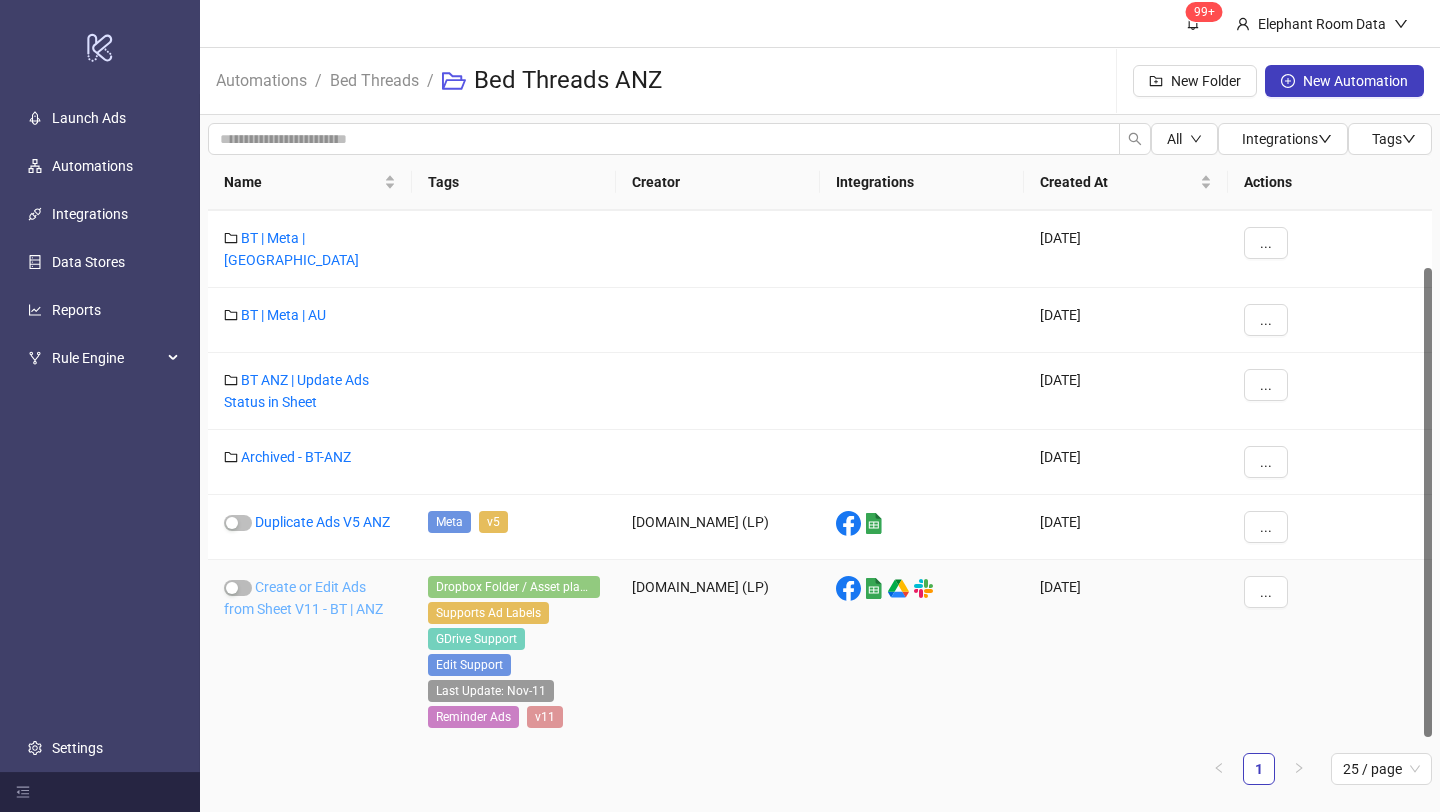 click on "Create or Edit Ads from Sheet V11 - BT | ANZ" at bounding box center (303, 598) 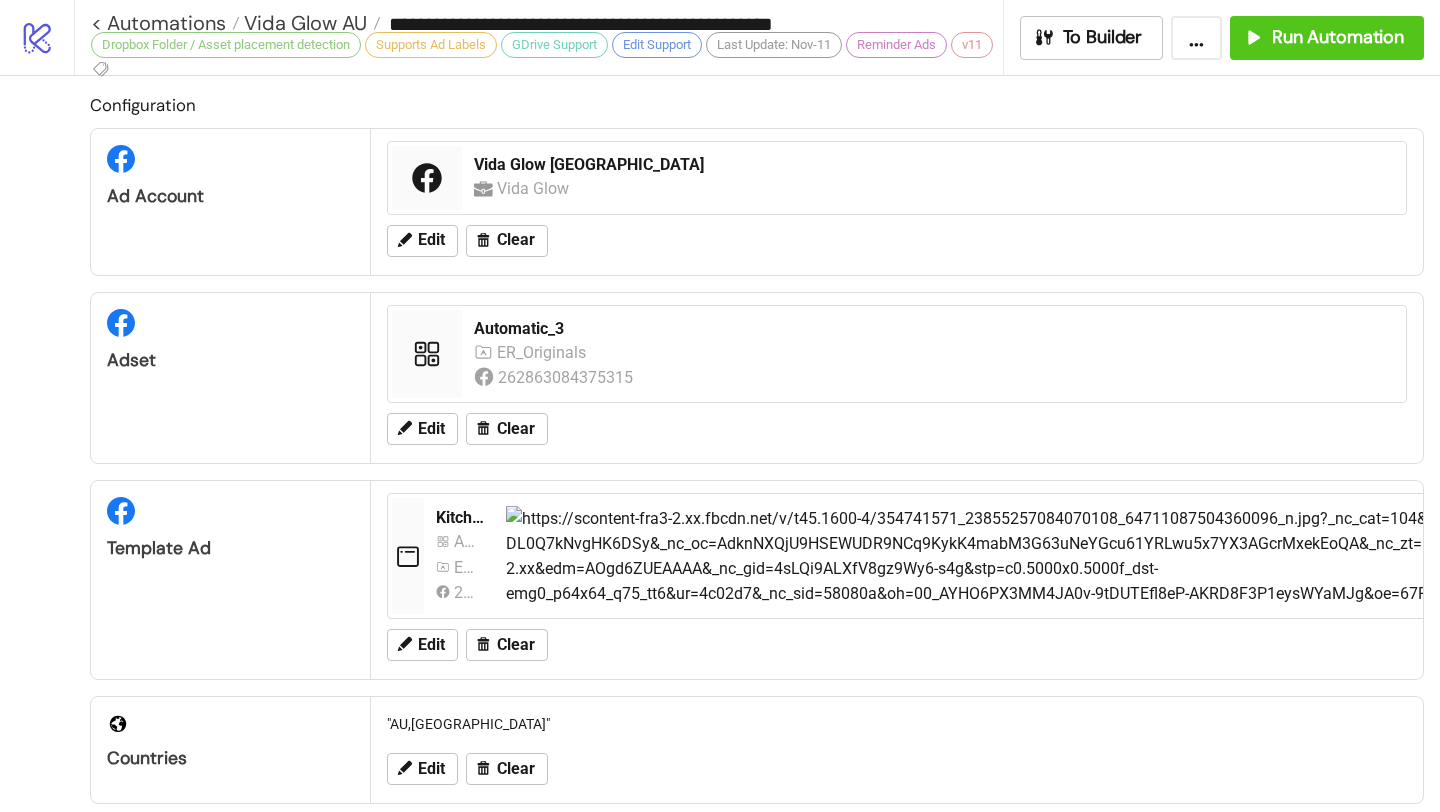 type on "**********" 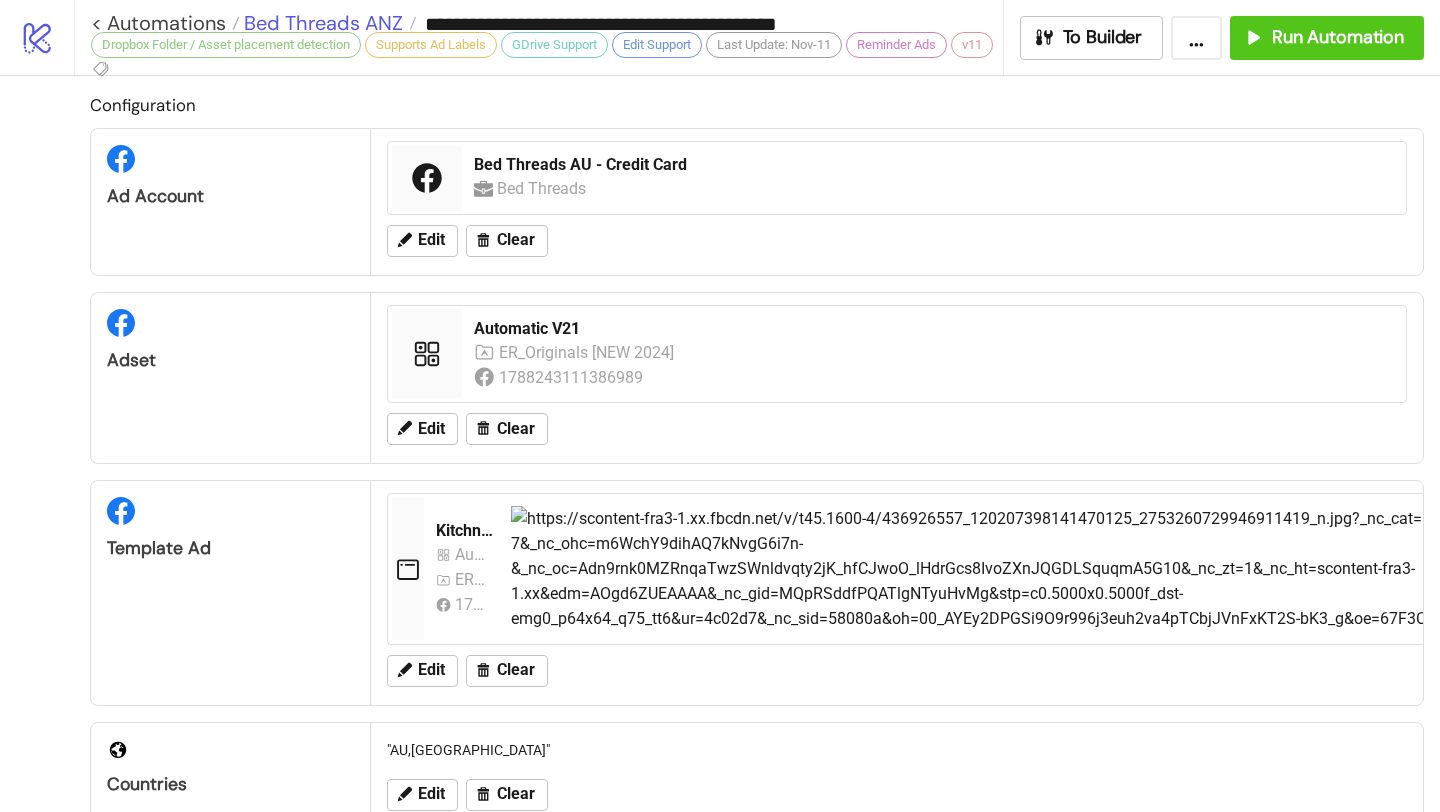 click on "Bed Threads ANZ" at bounding box center [321, 23] 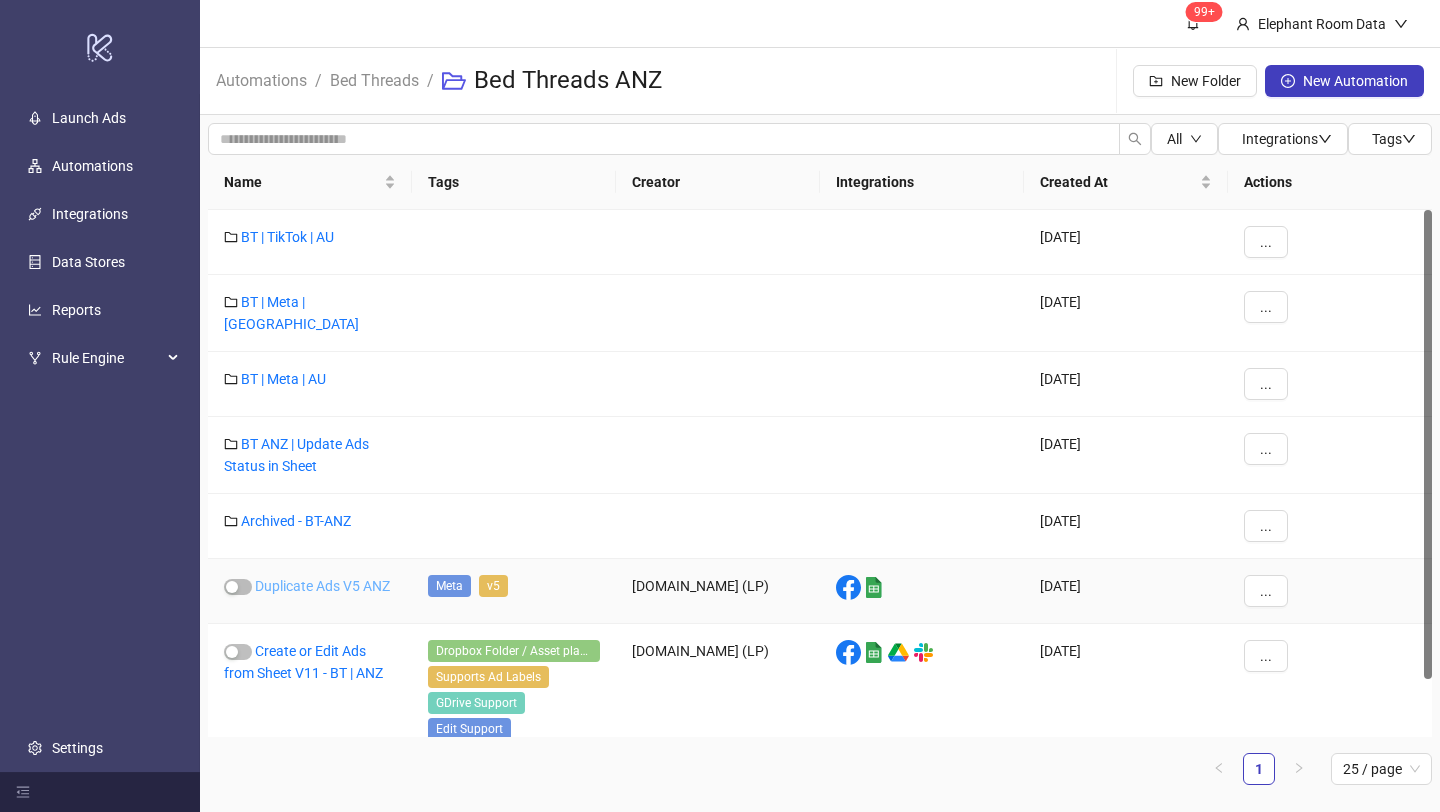 click on "Duplicate Ads V5 ANZ" at bounding box center (322, 586) 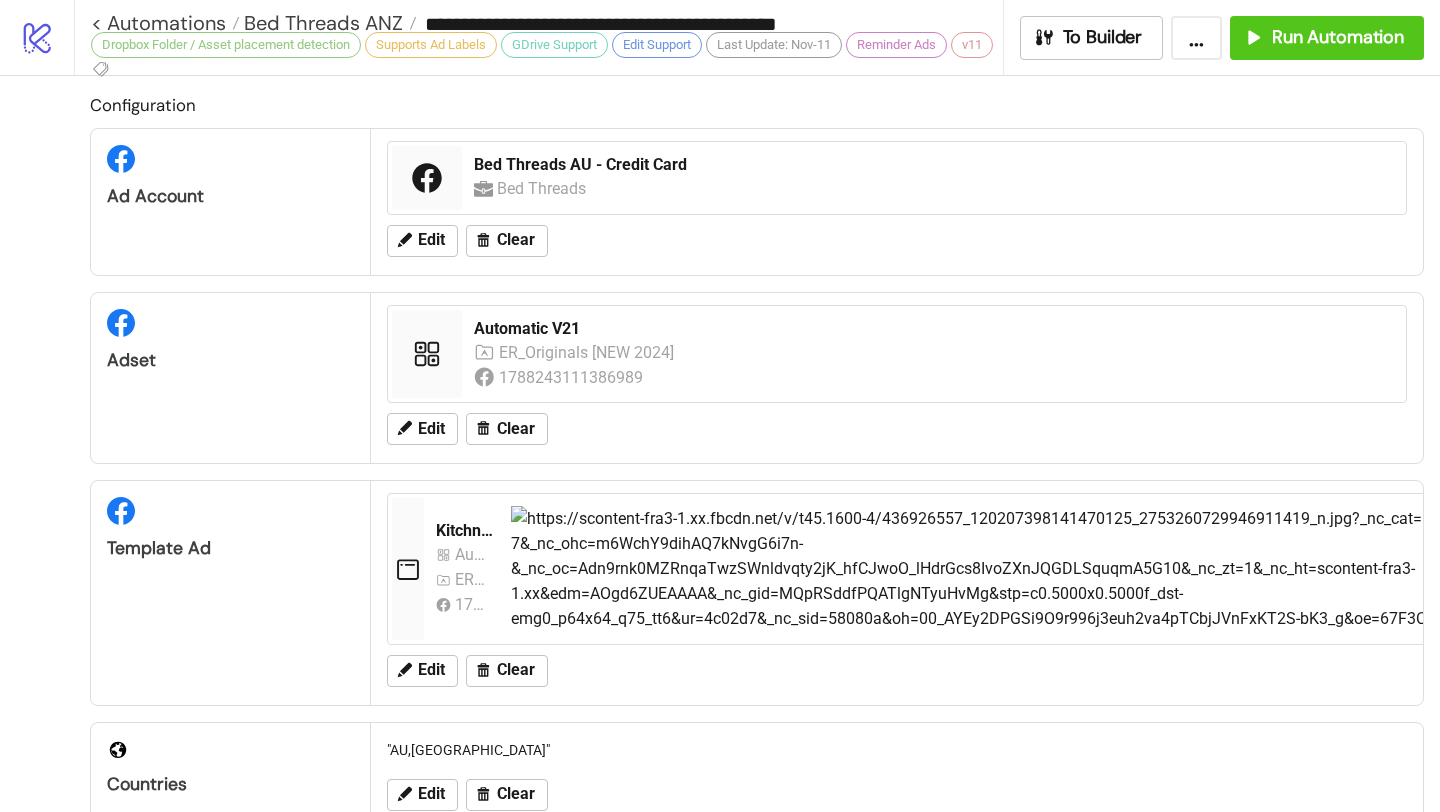 type on "**********" 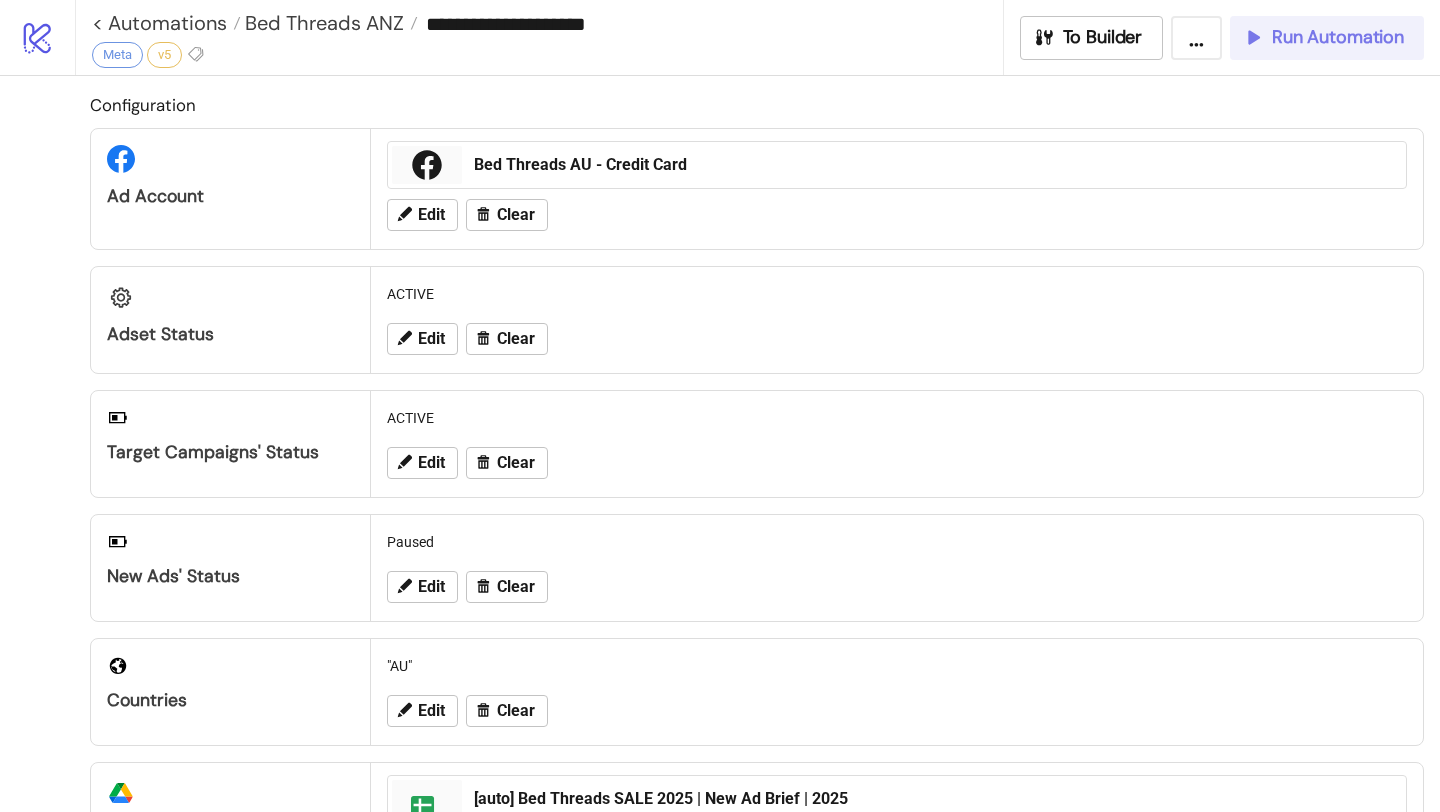 click on "Run Automation" at bounding box center [1338, 37] 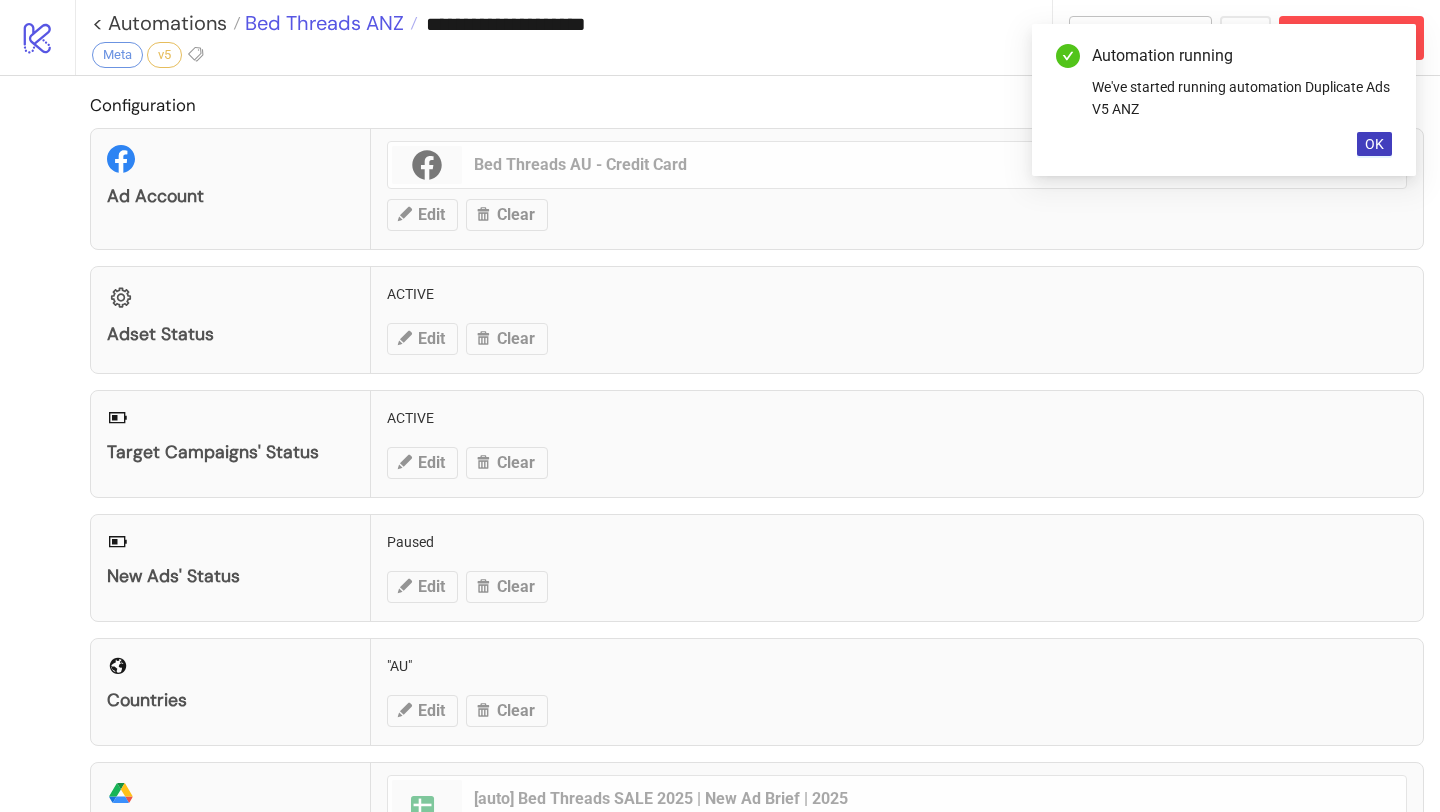 click on "Bed Threads ANZ" at bounding box center [322, 23] 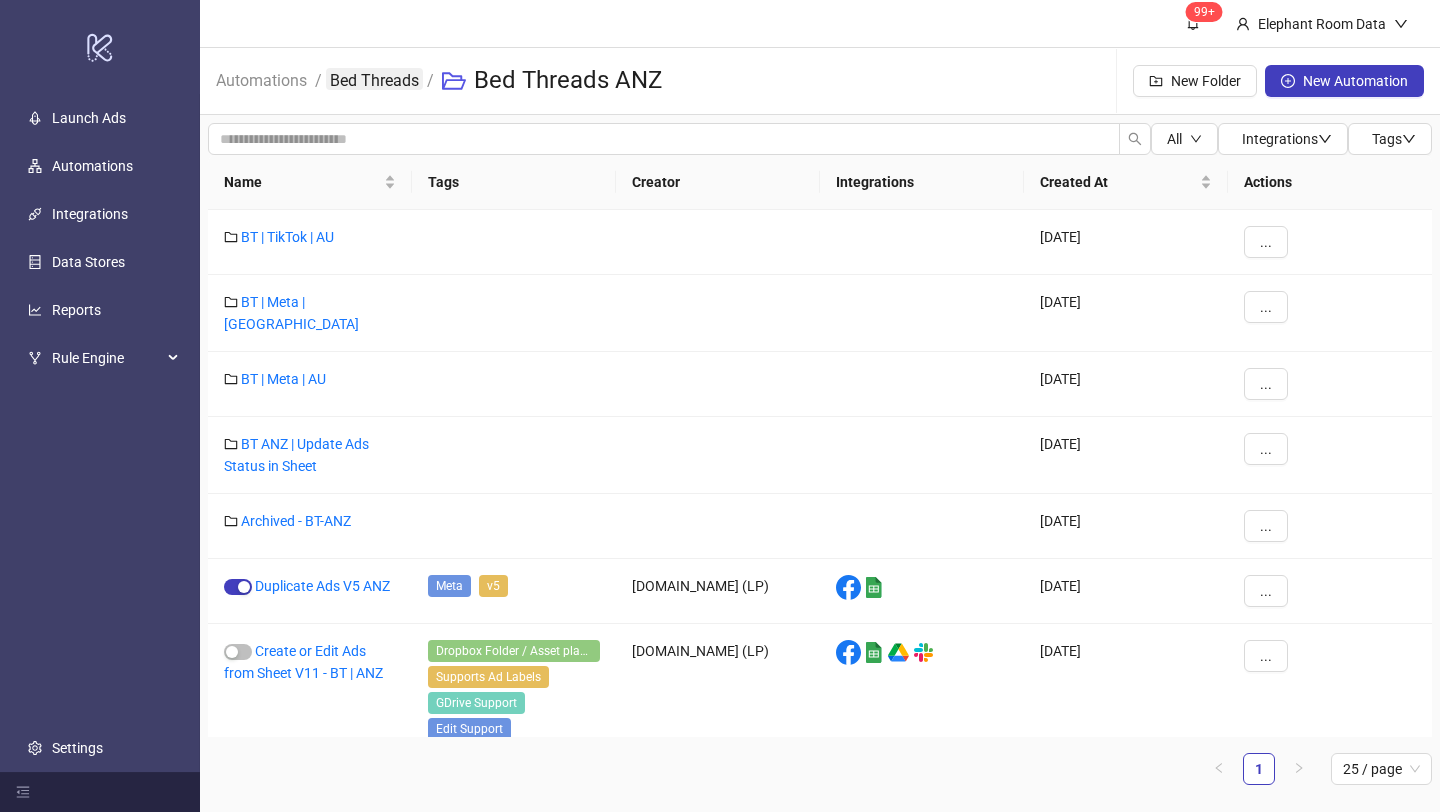 click on "Bed Threads" at bounding box center (374, 79) 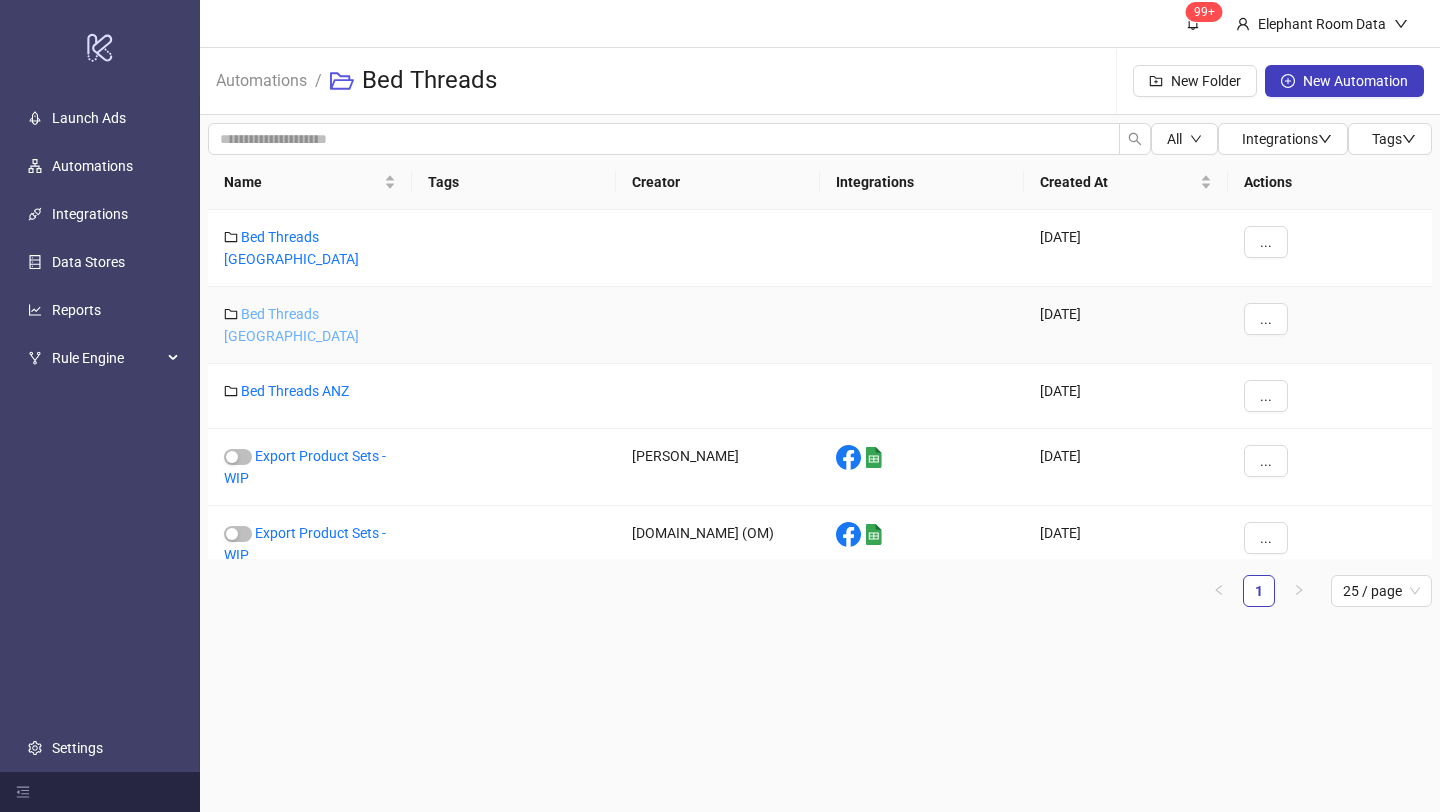 click on "Bed Threads [GEOGRAPHIC_DATA]" at bounding box center (291, 325) 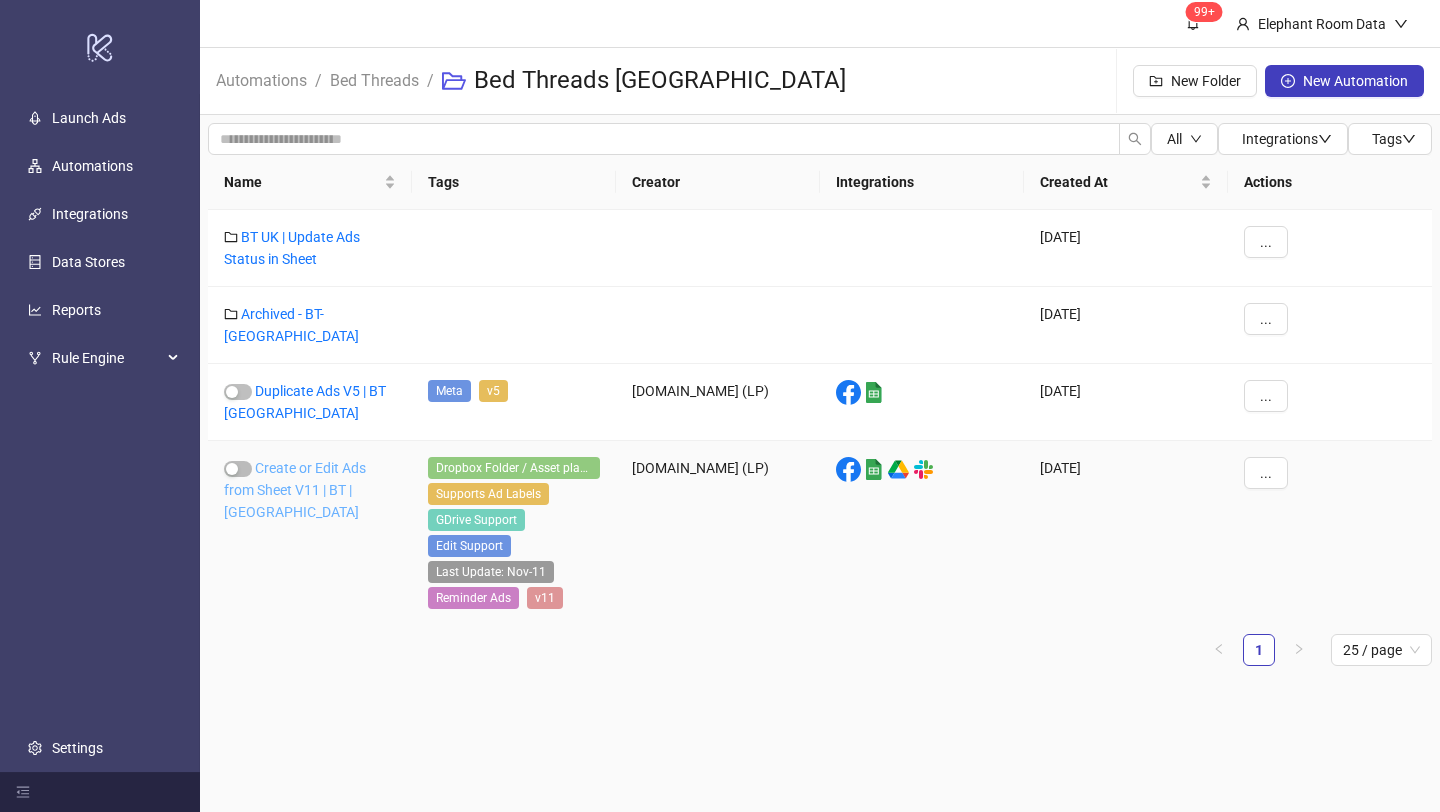 click on "Create or Edit Ads from Sheet V11  |  BT | [GEOGRAPHIC_DATA]" at bounding box center (295, 490) 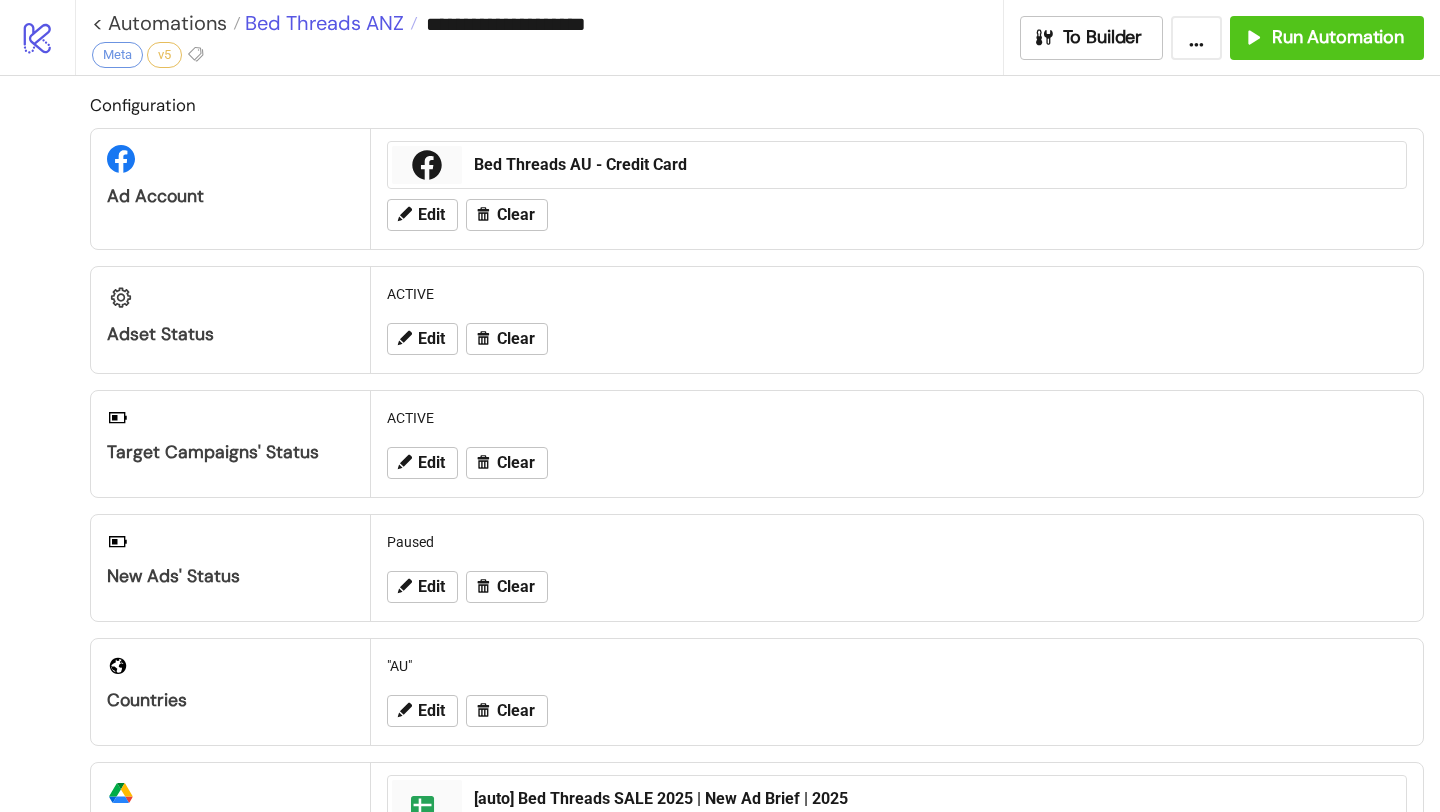 type on "**********" 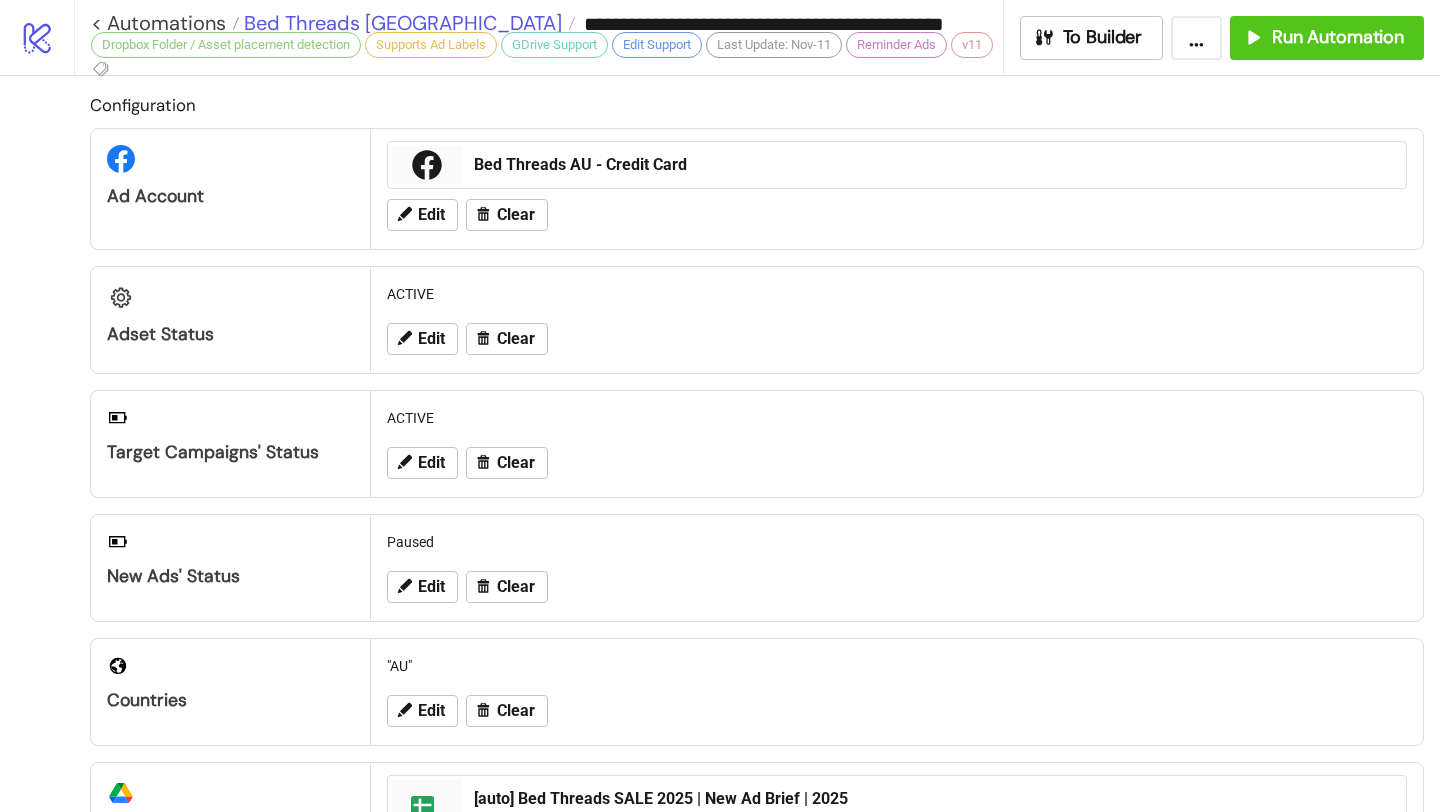 click on "Bed Threads [GEOGRAPHIC_DATA]" at bounding box center (400, 23) 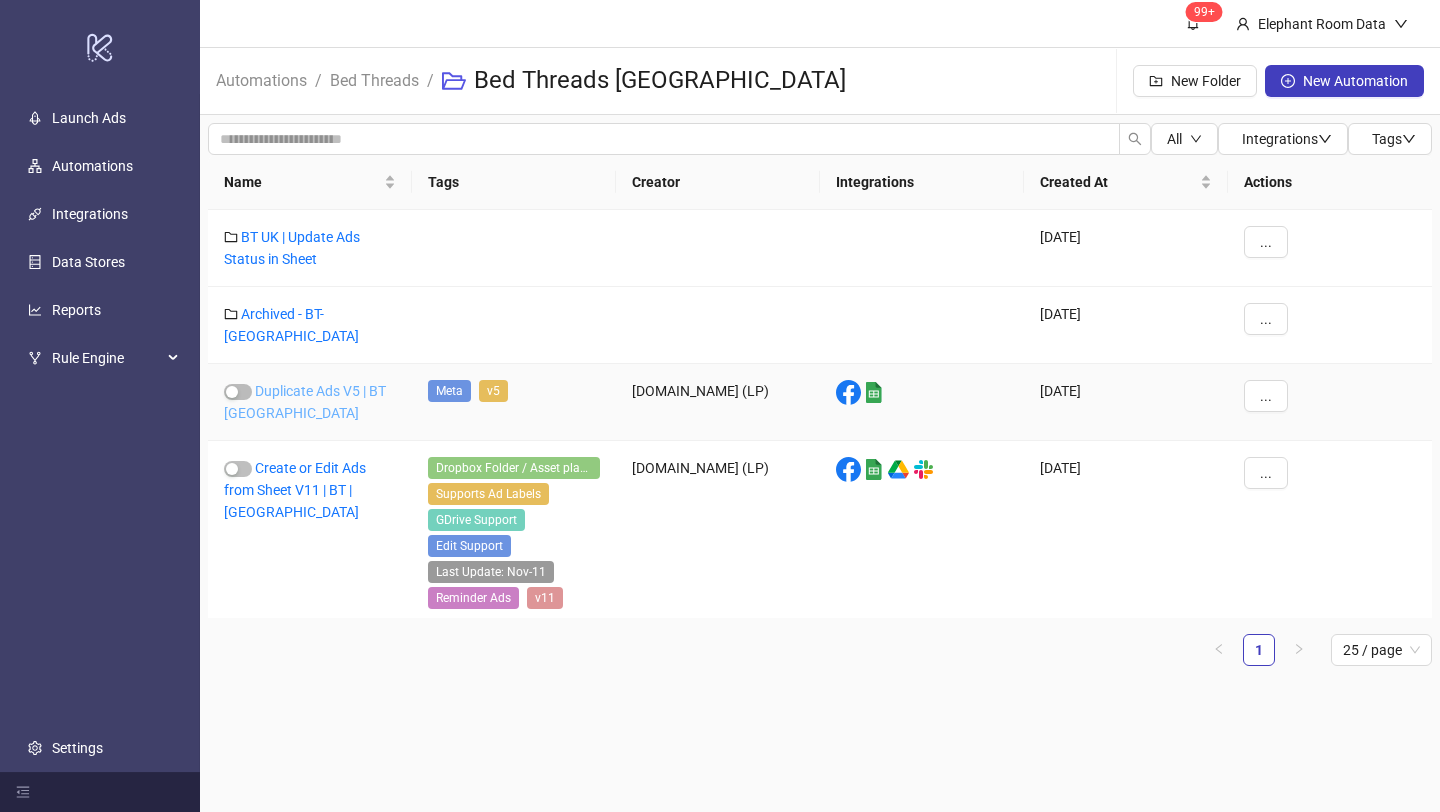 click on "Duplicate Ads V5 | BT [GEOGRAPHIC_DATA]" at bounding box center [305, 402] 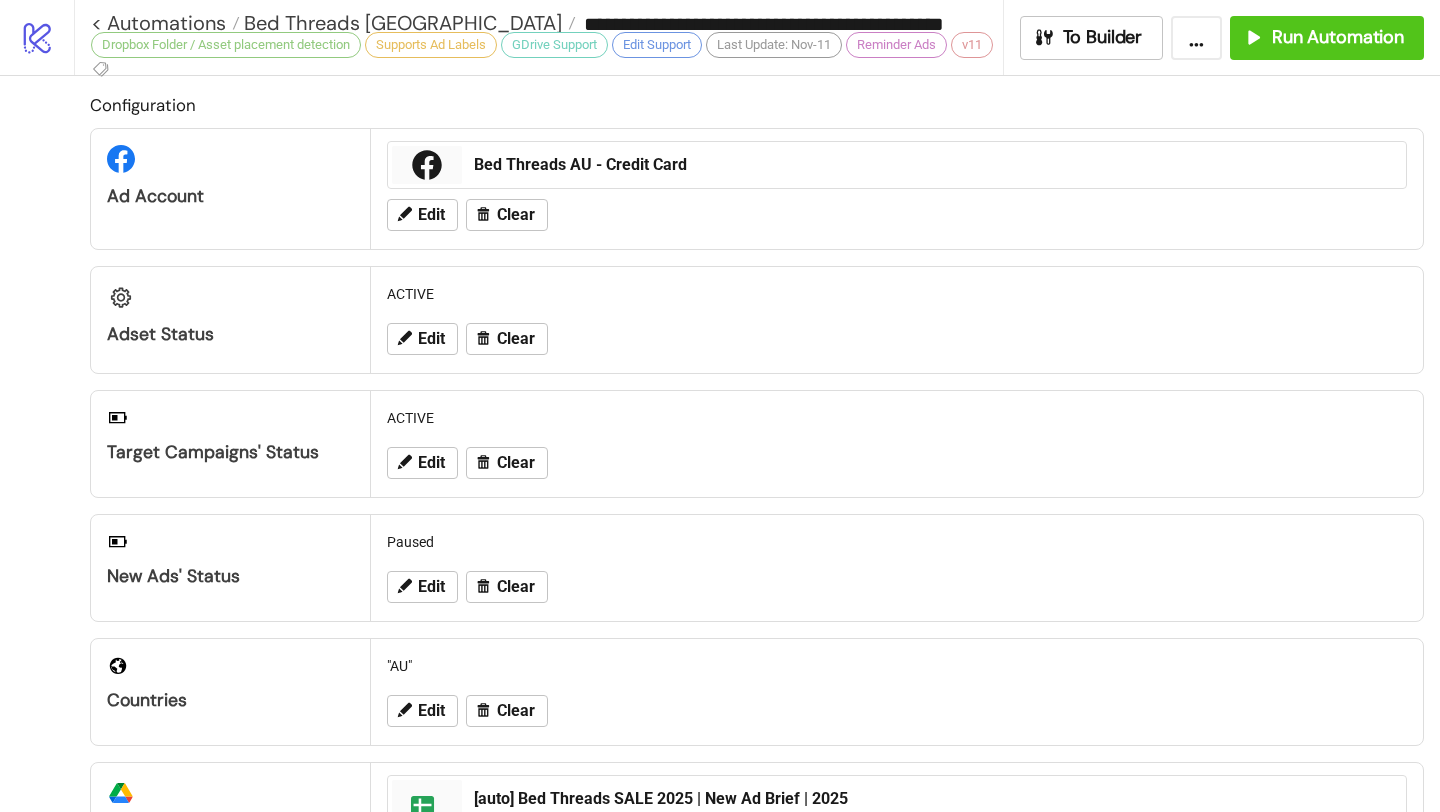 type on "**********" 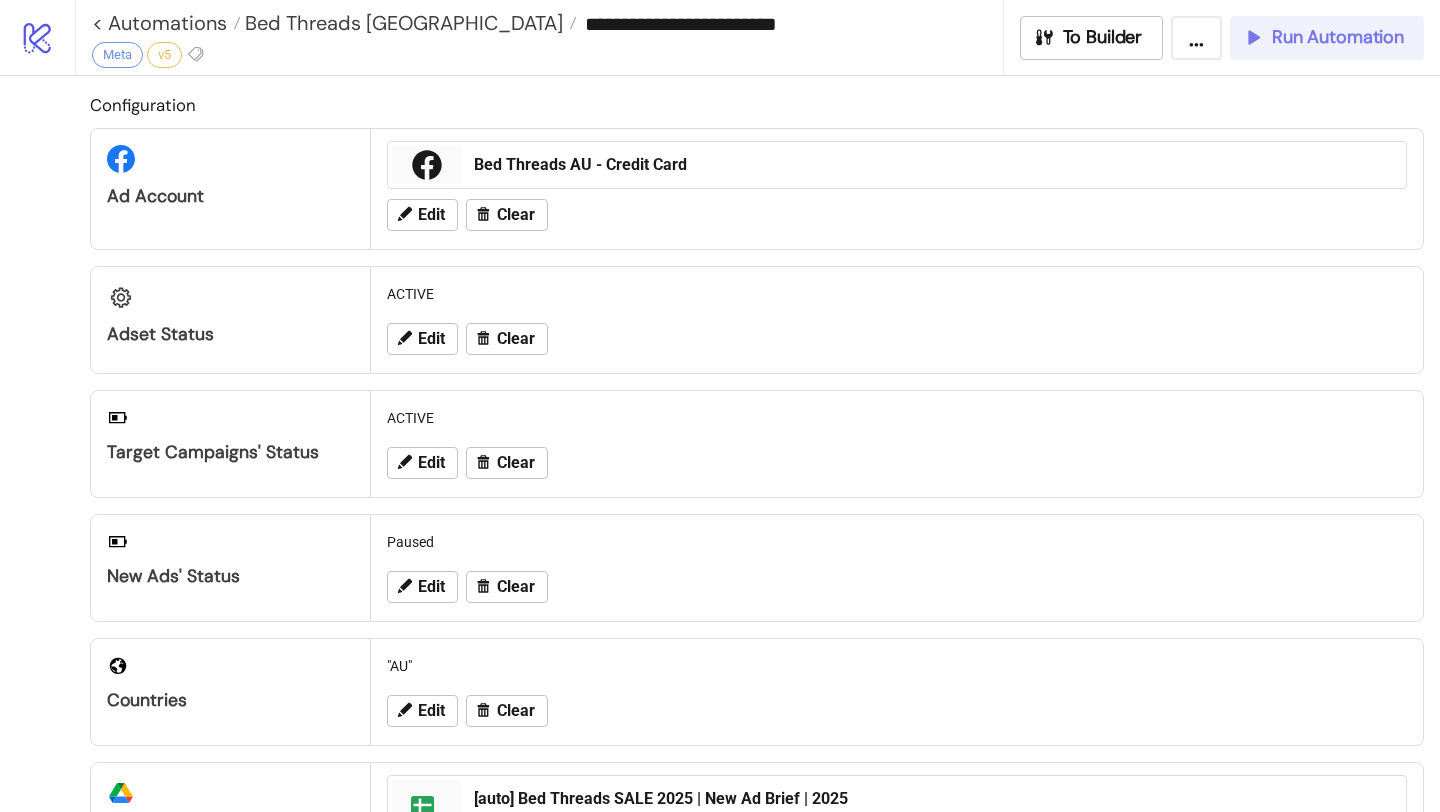 click on "Run Automation" at bounding box center (1323, 37) 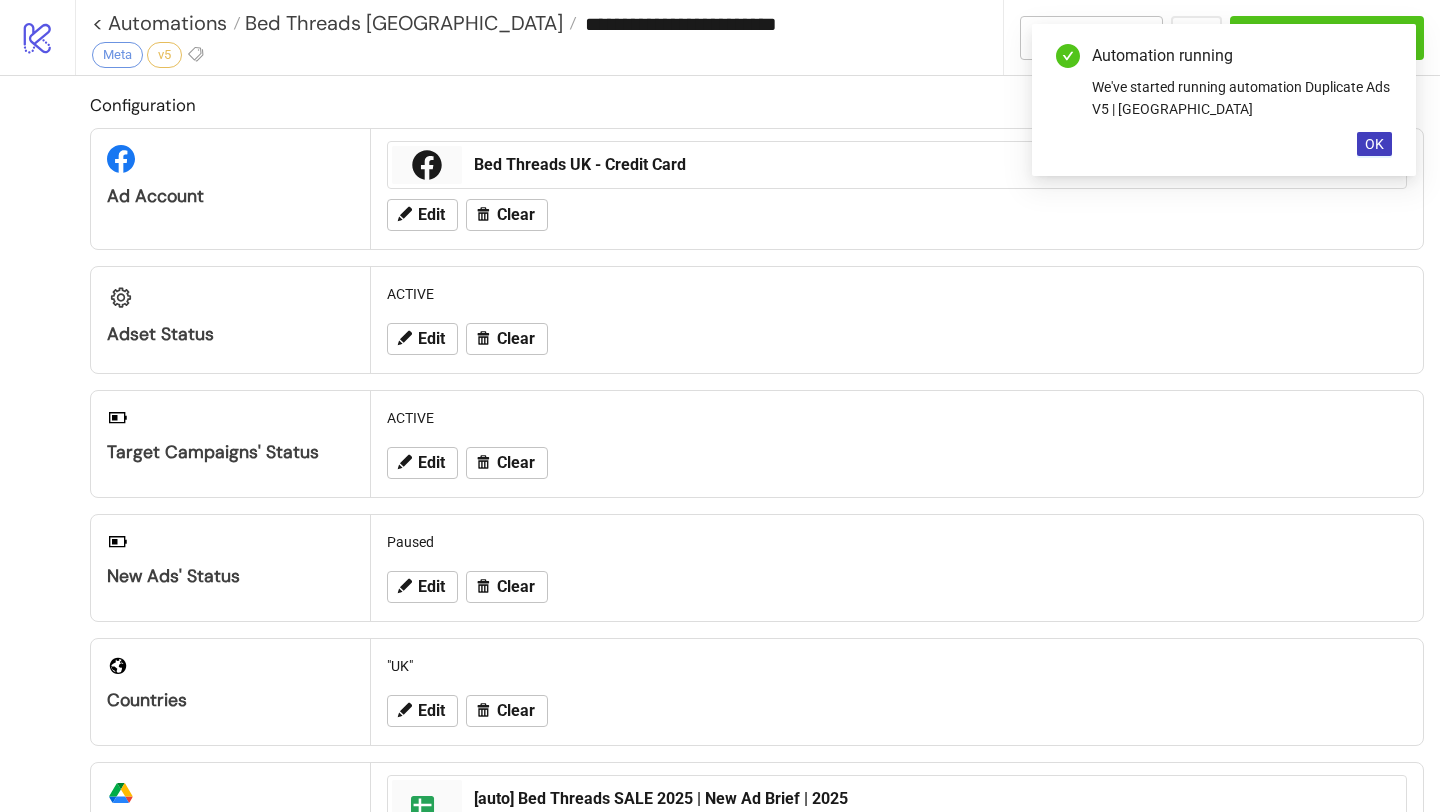 click on "OK" at bounding box center (1374, 144) 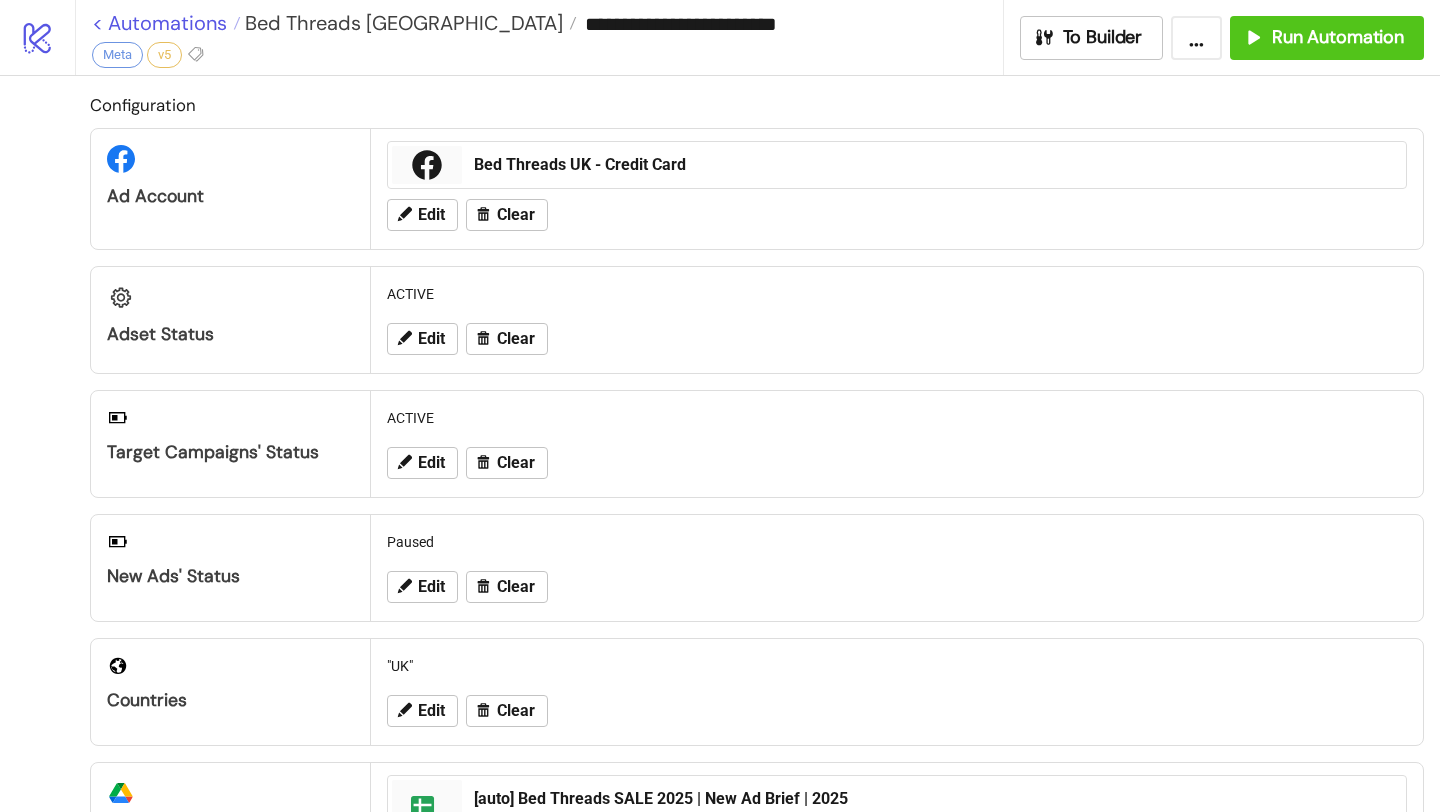 click on "< Automations" at bounding box center (166, 23) 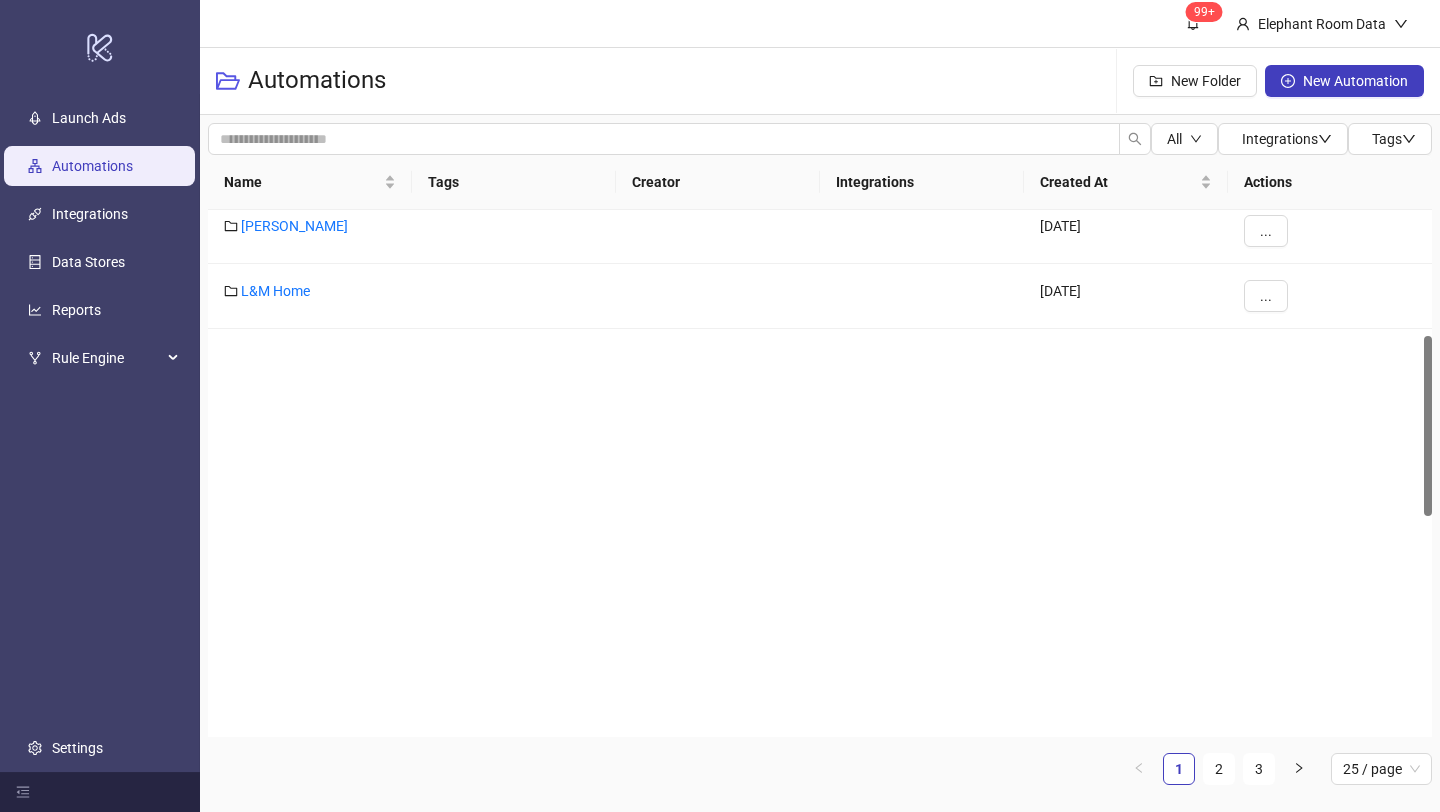 scroll, scrollTop: 1110, scrollLeft: 0, axis: vertical 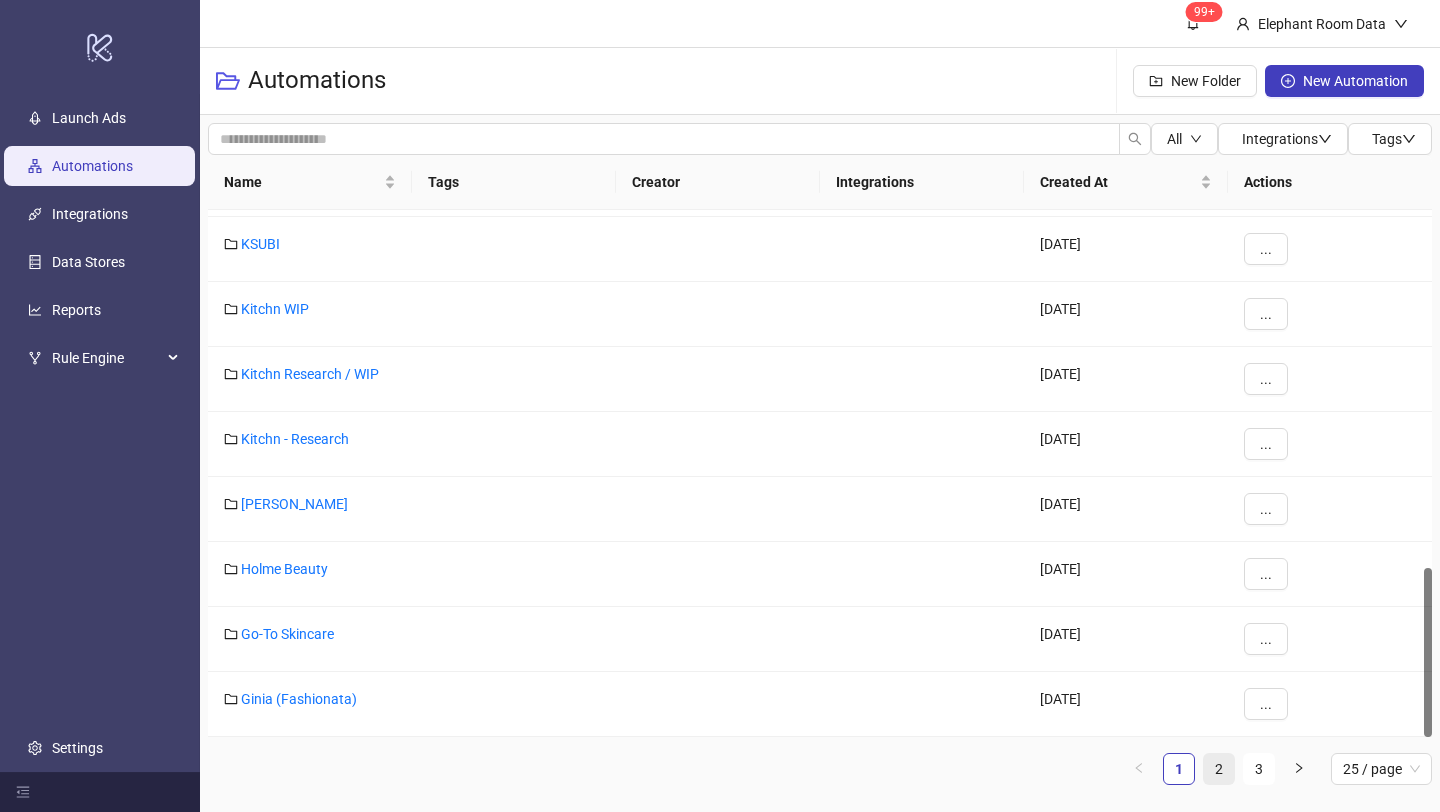 click on "2" at bounding box center [1219, 769] 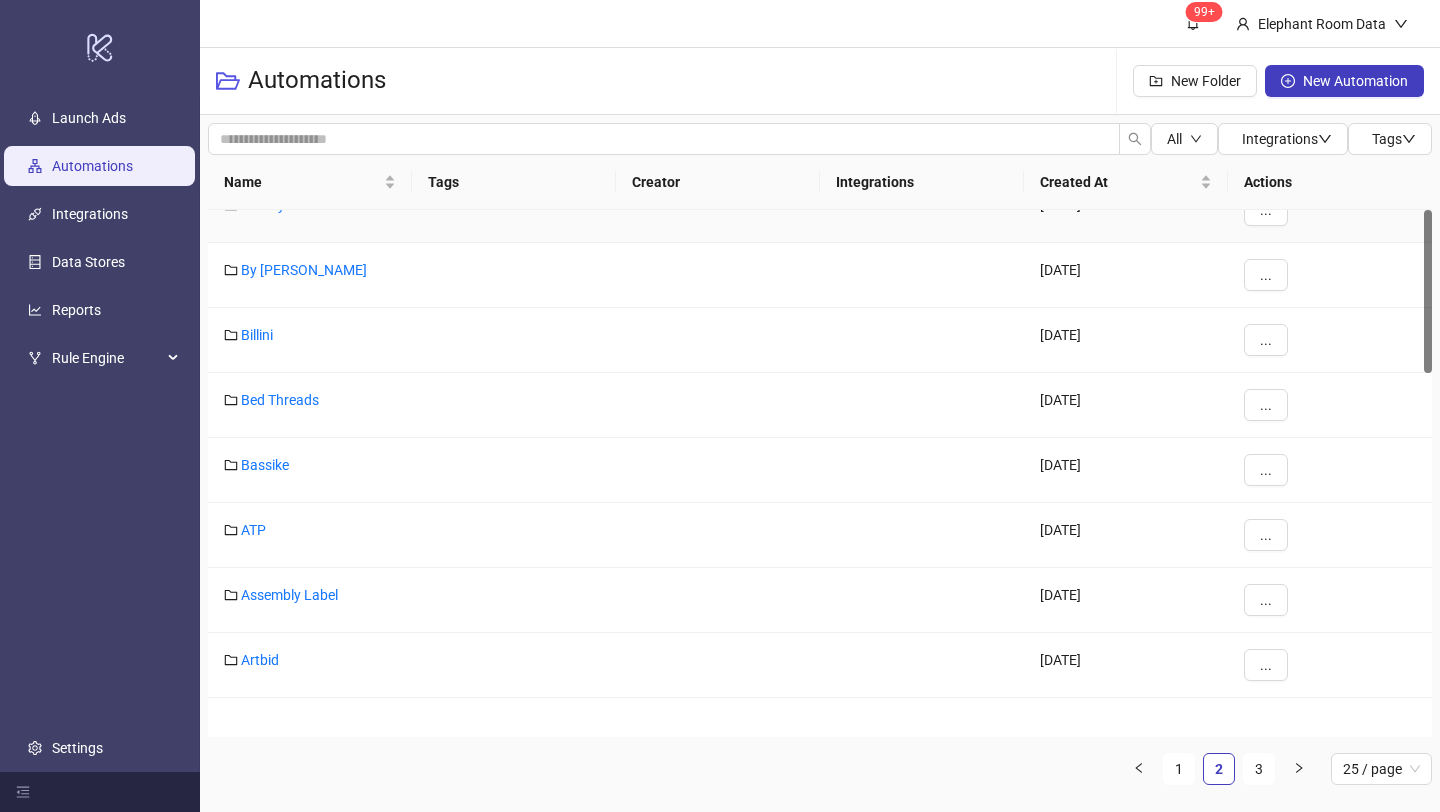 scroll, scrollTop: 0, scrollLeft: 0, axis: both 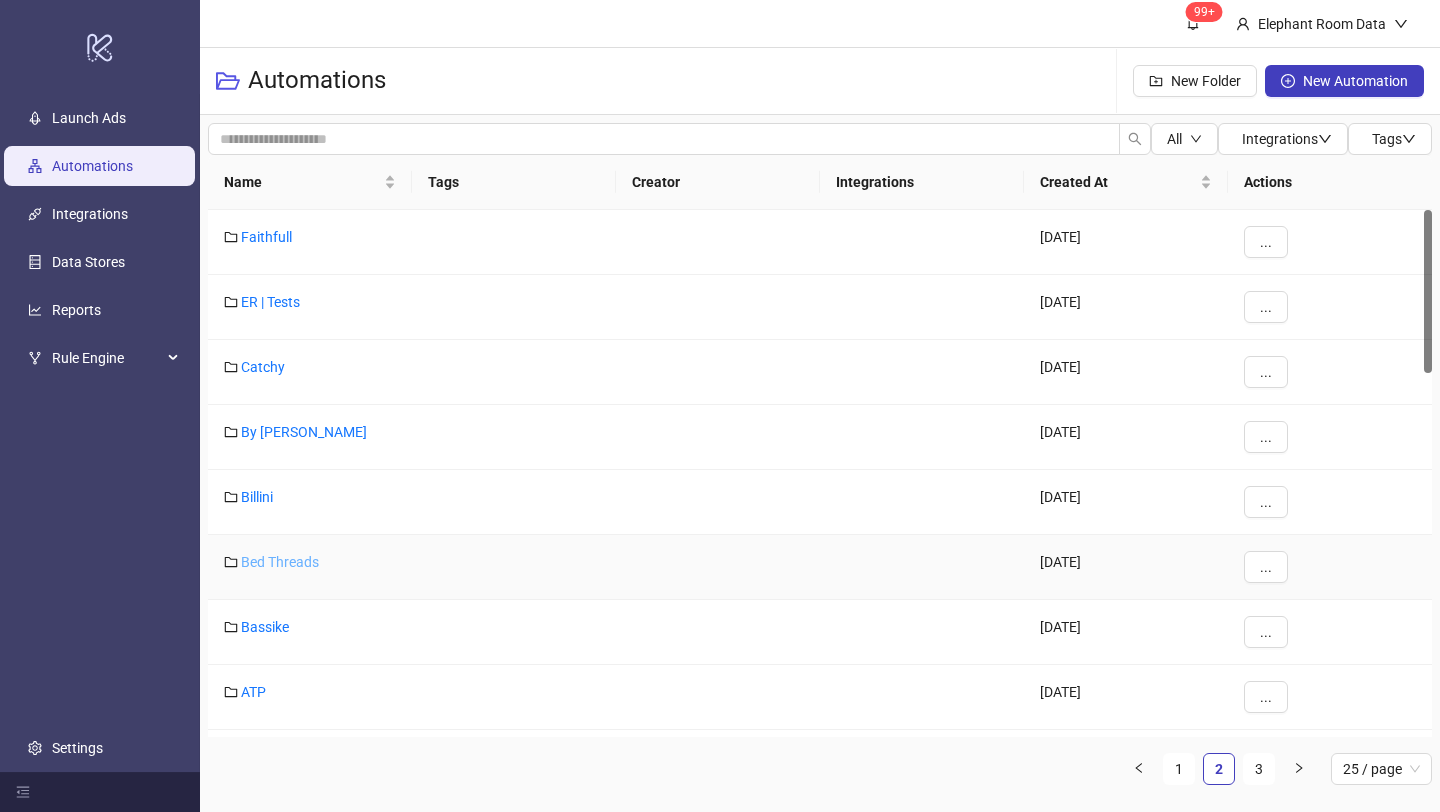 click on "Bed Threads" at bounding box center [280, 562] 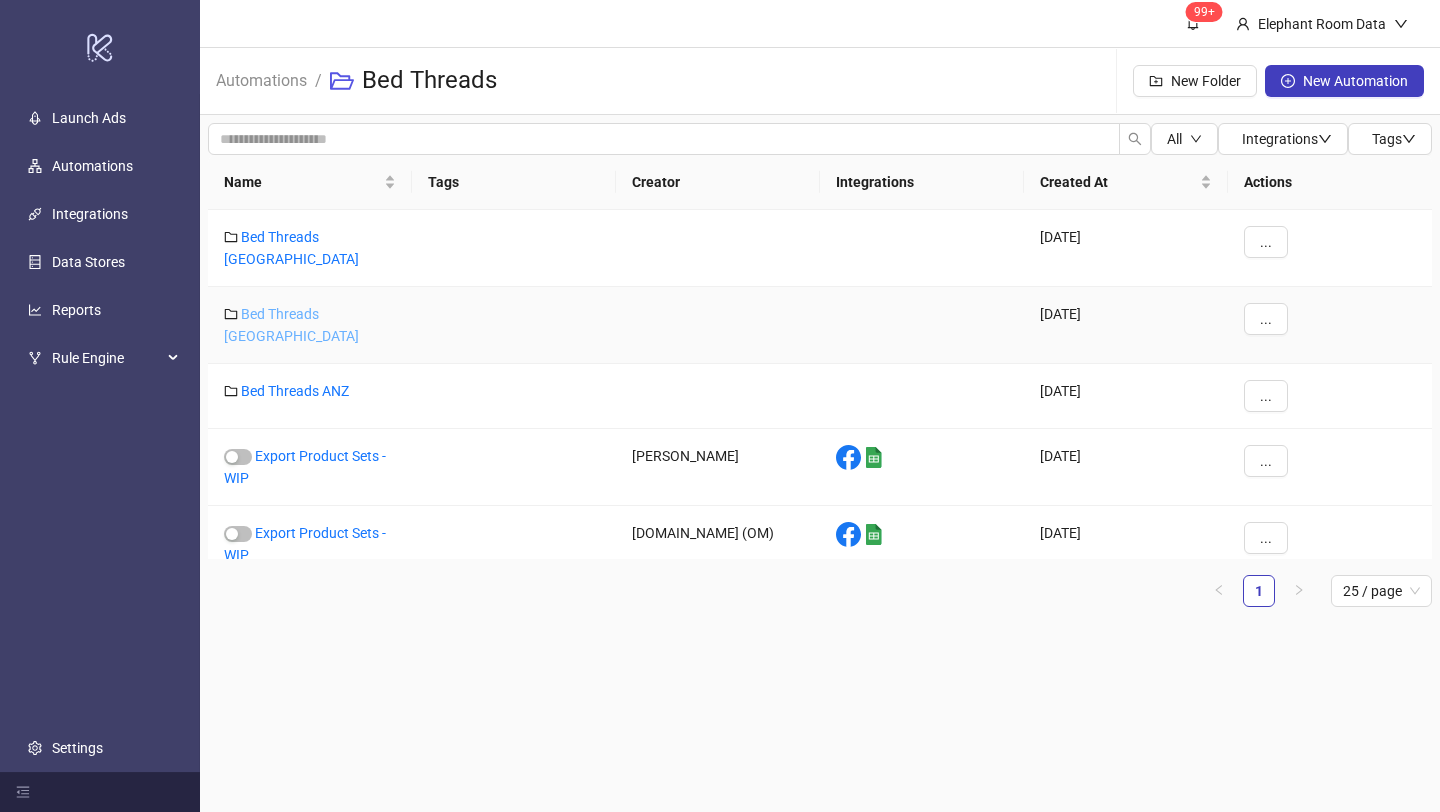 click on "Bed Threads [GEOGRAPHIC_DATA]" at bounding box center (291, 325) 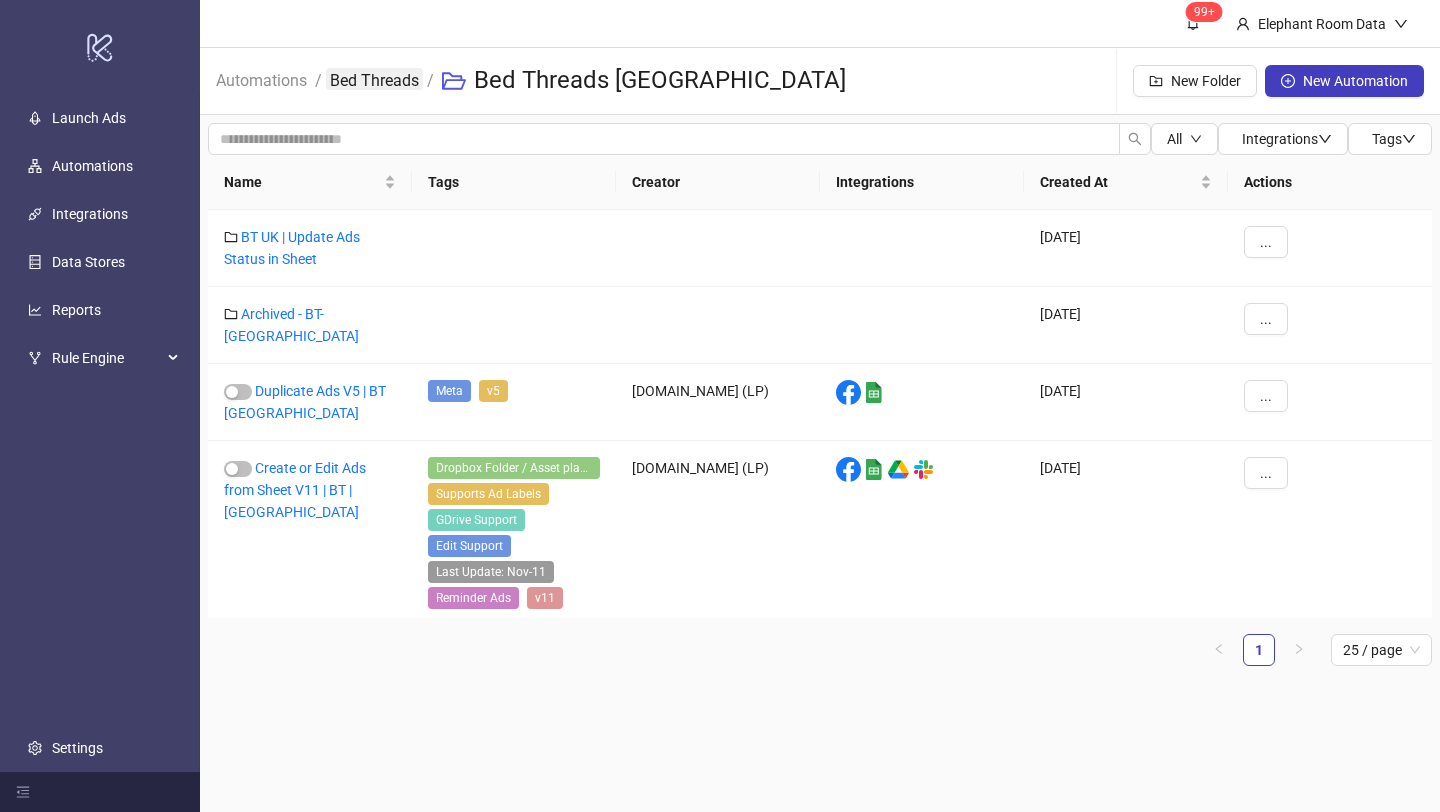 click on "Bed Threads" at bounding box center (374, 79) 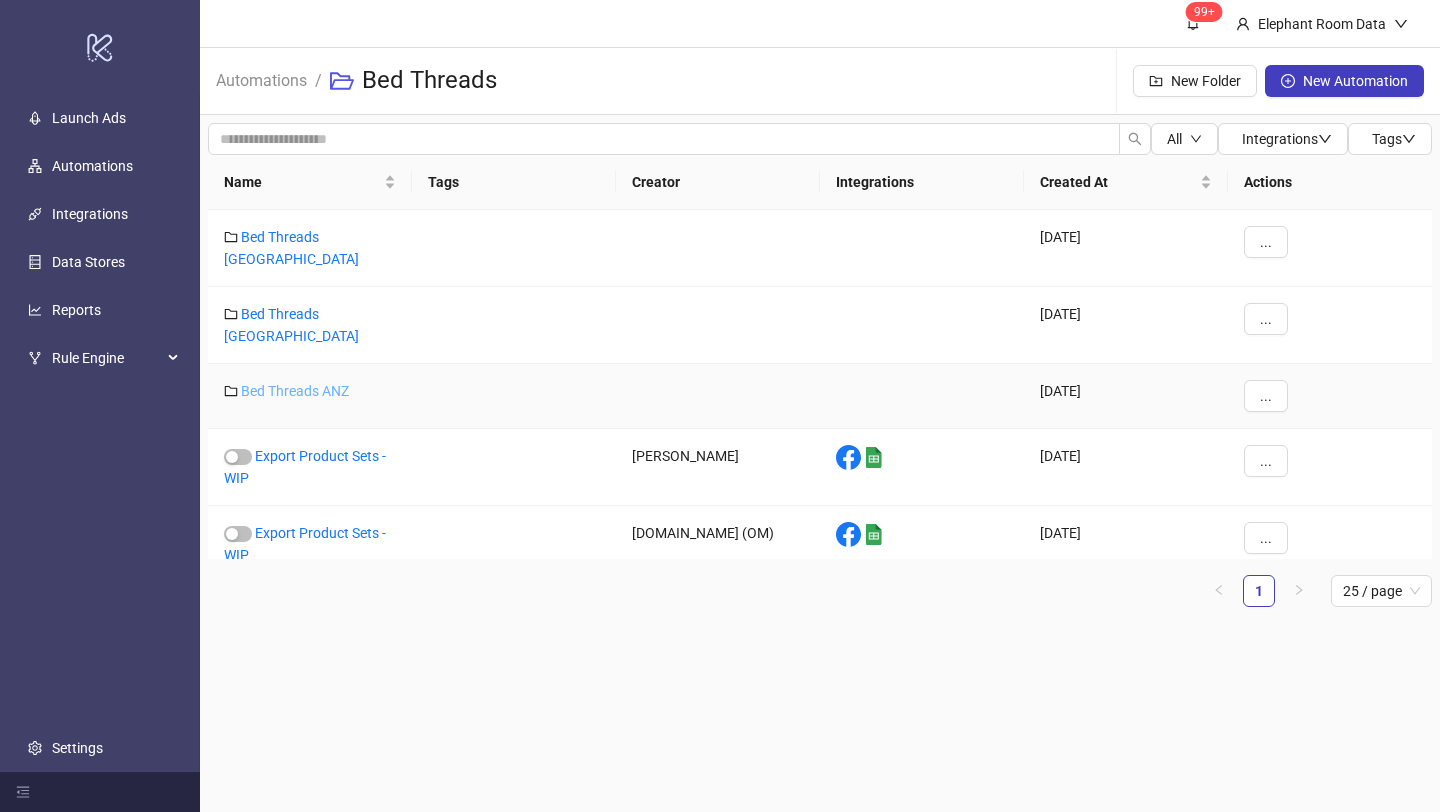 click on "Bed Threads ANZ" at bounding box center [295, 391] 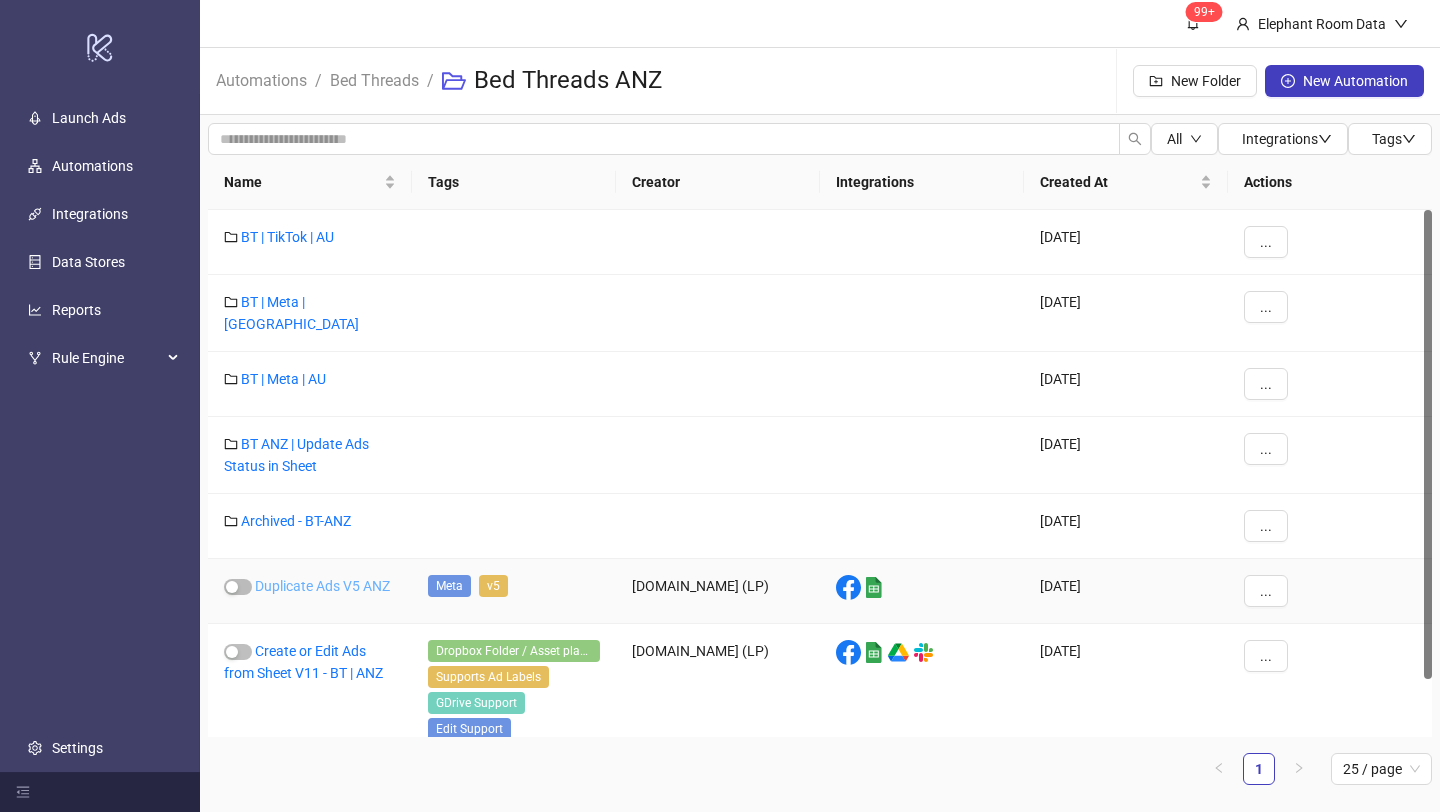 click on "Duplicate Ads V5 ANZ" at bounding box center (322, 586) 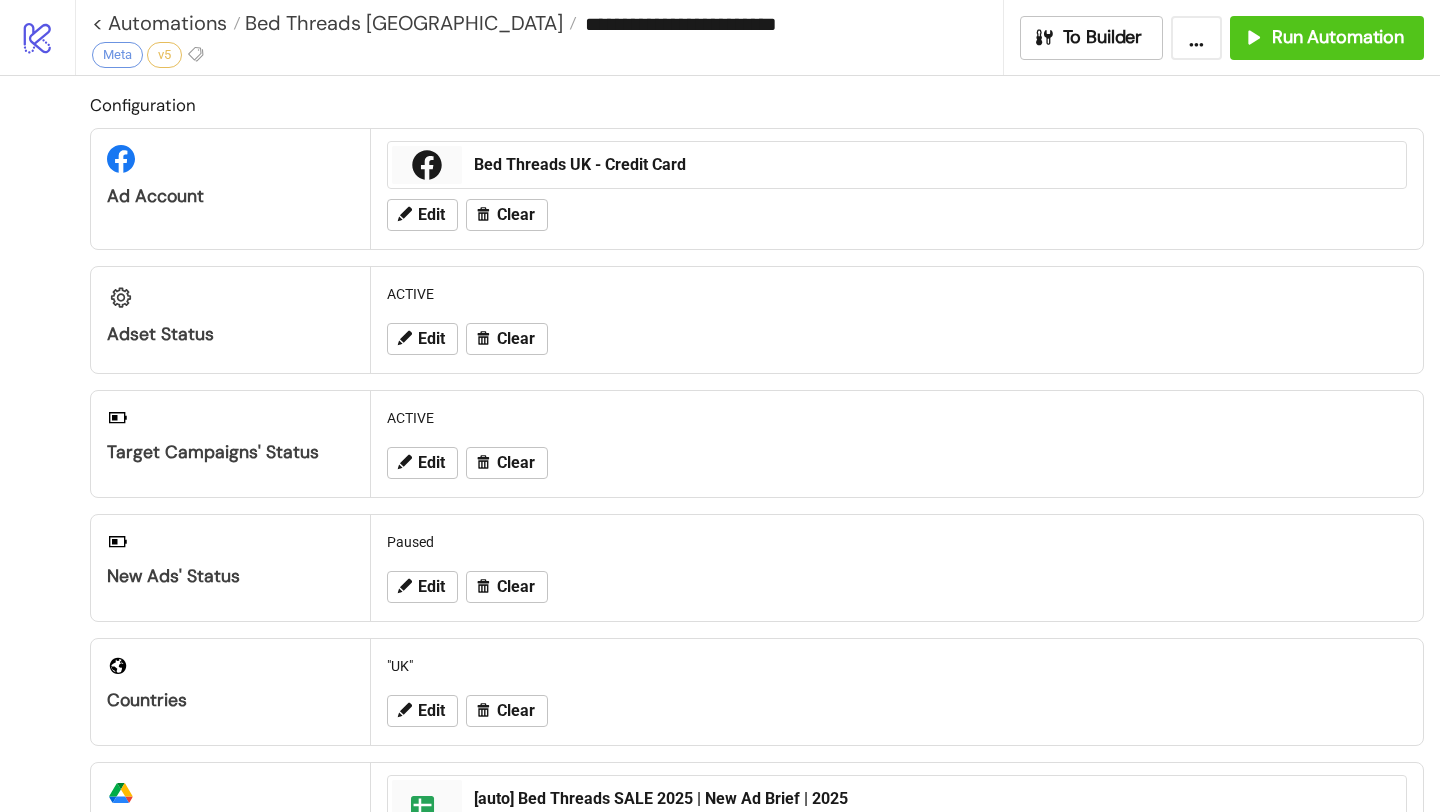 scroll, scrollTop: 634, scrollLeft: 0, axis: vertical 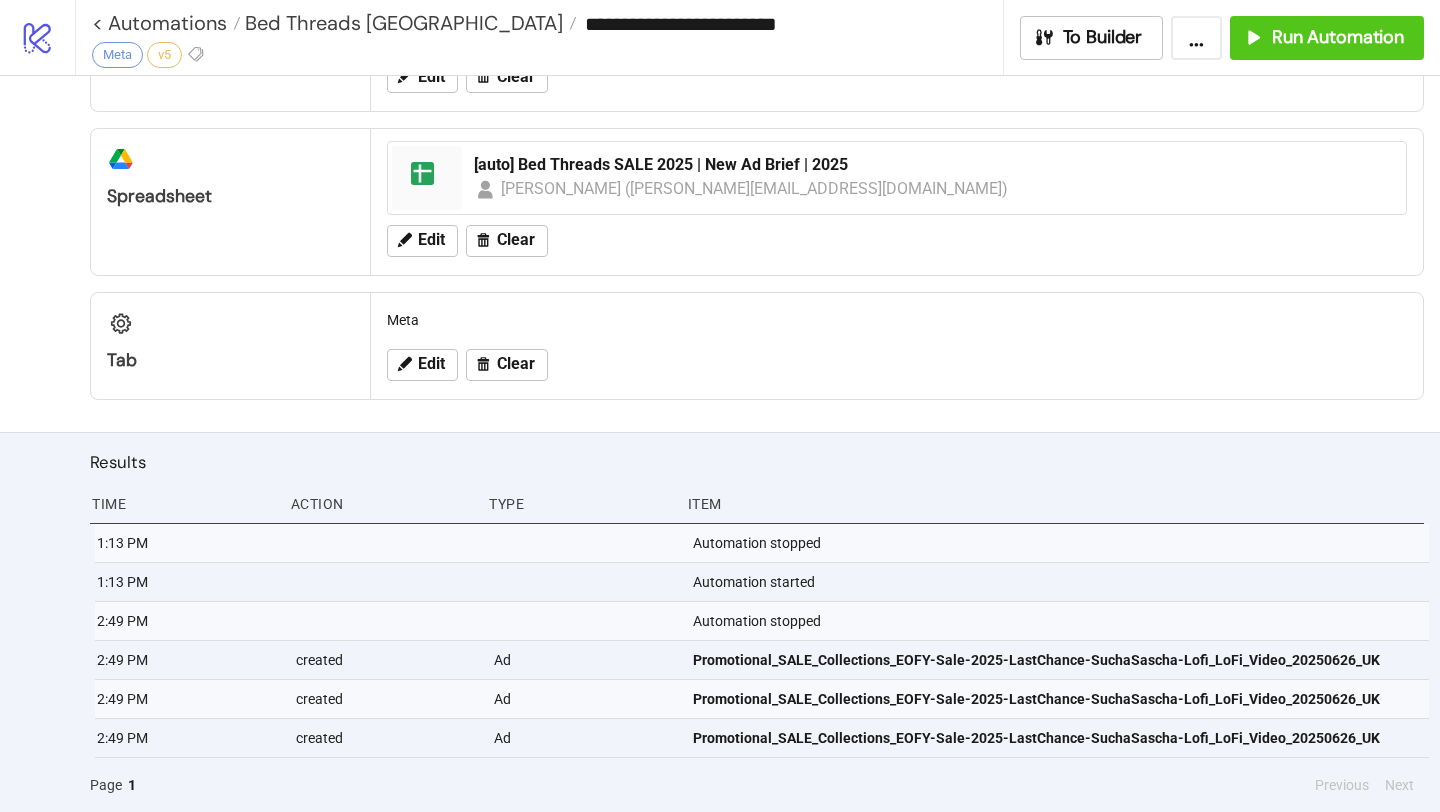 type on "**********" 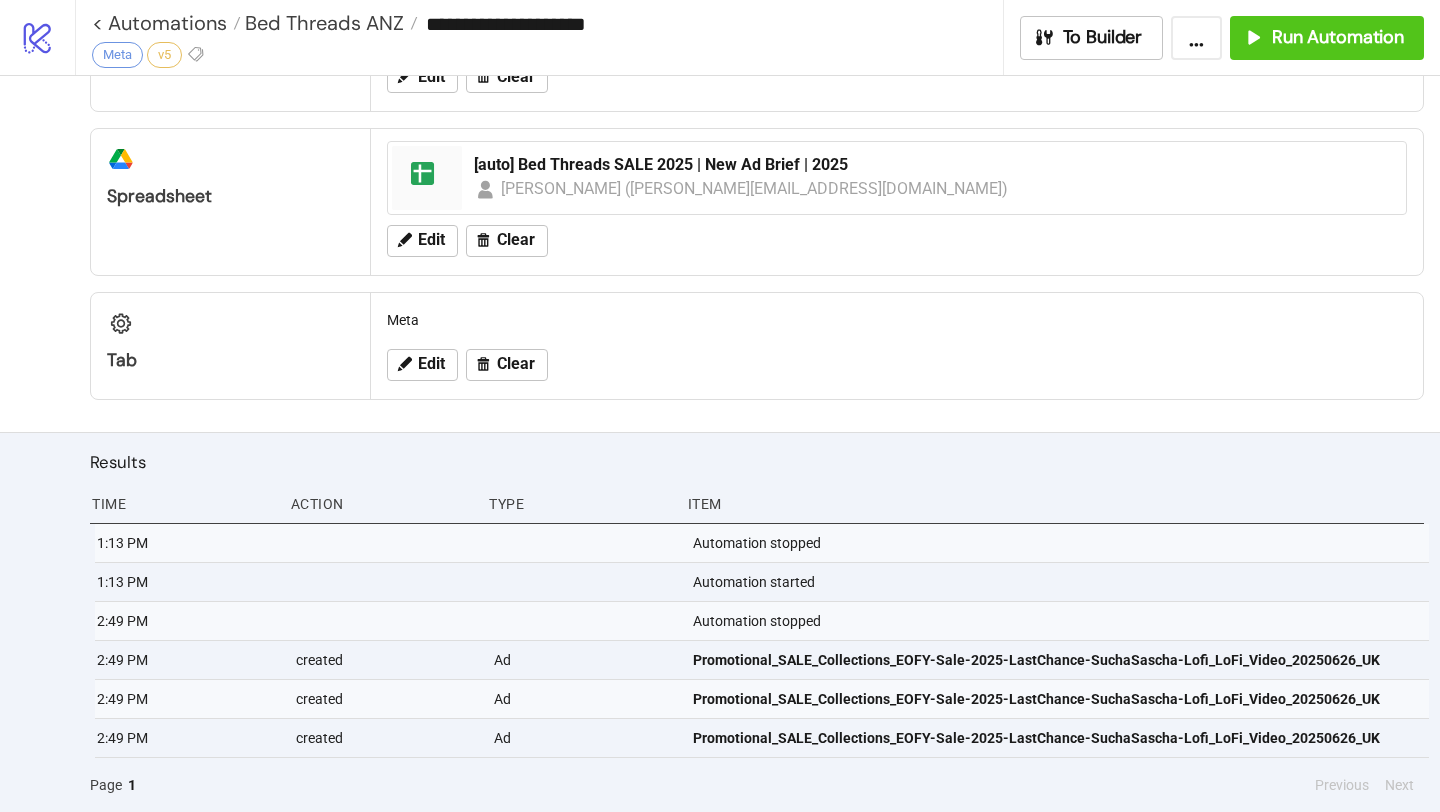 scroll, scrollTop: 478, scrollLeft: 0, axis: vertical 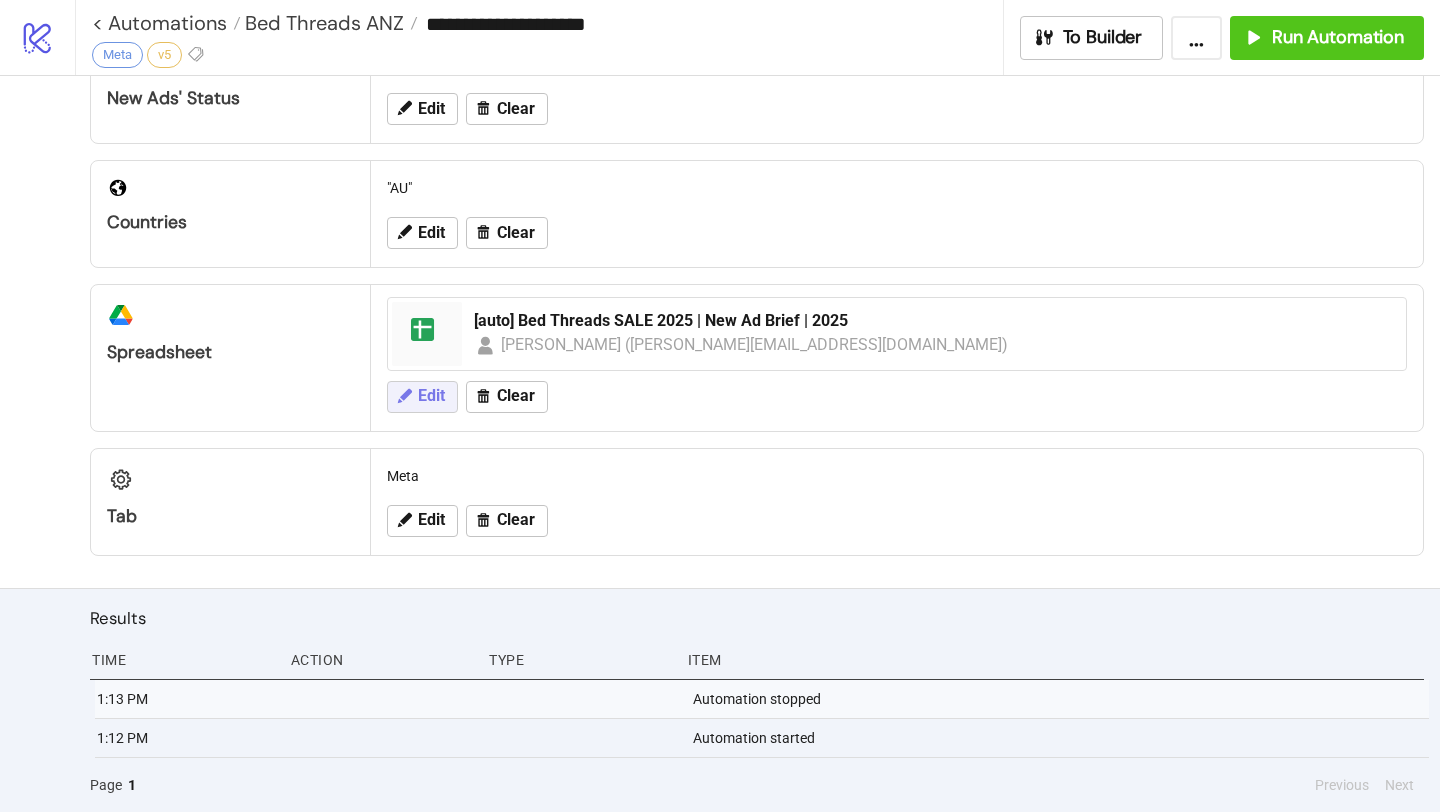 click on "Edit" at bounding box center [431, 396] 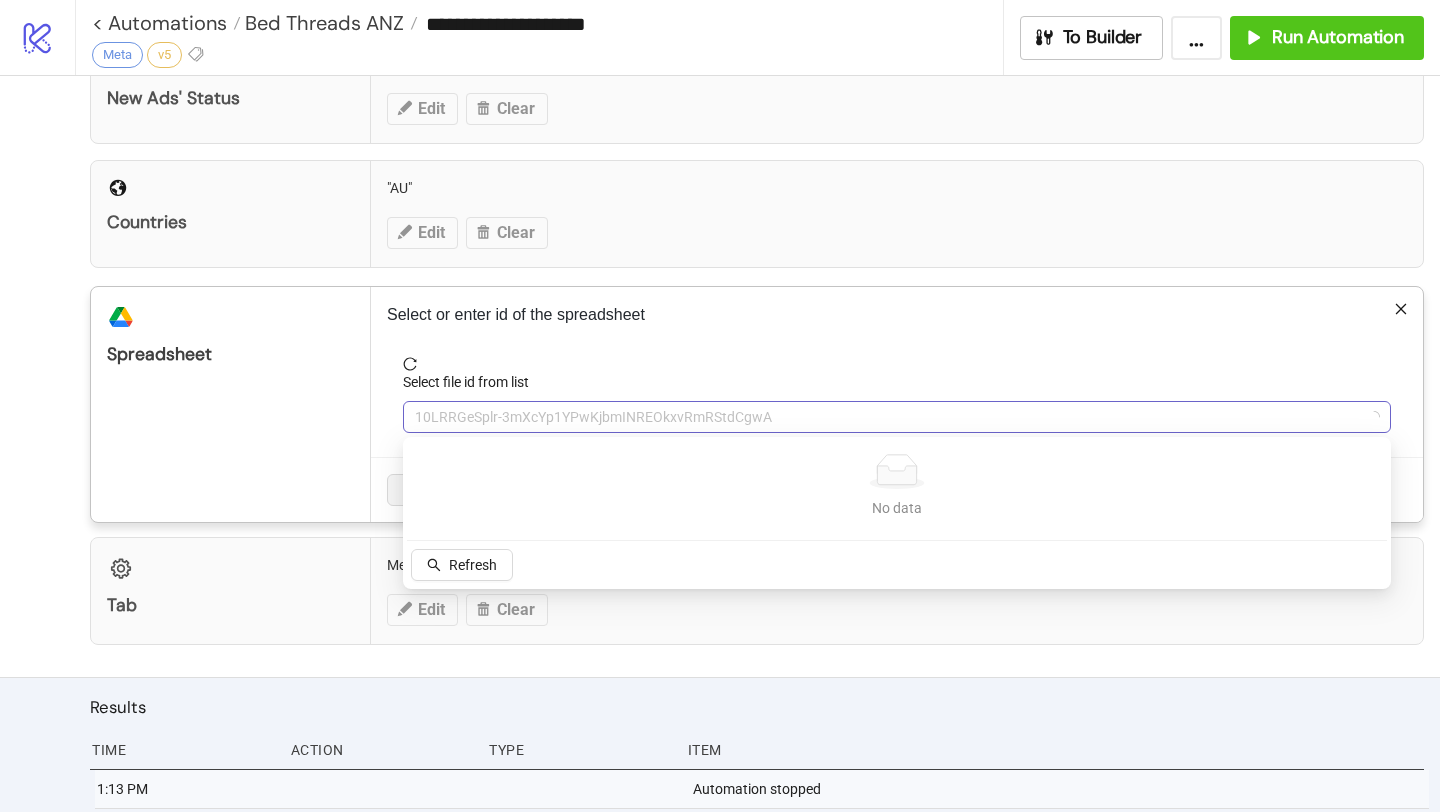 click on "10LRRGeSplr-3mXcYp1YPwKjbmINREOkxvRmRStdCgwA" at bounding box center [897, 417] 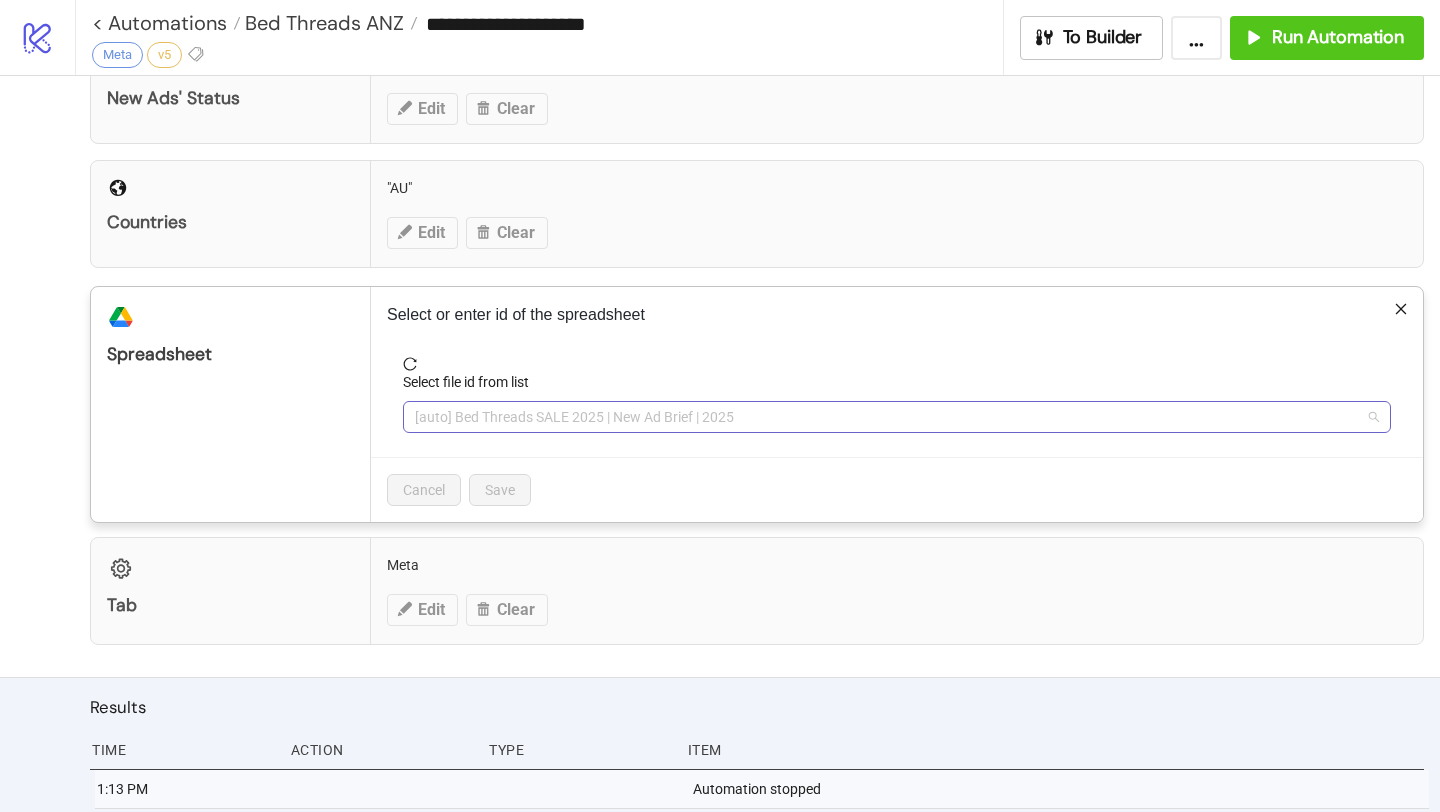 click on "[auto] Bed Threads SALE 2025 | New Ad Brief | 2025" at bounding box center (897, 417) 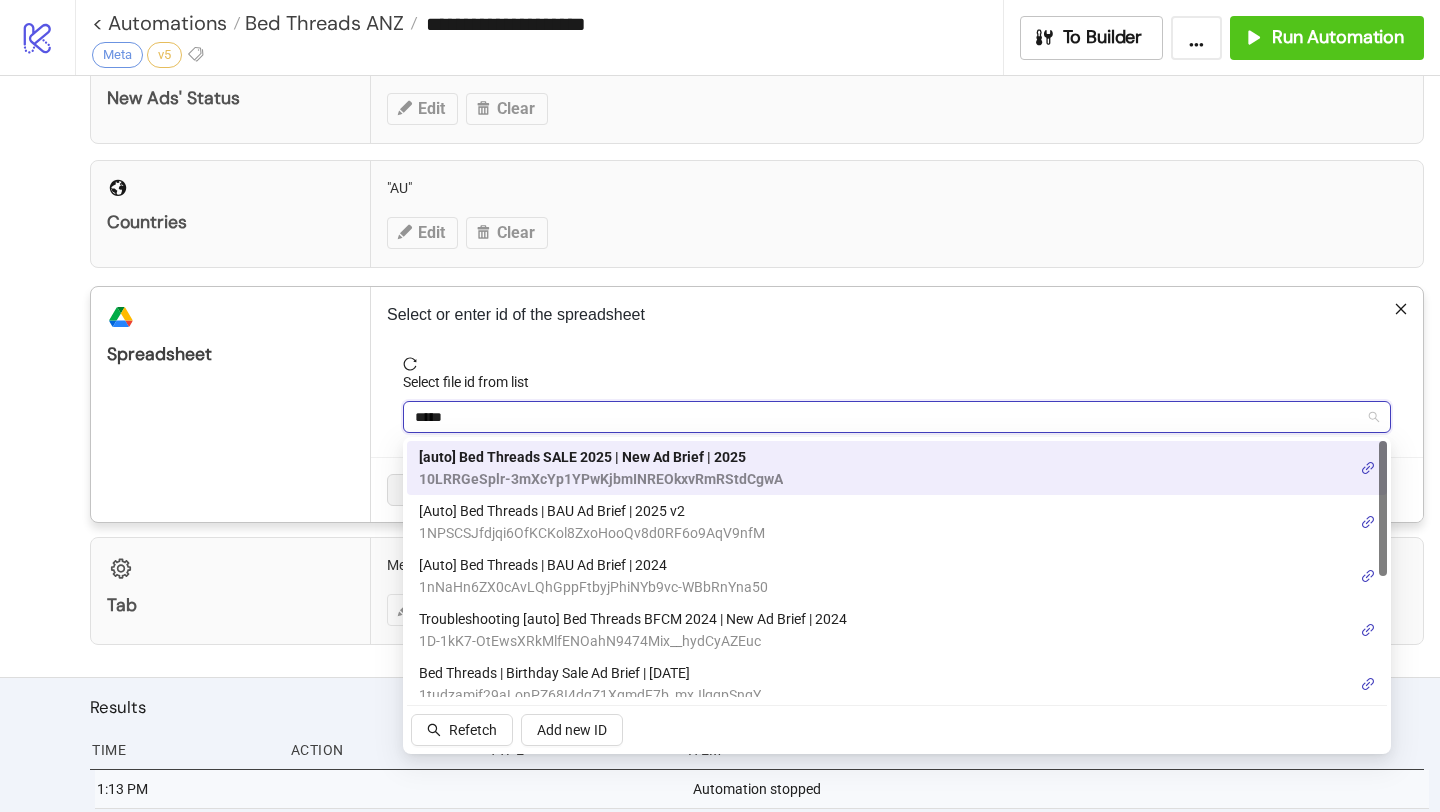 type on "******" 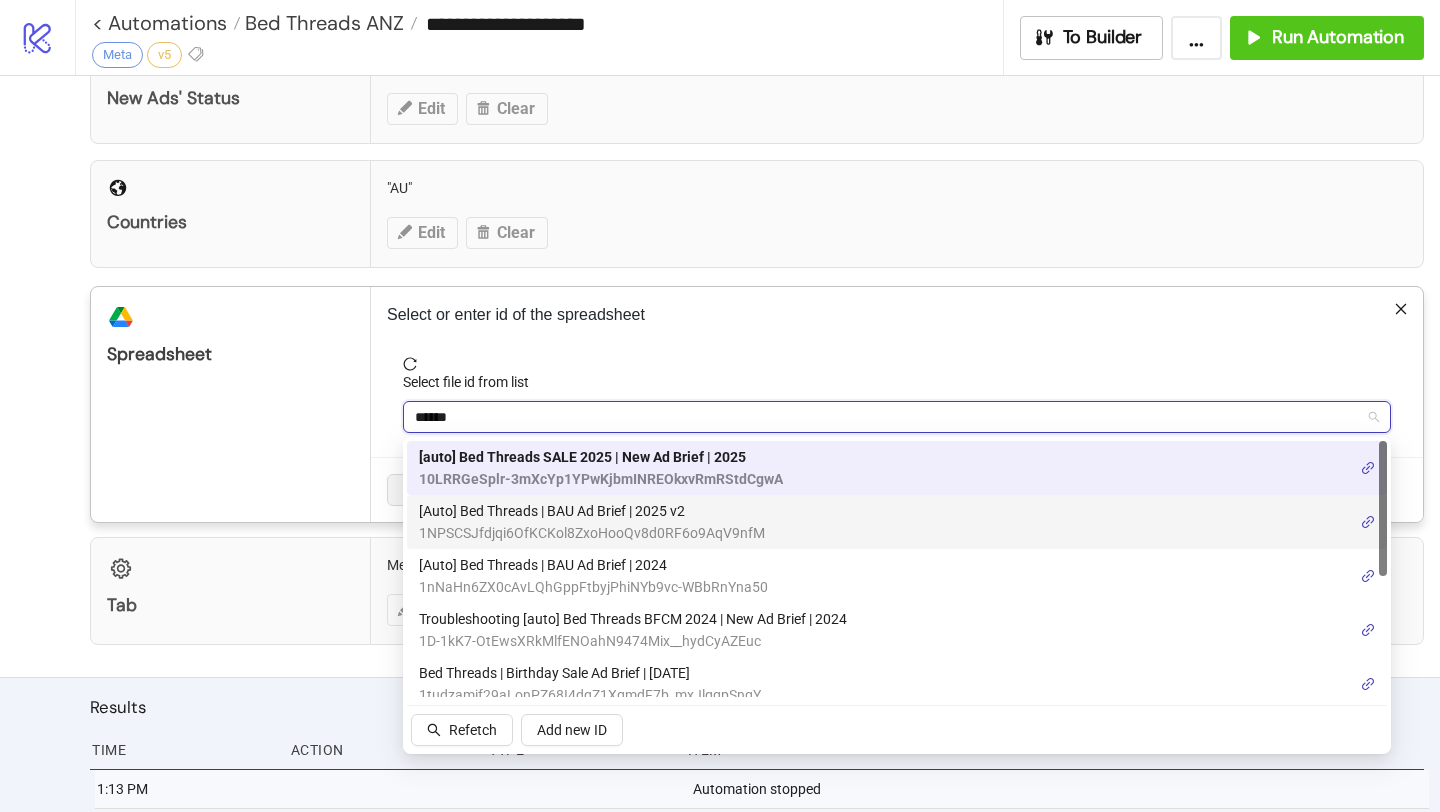 click on "[Auto] Bed Threads | BAU Ad Brief | 2025 v2" at bounding box center [592, 511] 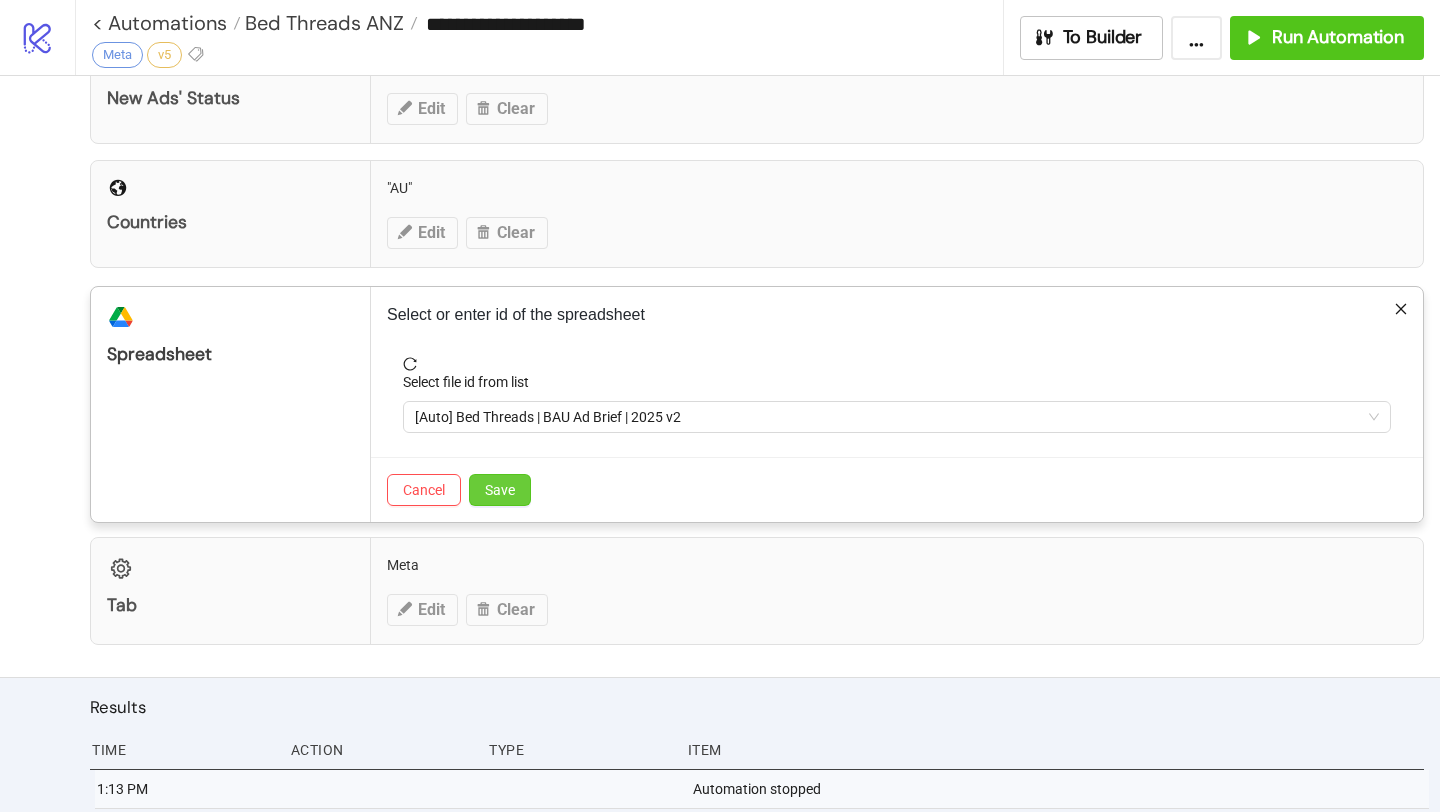 click on "Save" at bounding box center (500, 490) 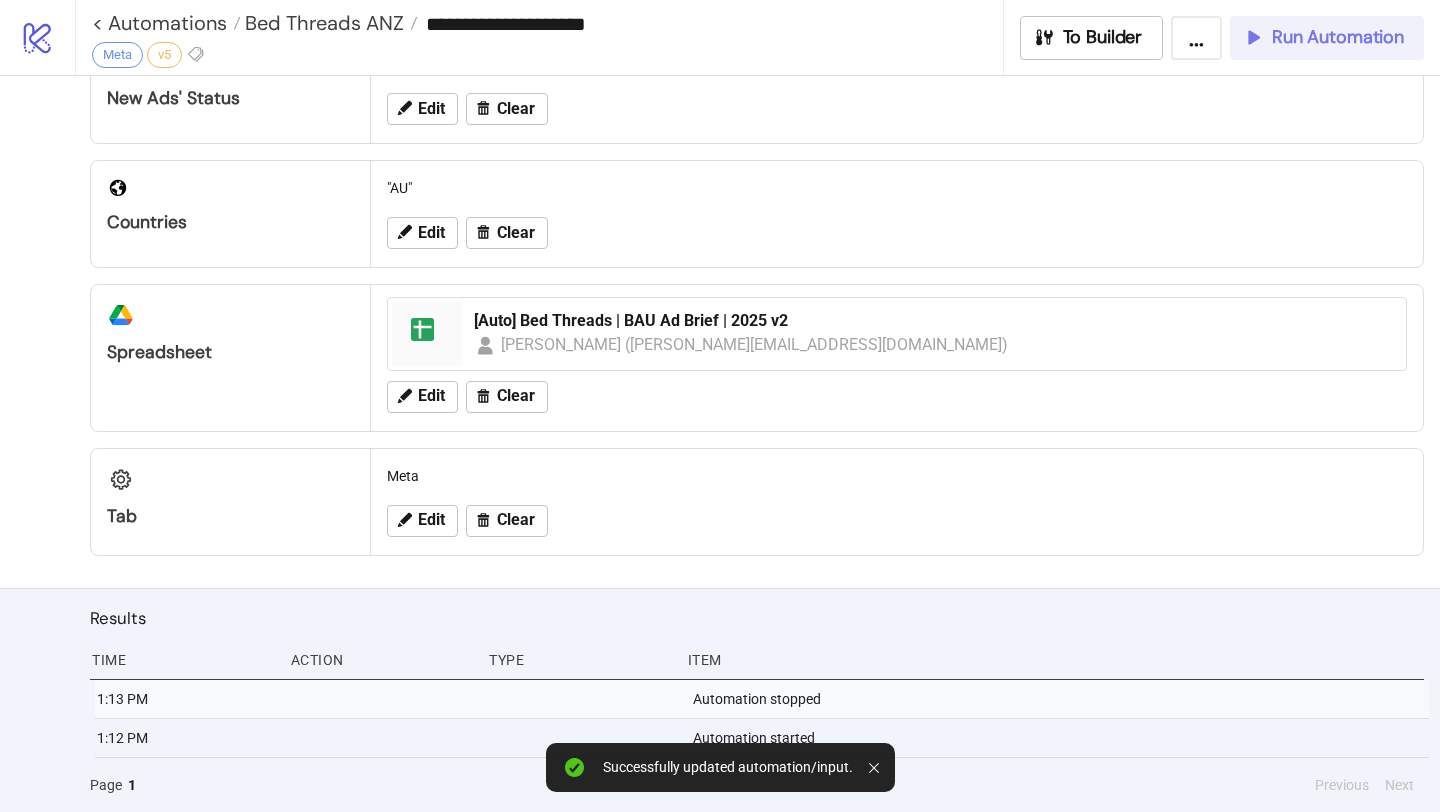 click 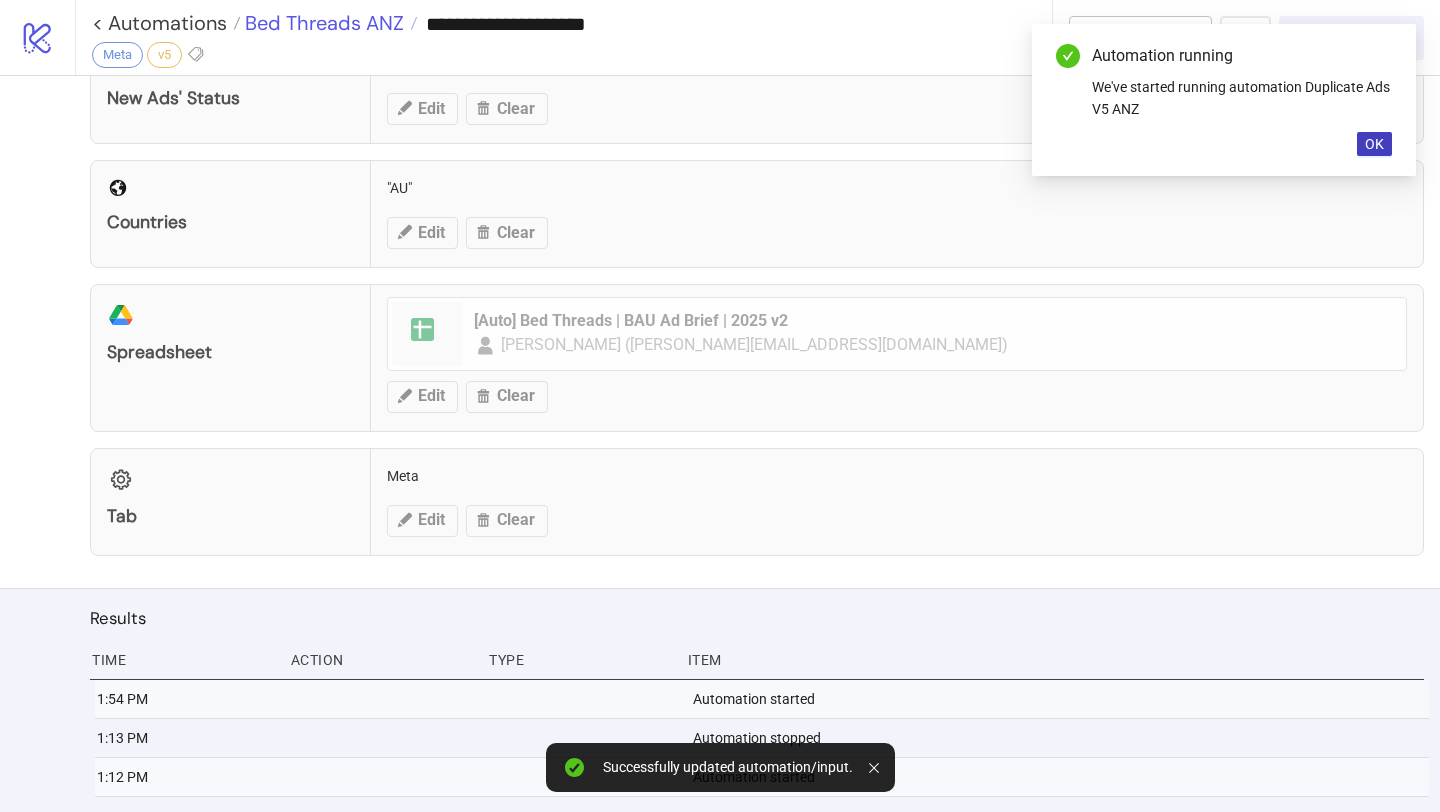 click on "Bed Threads ANZ" at bounding box center (322, 23) 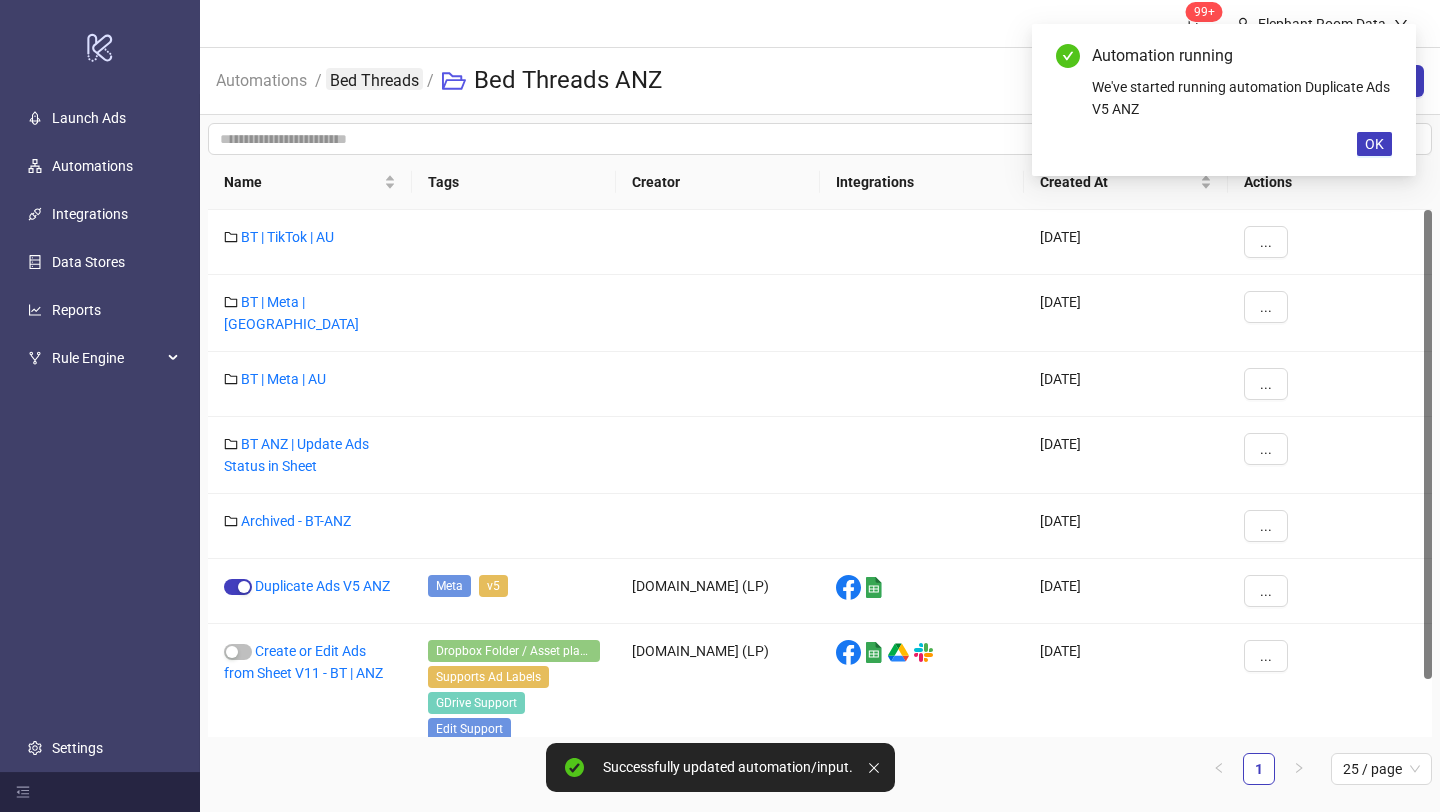 click on "Bed Threads" at bounding box center [374, 79] 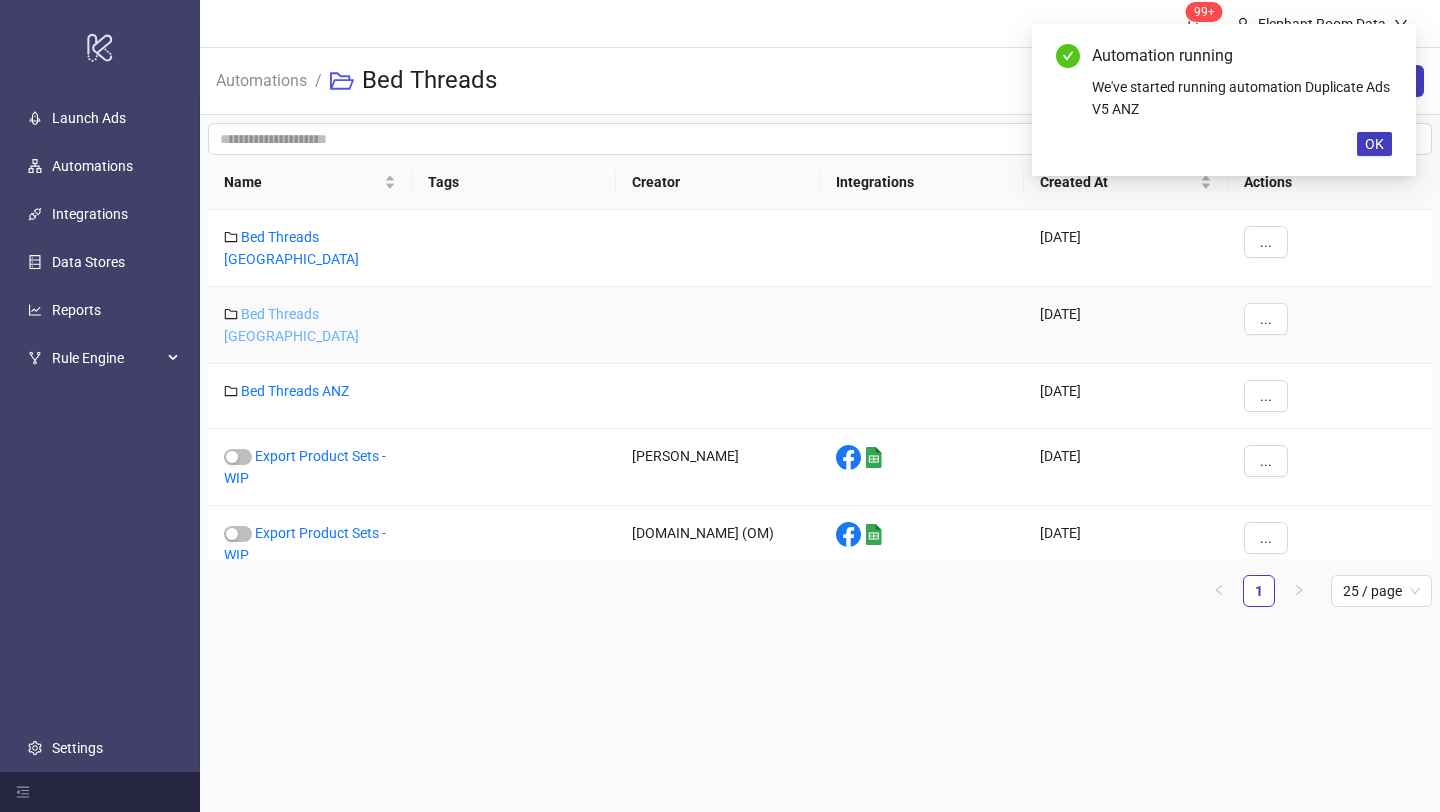 click on "Bed Threads [GEOGRAPHIC_DATA]" at bounding box center (291, 325) 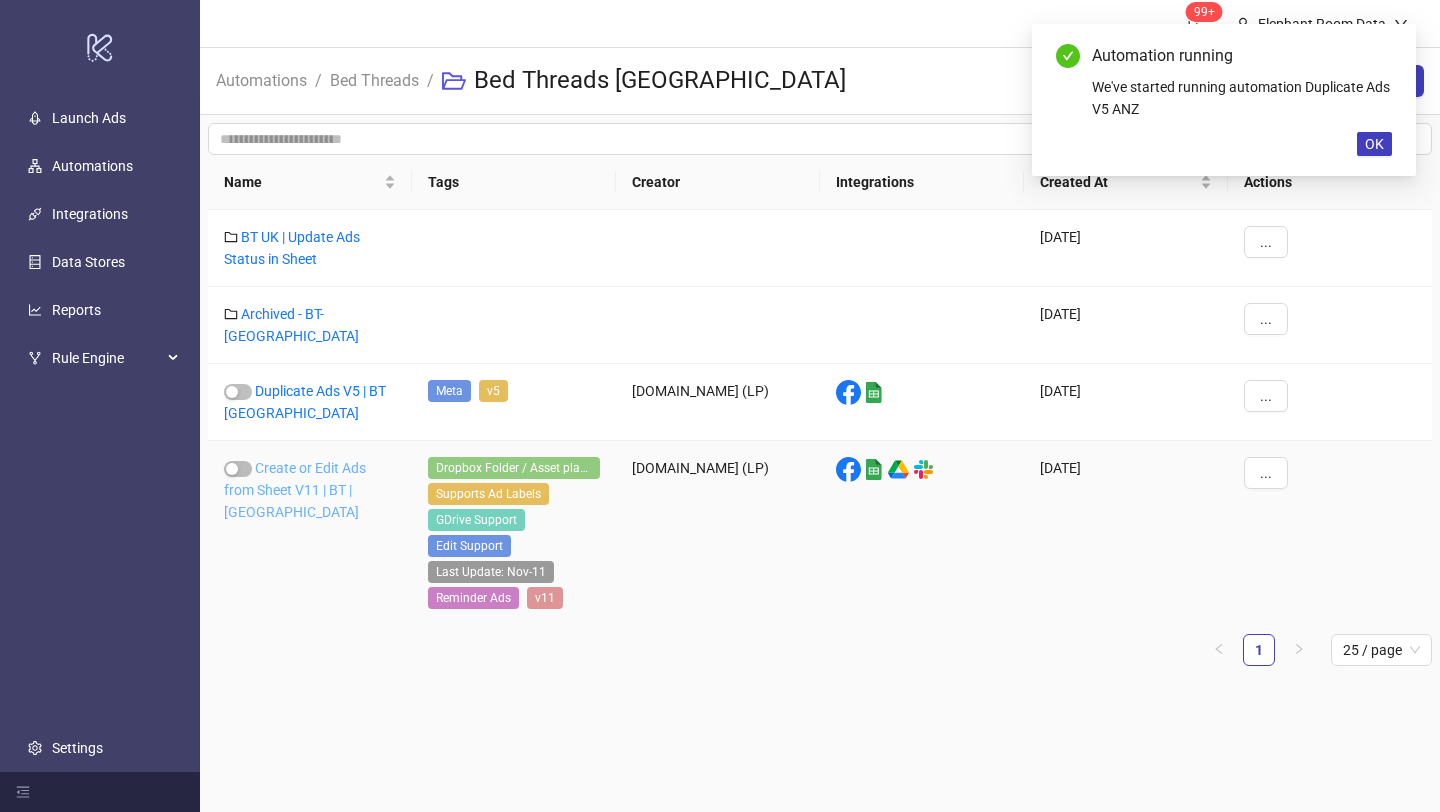 click on "Create or Edit Ads from Sheet V11  |  BT | [GEOGRAPHIC_DATA]" at bounding box center (295, 490) 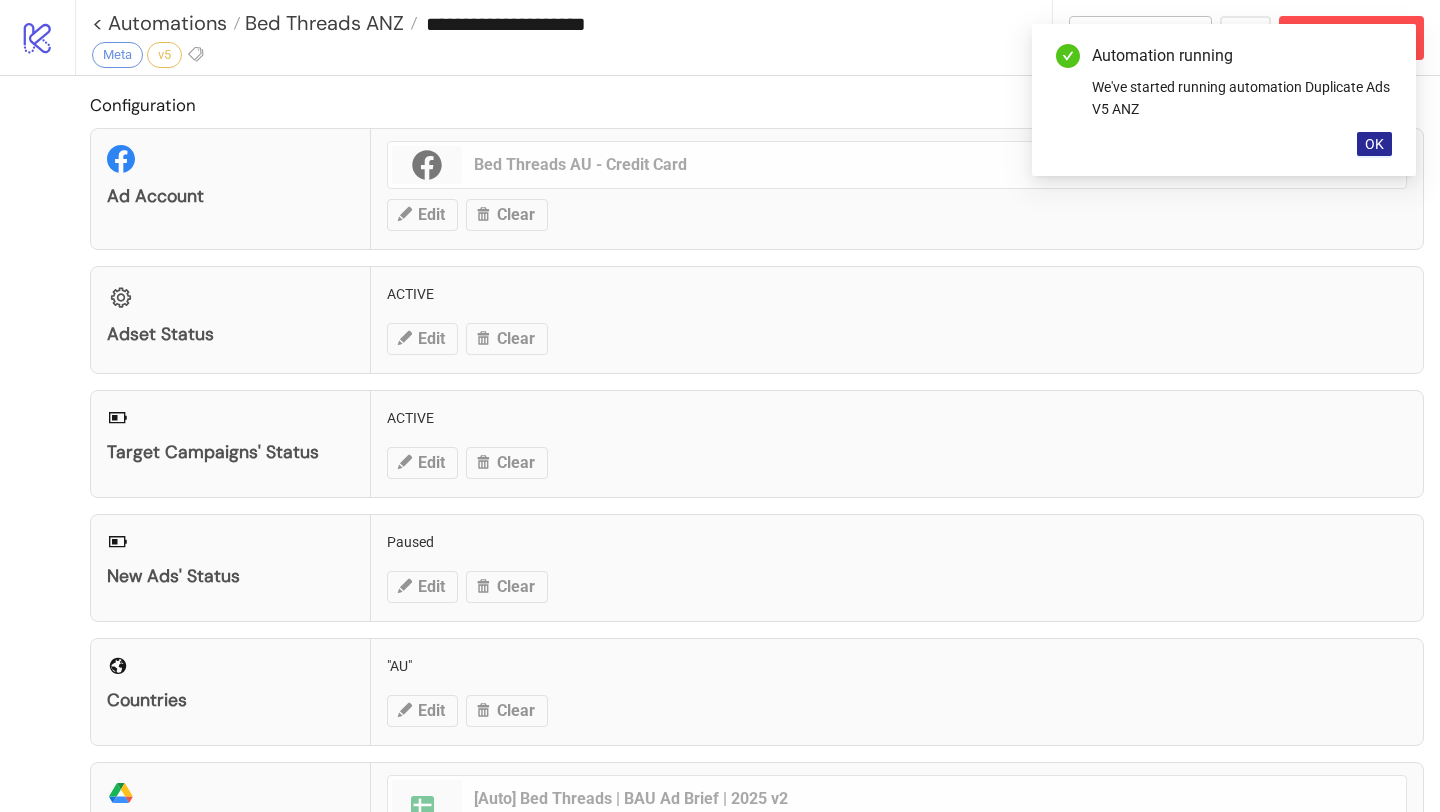 click on "OK" at bounding box center (1374, 144) 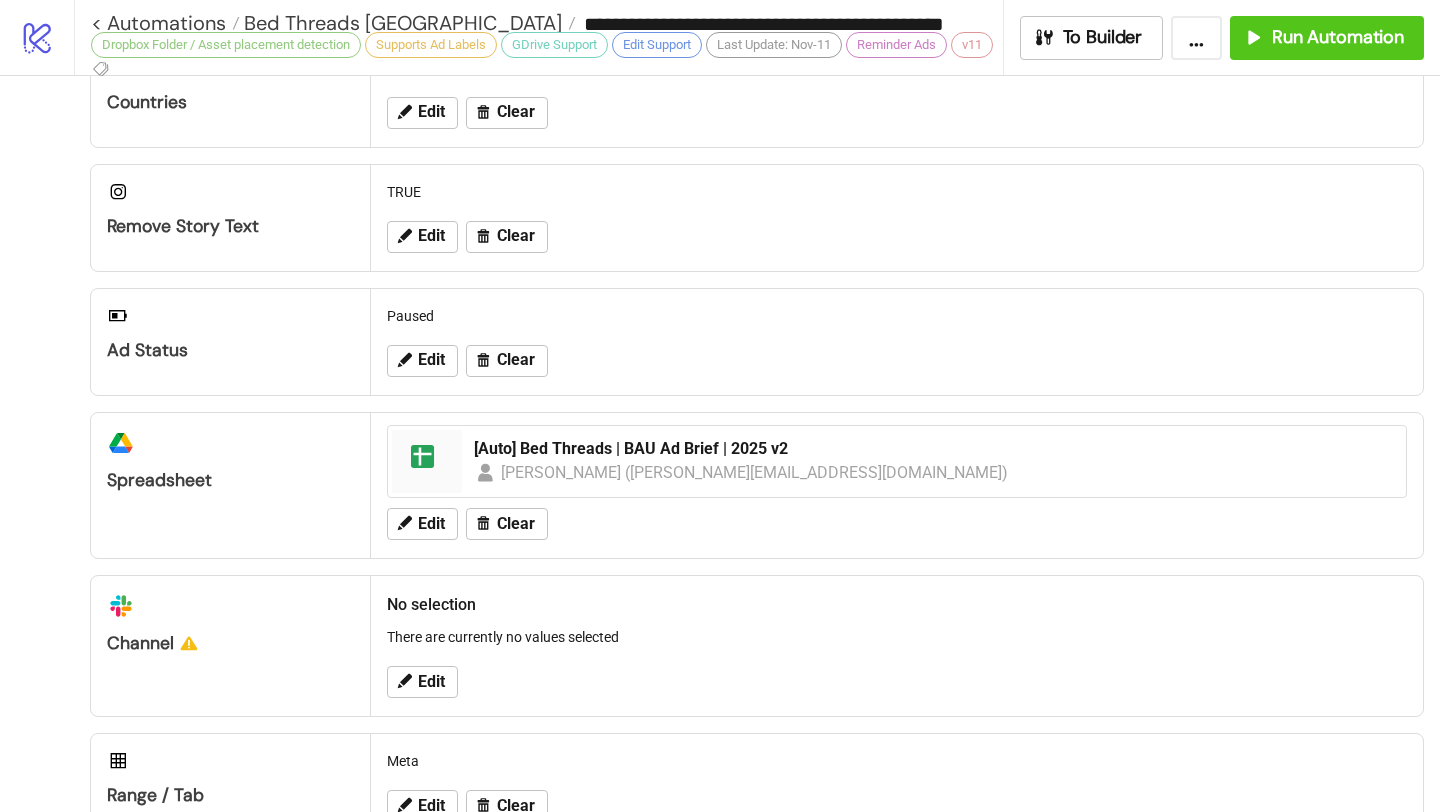 scroll, scrollTop: 142, scrollLeft: 0, axis: vertical 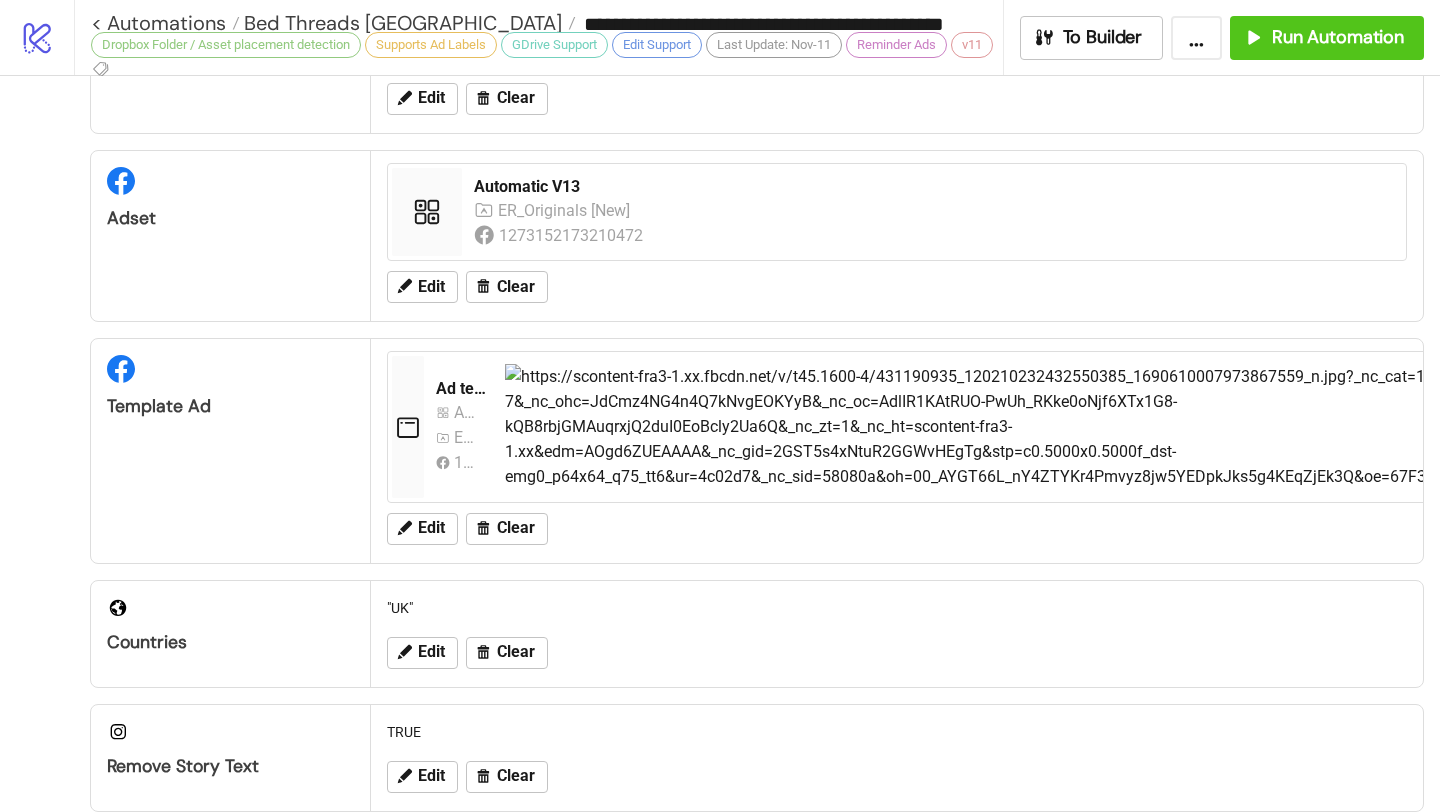 click on "Dropbox Folder / Asset placement detection" at bounding box center [226, 45] 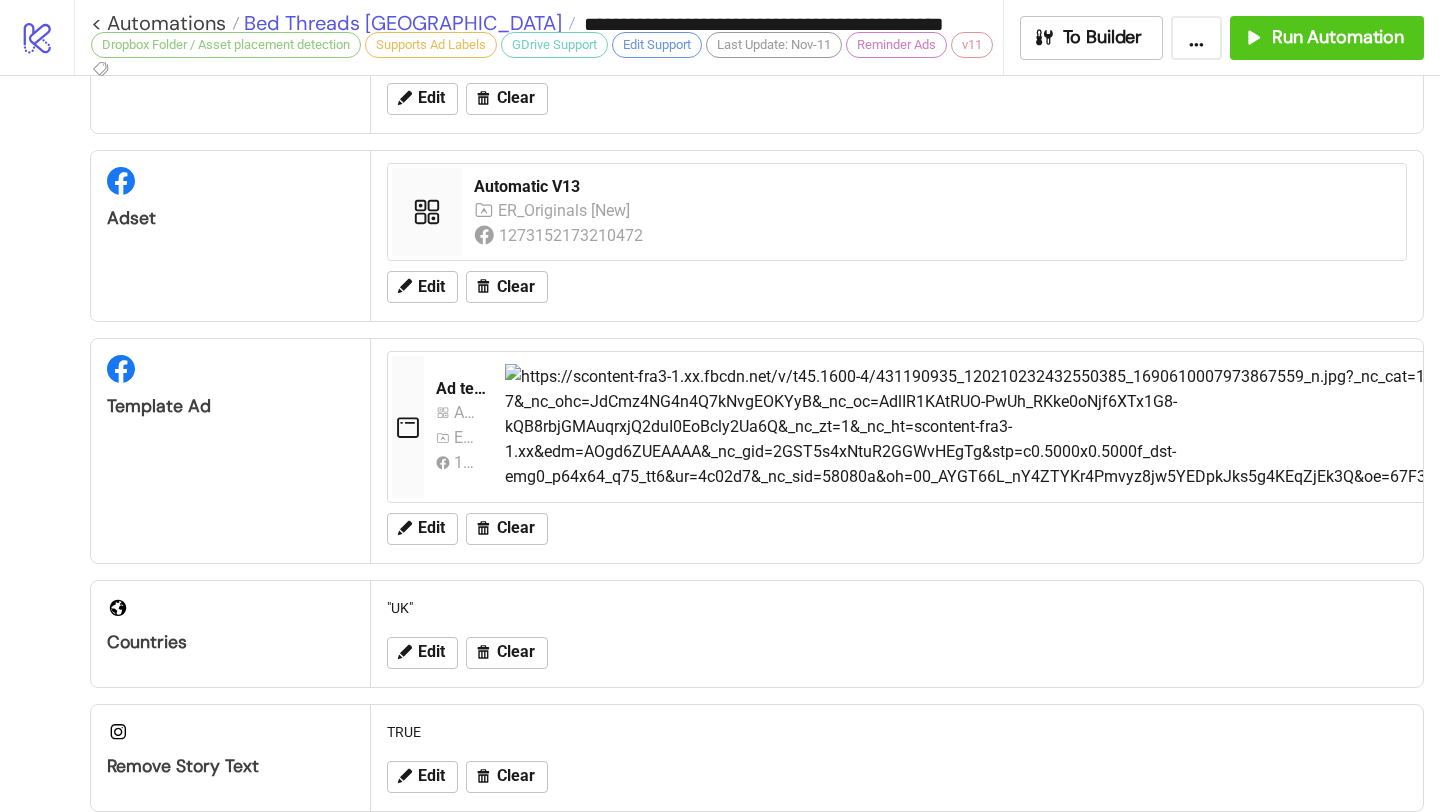 click on "Bed Threads [GEOGRAPHIC_DATA]" at bounding box center [400, 23] 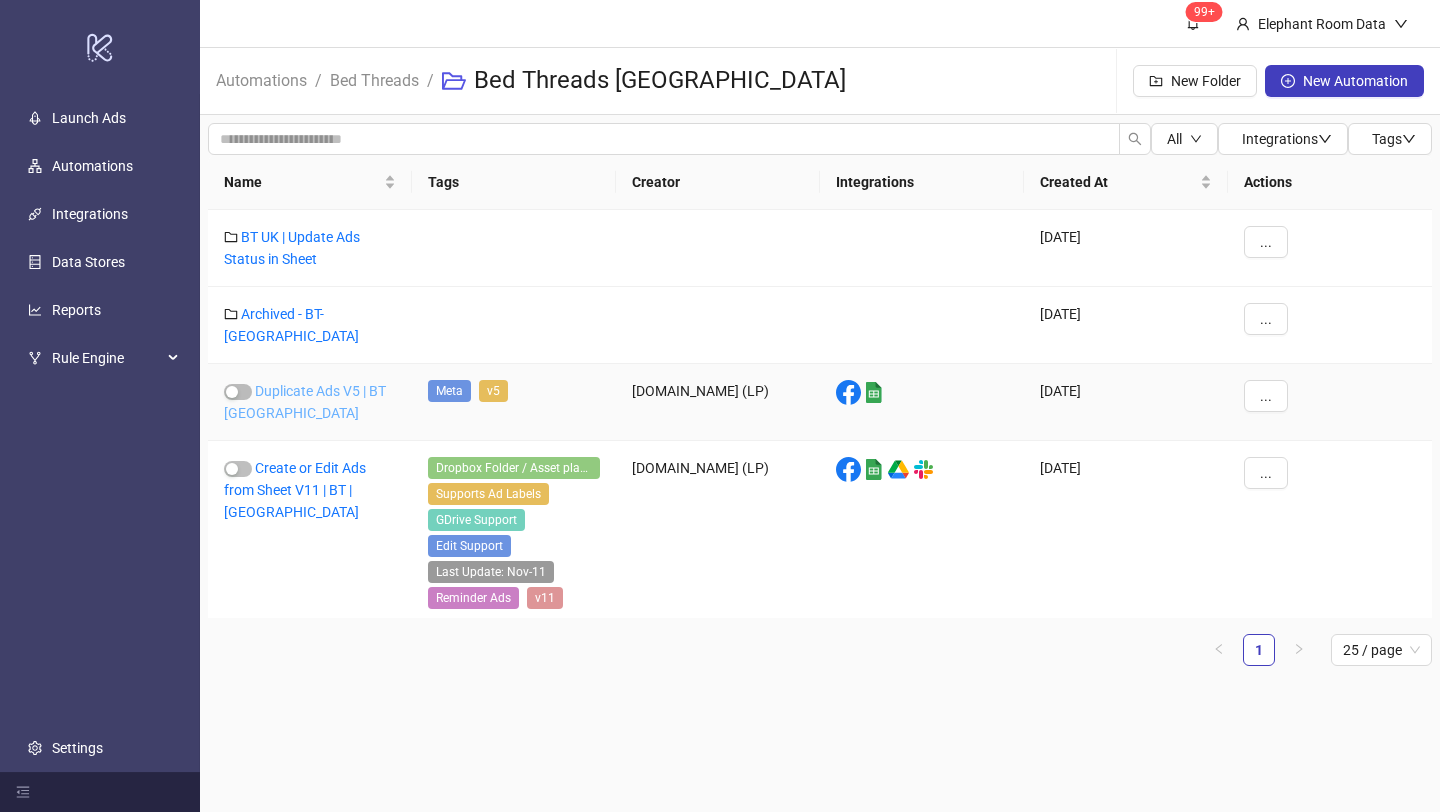 click on "Duplicate Ads V5 | BT [GEOGRAPHIC_DATA]" at bounding box center [305, 402] 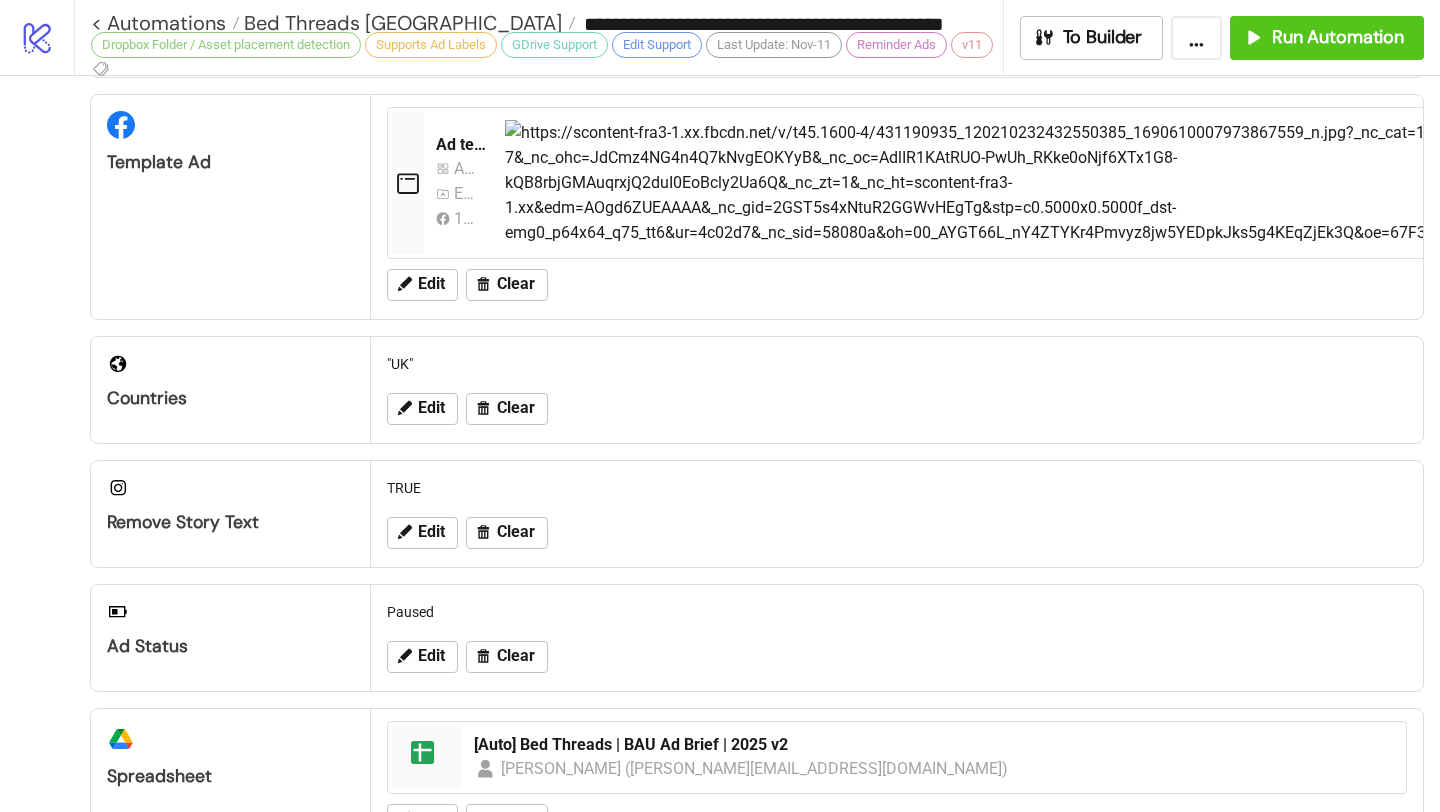 scroll, scrollTop: 542, scrollLeft: 0, axis: vertical 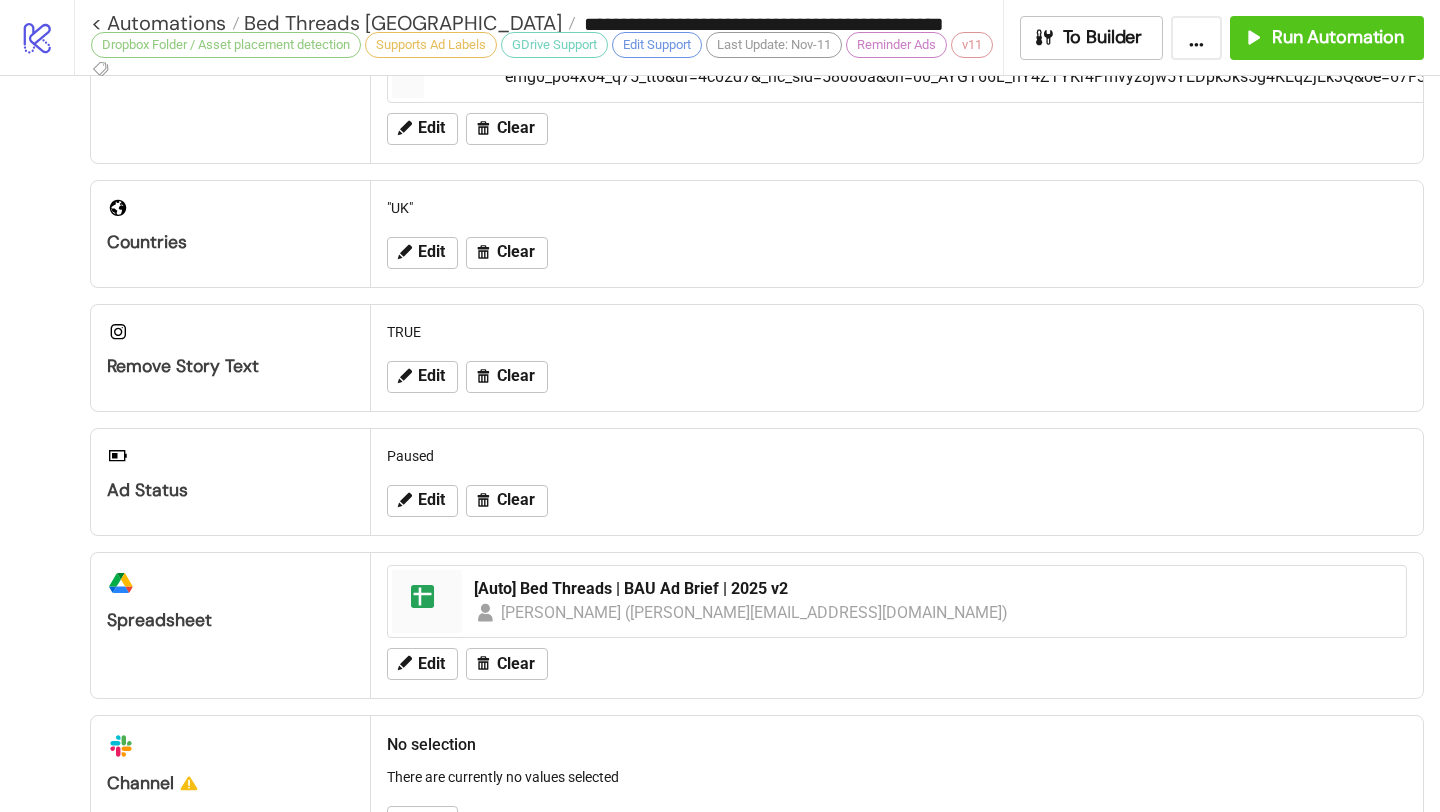 type on "**********" 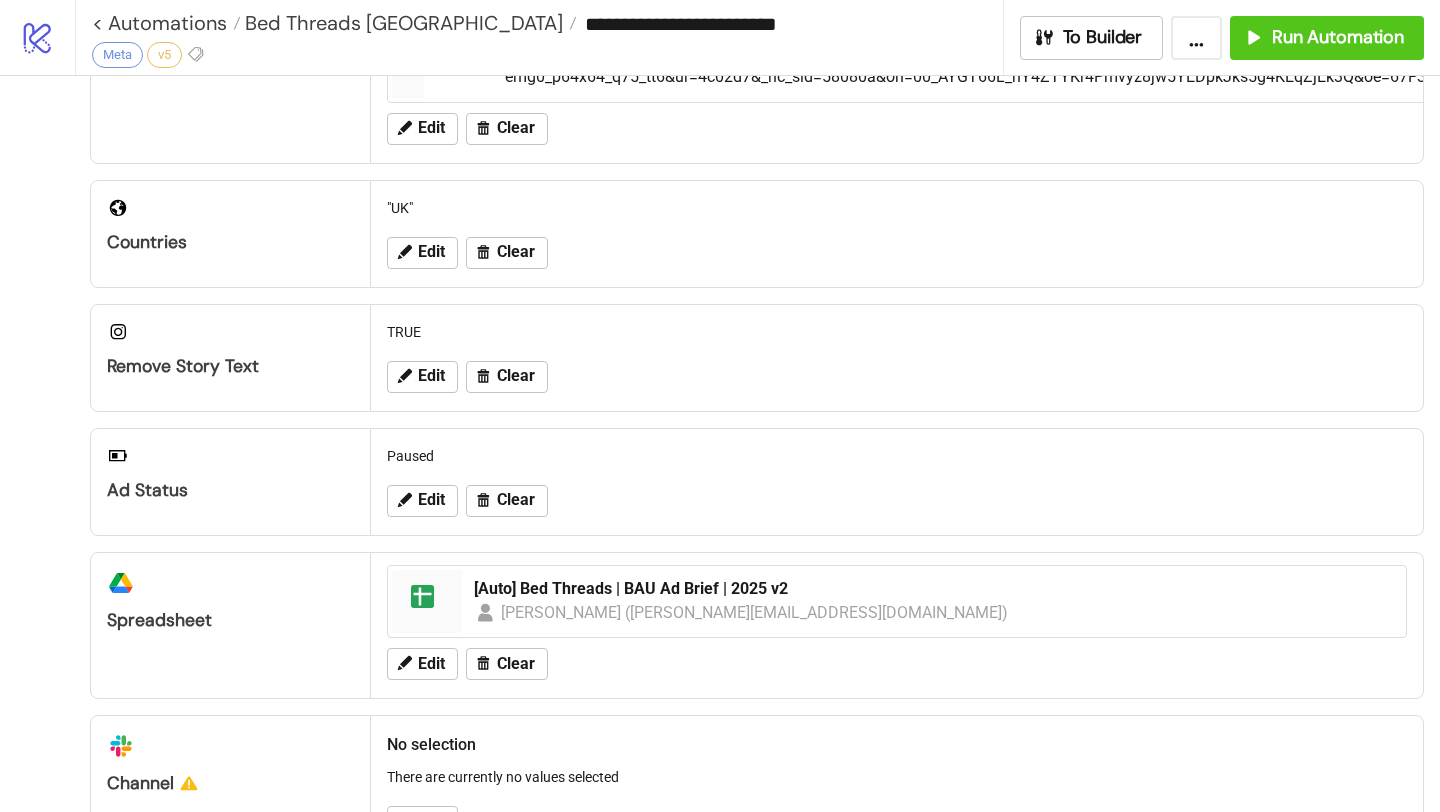 scroll, scrollTop: 478, scrollLeft: 0, axis: vertical 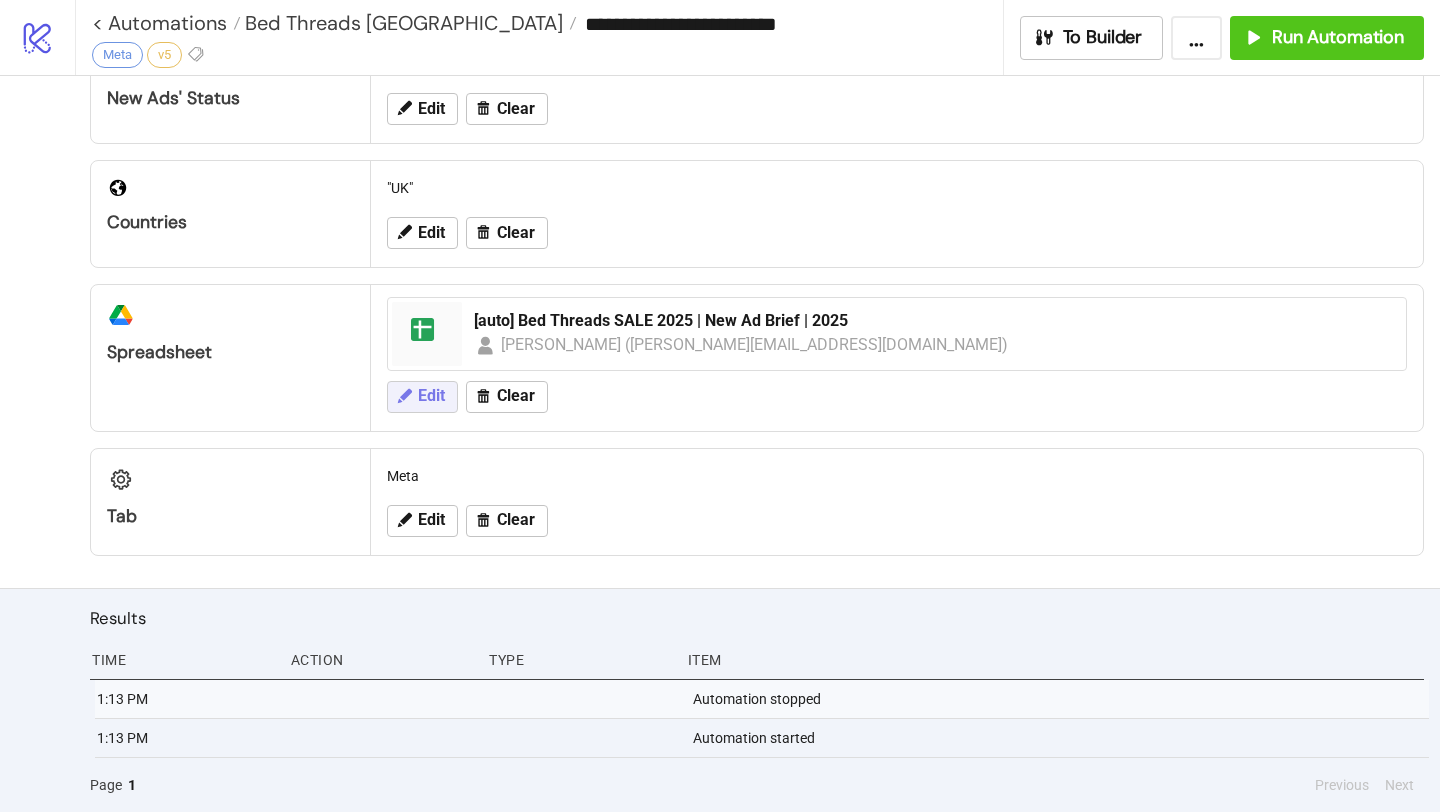 click on "Edit" at bounding box center [431, 396] 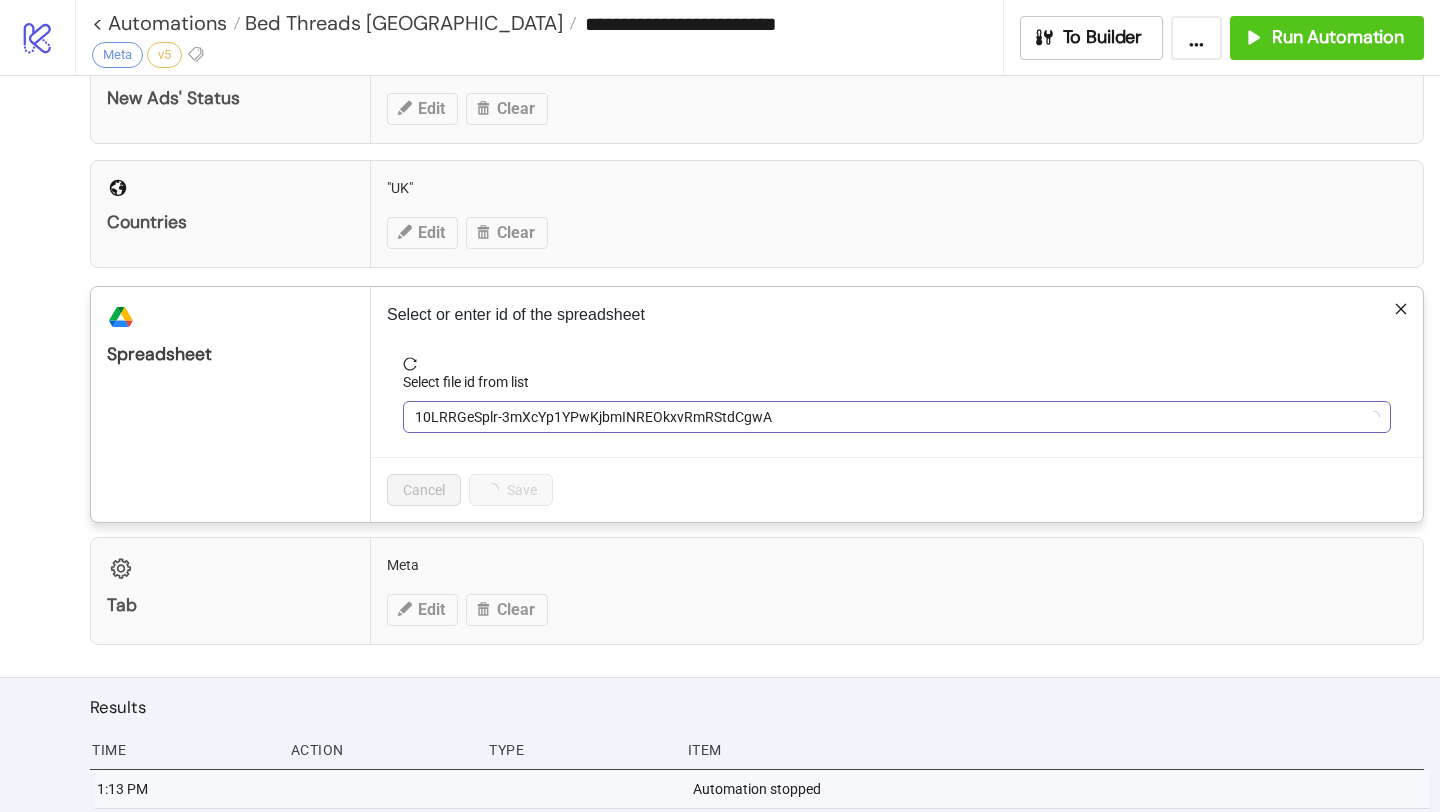 click on "10LRRGeSplr-3mXcYp1YPwKjbmINREOkxvRmRStdCgwA" at bounding box center [897, 417] 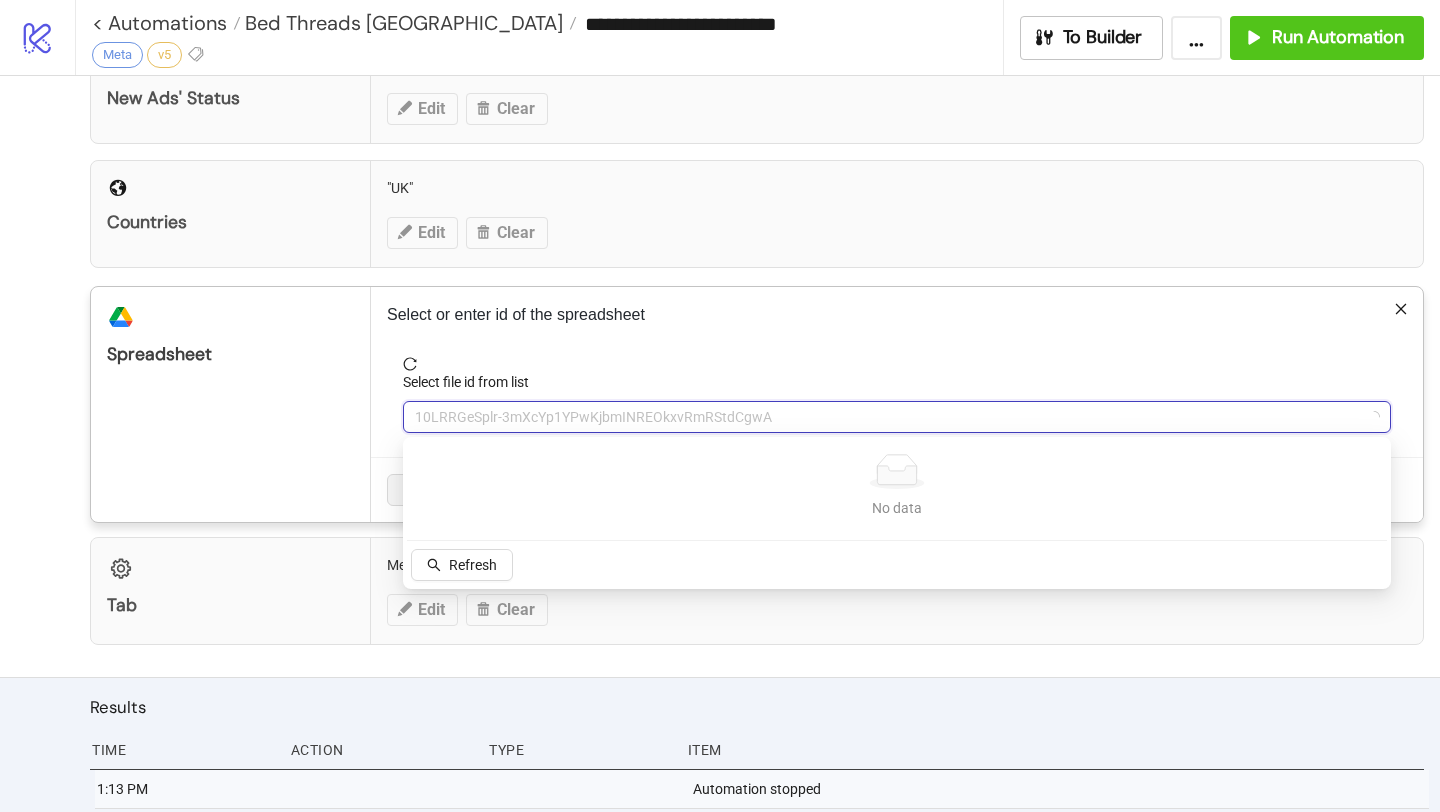 click on "No data No data Refresh" at bounding box center [897, 513] 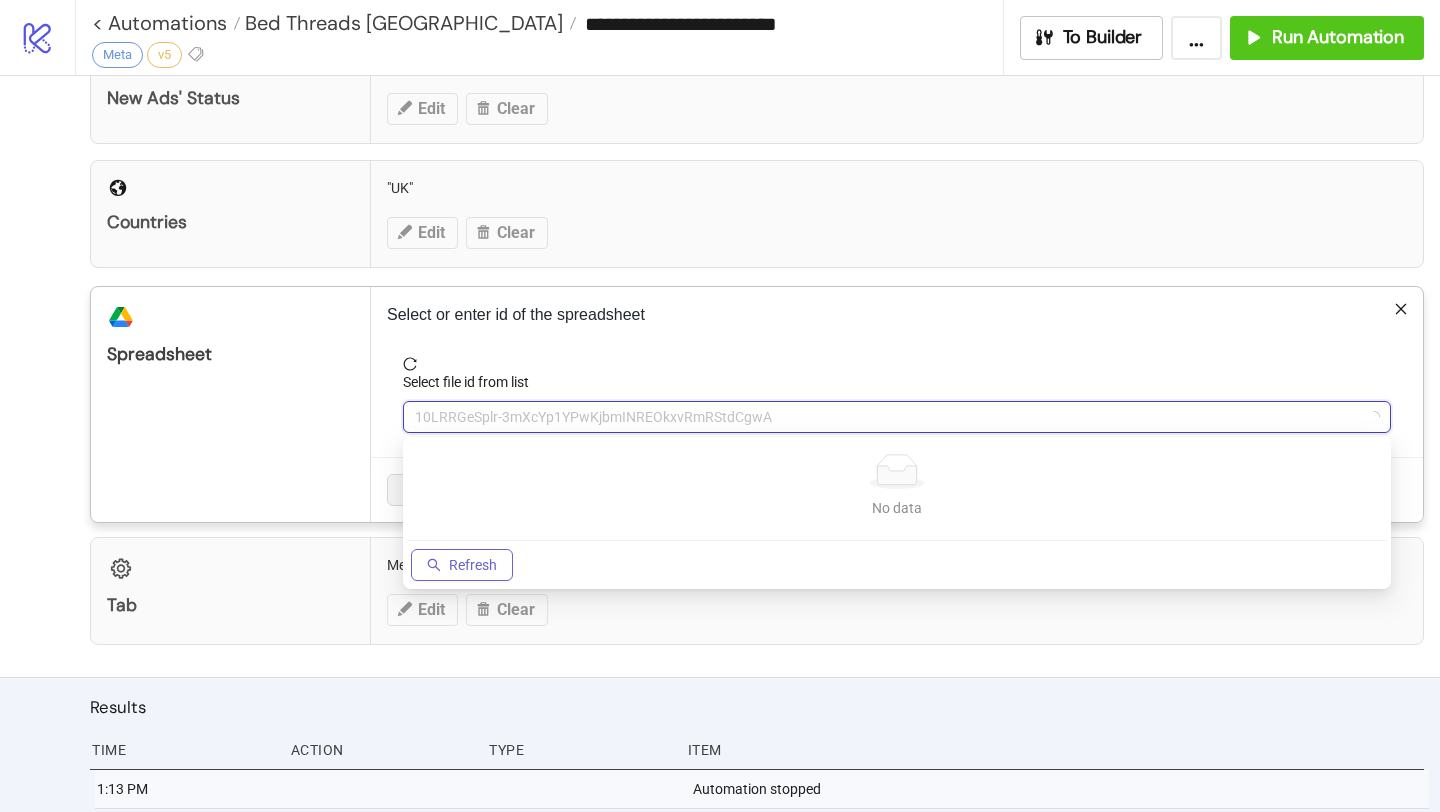 click on "Refresh" at bounding box center (473, 565) 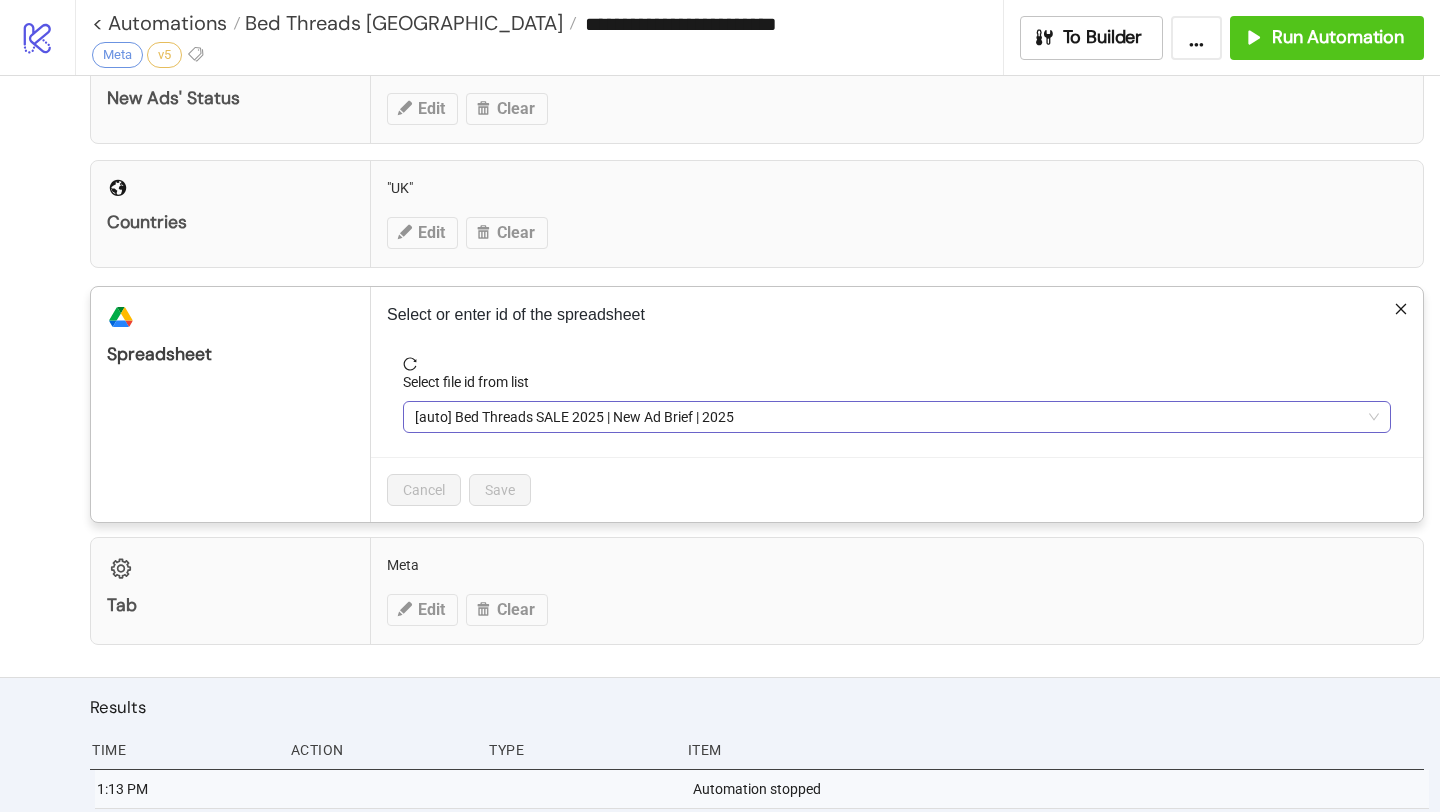 click on "[auto] Bed Threads SALE 2025 | New Ad Brief | 2025" at bounding box center [897, 417] 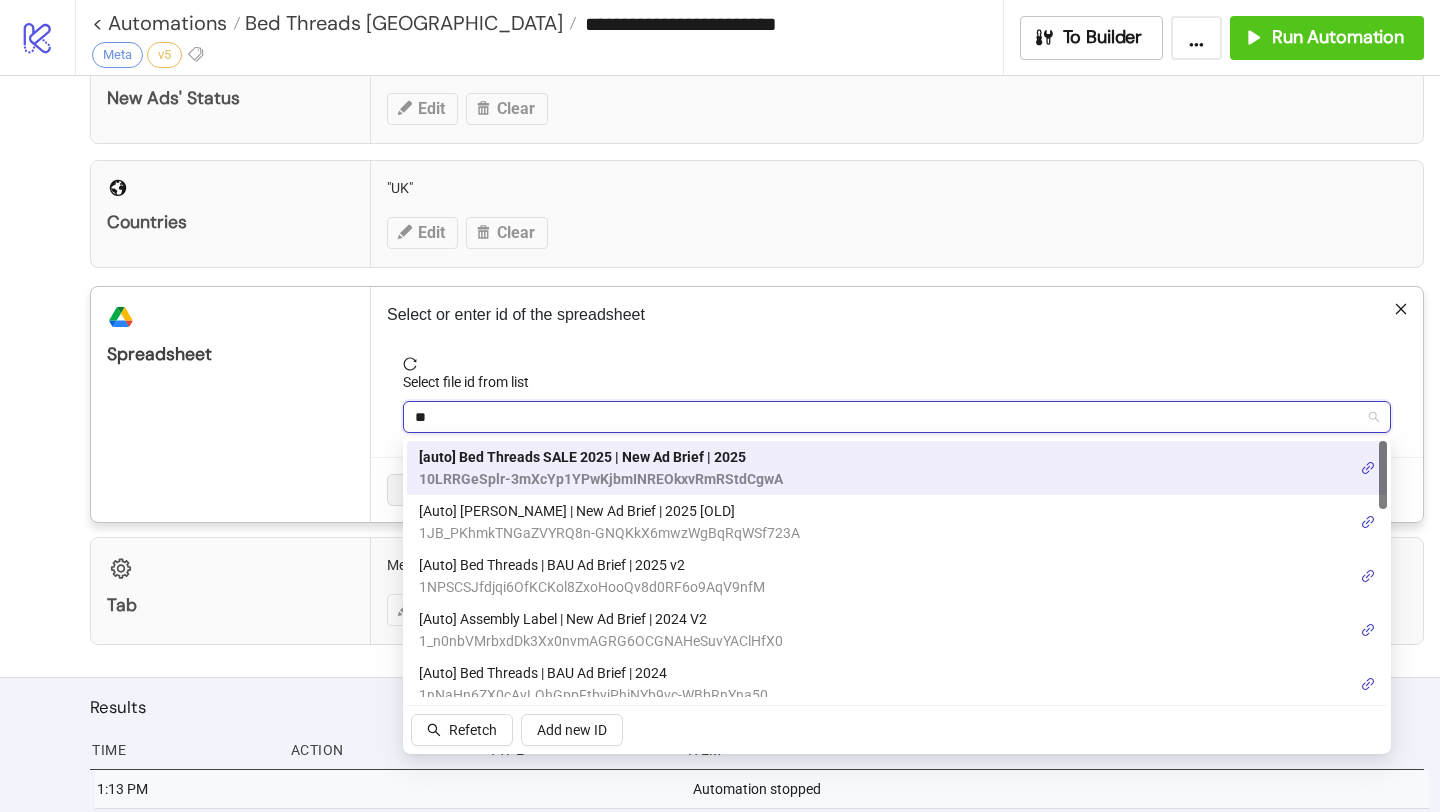 type on "***" 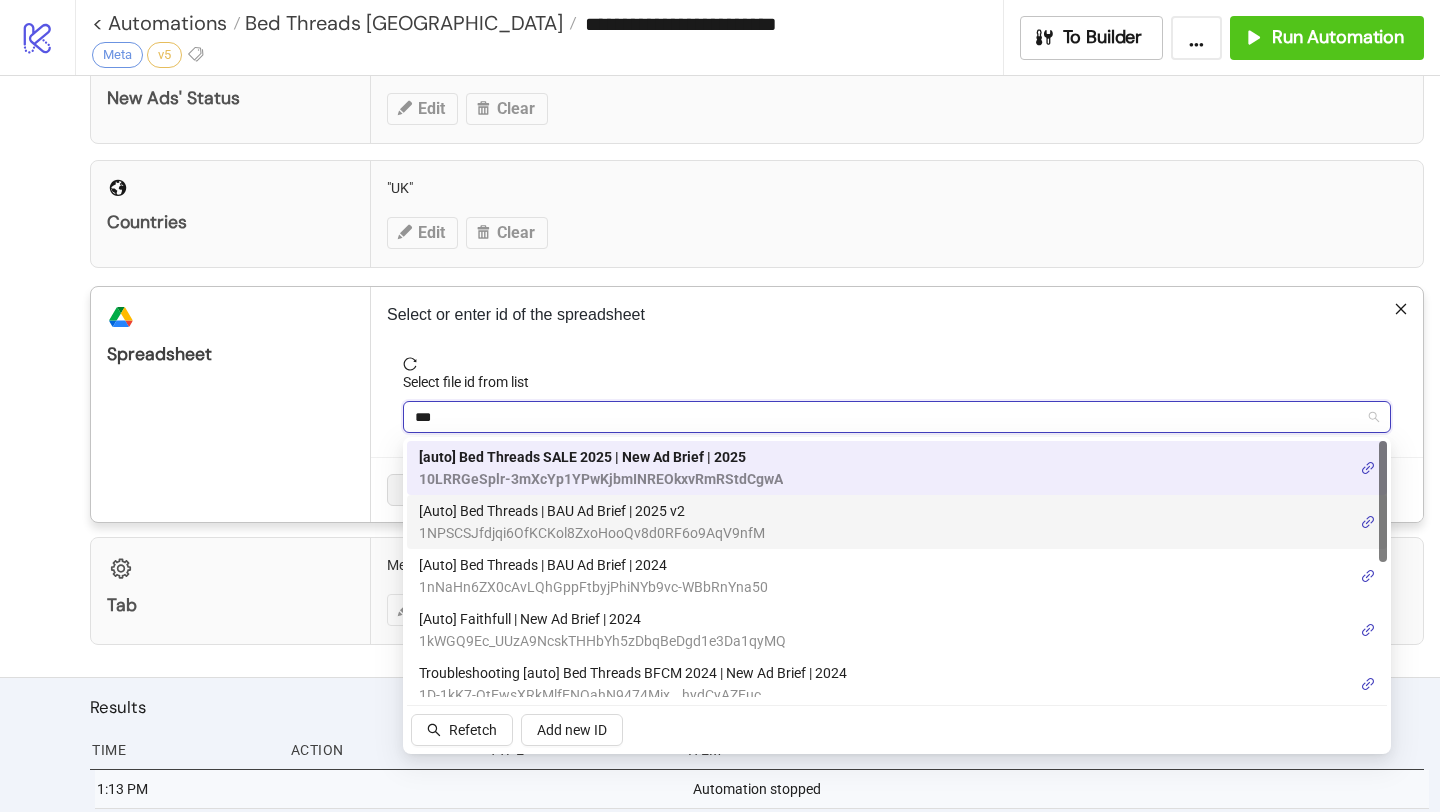 click on "1NPSCSJfdjqi6OfKCKol8ZxoHooQv8d0RF6o9AqV9nfM" at bounding box center [592, 533] 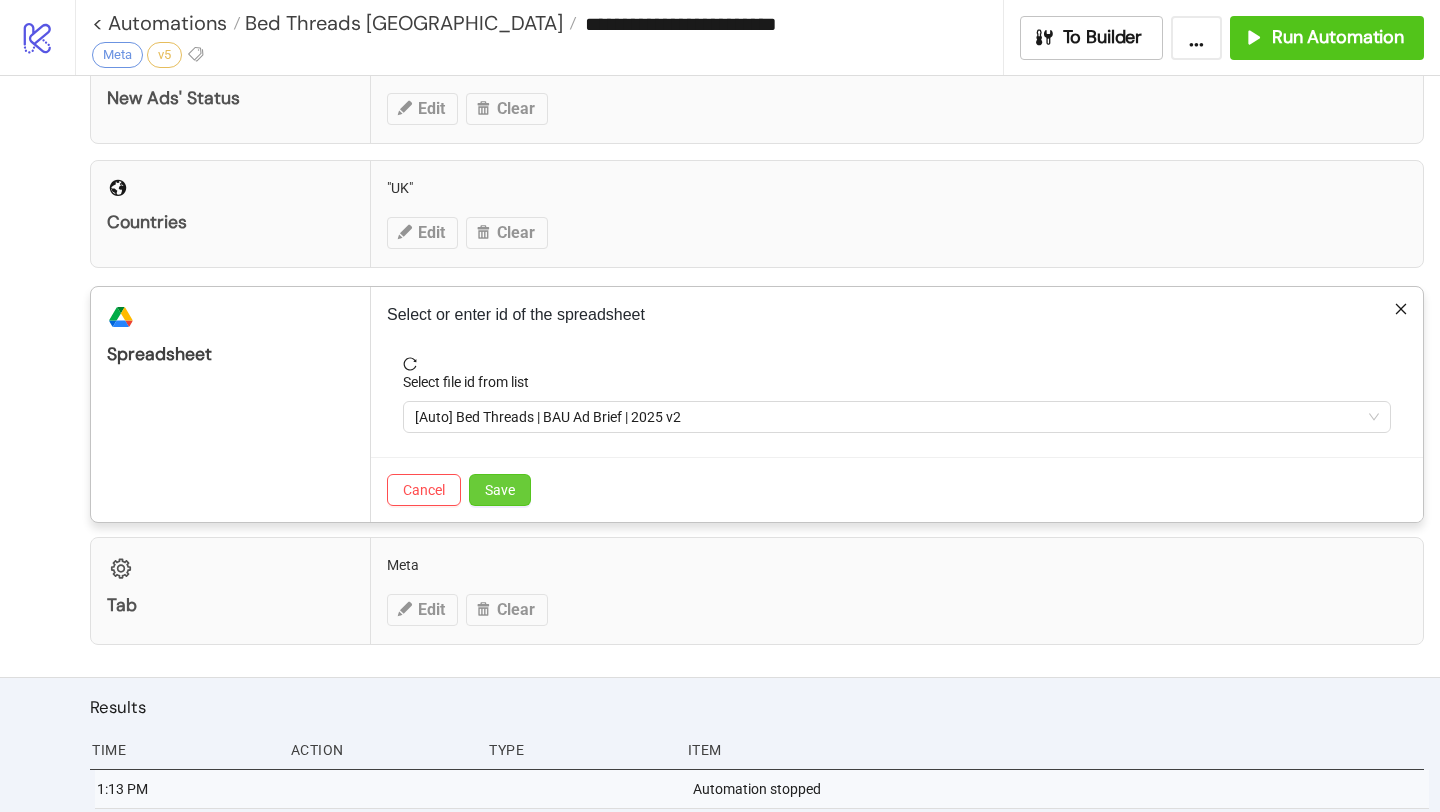 click on "Save" at bounding box center (500, 490) 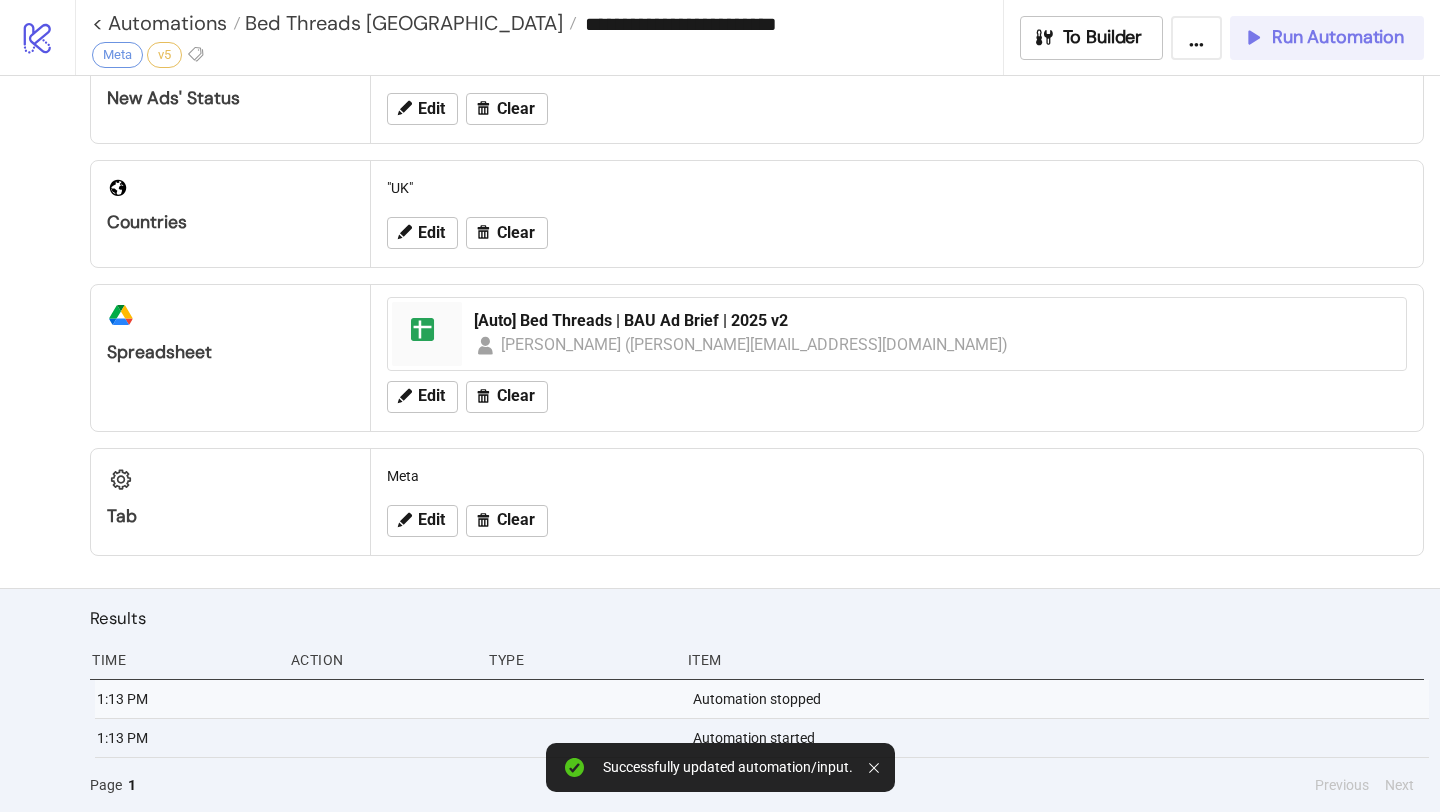 click on "Run Automation" at bounding box center [1338, 37] 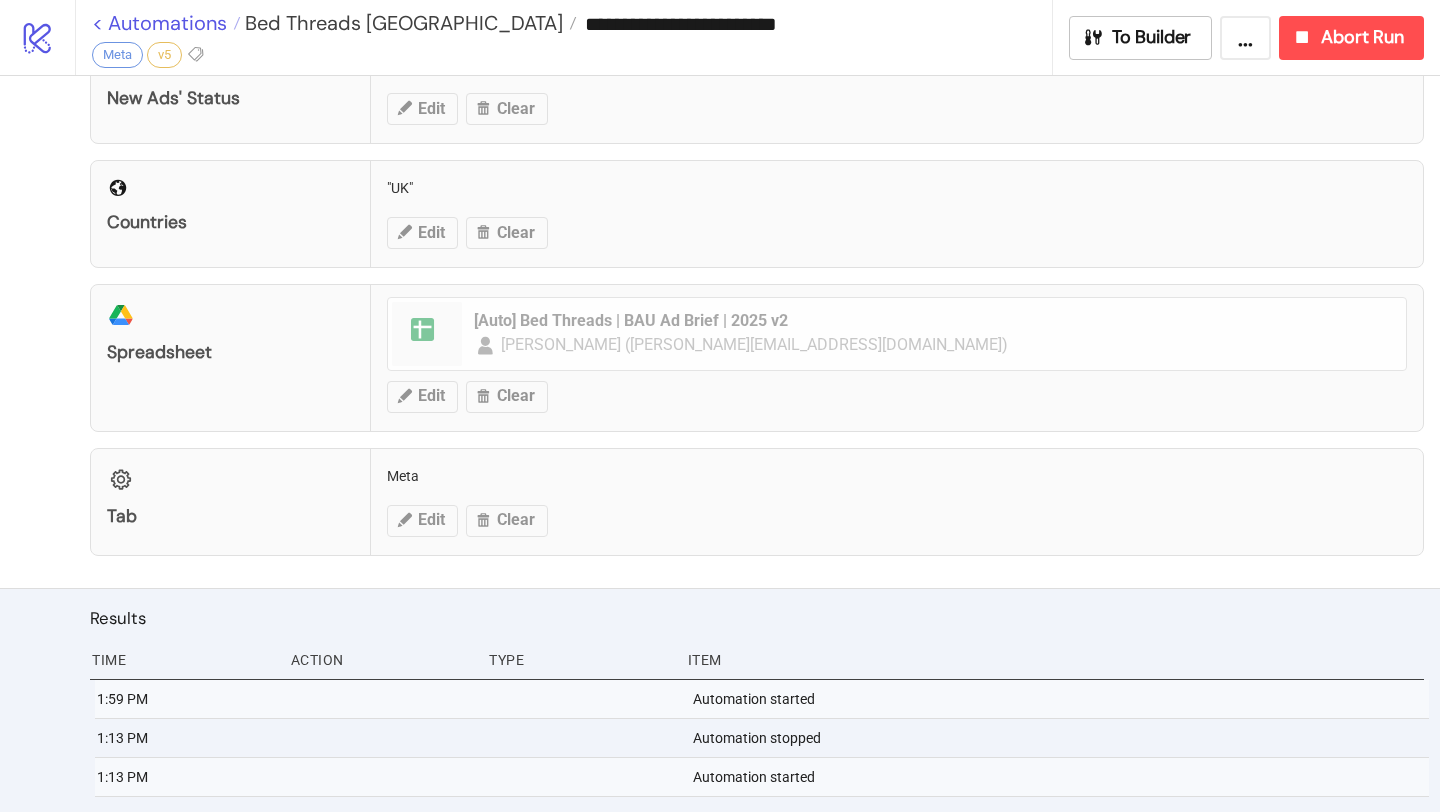 click on "< Automations" at bounding box center [166, 23] 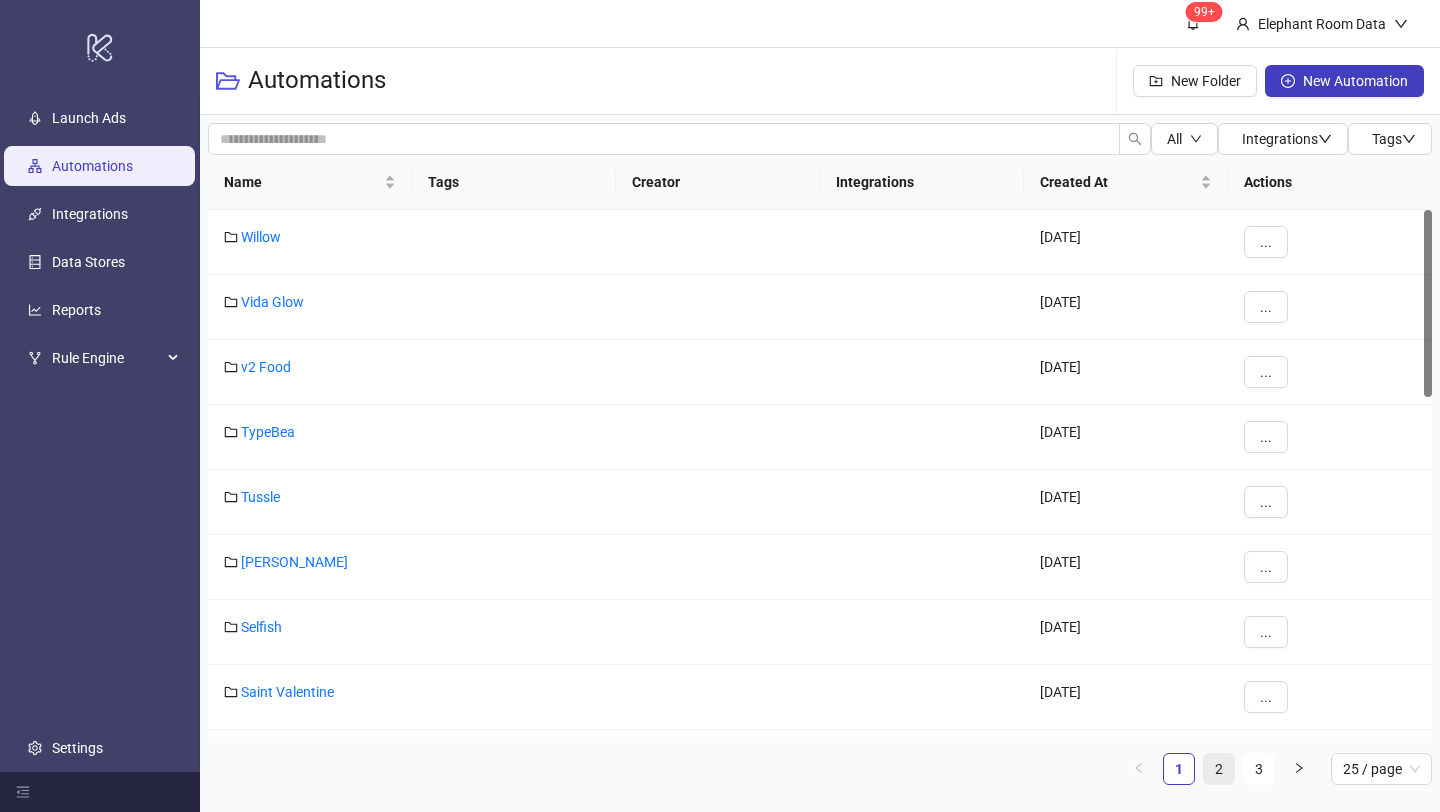 click on "2" at bounding box center (1219, 769) 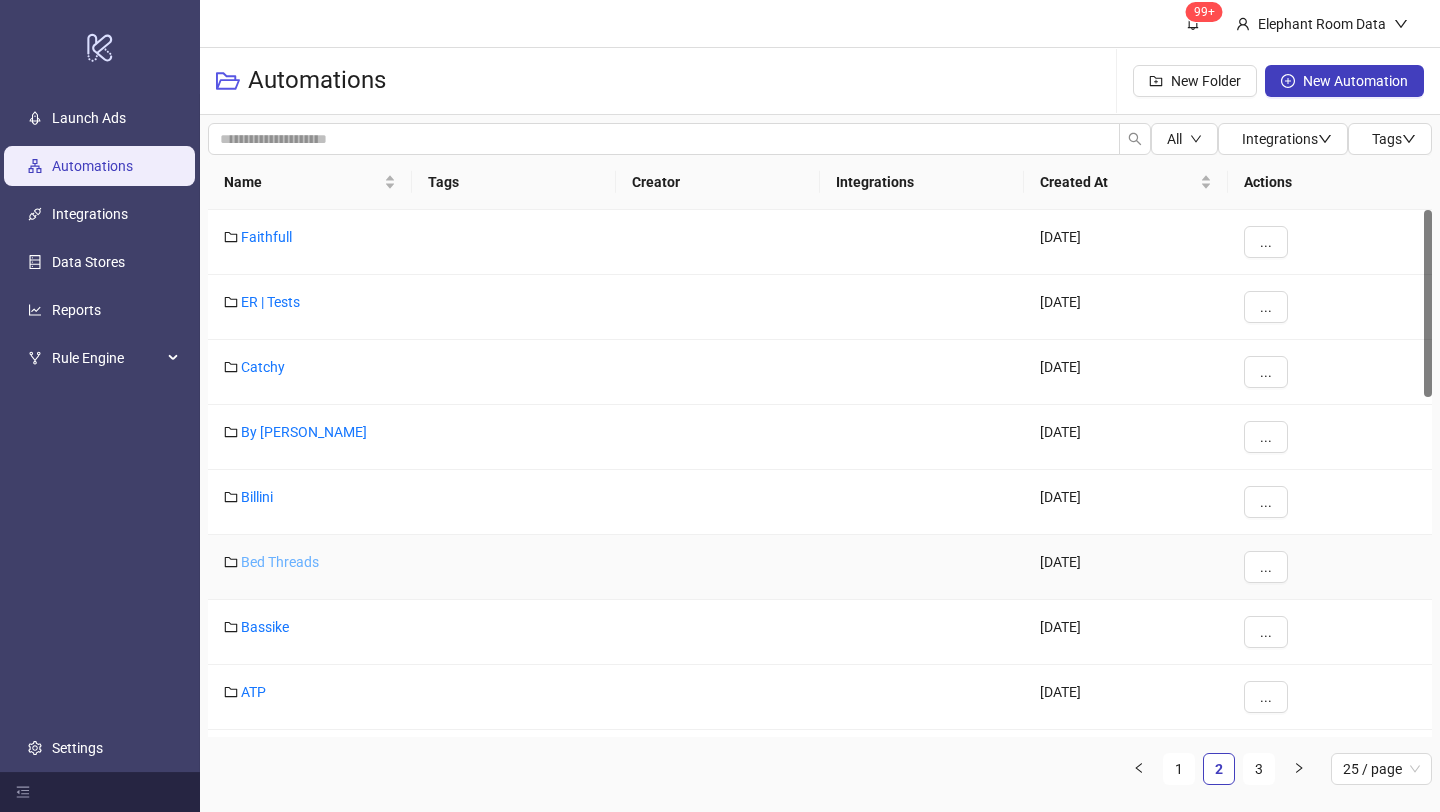 click on "Bed Threads" at bounding box center [280, 562] 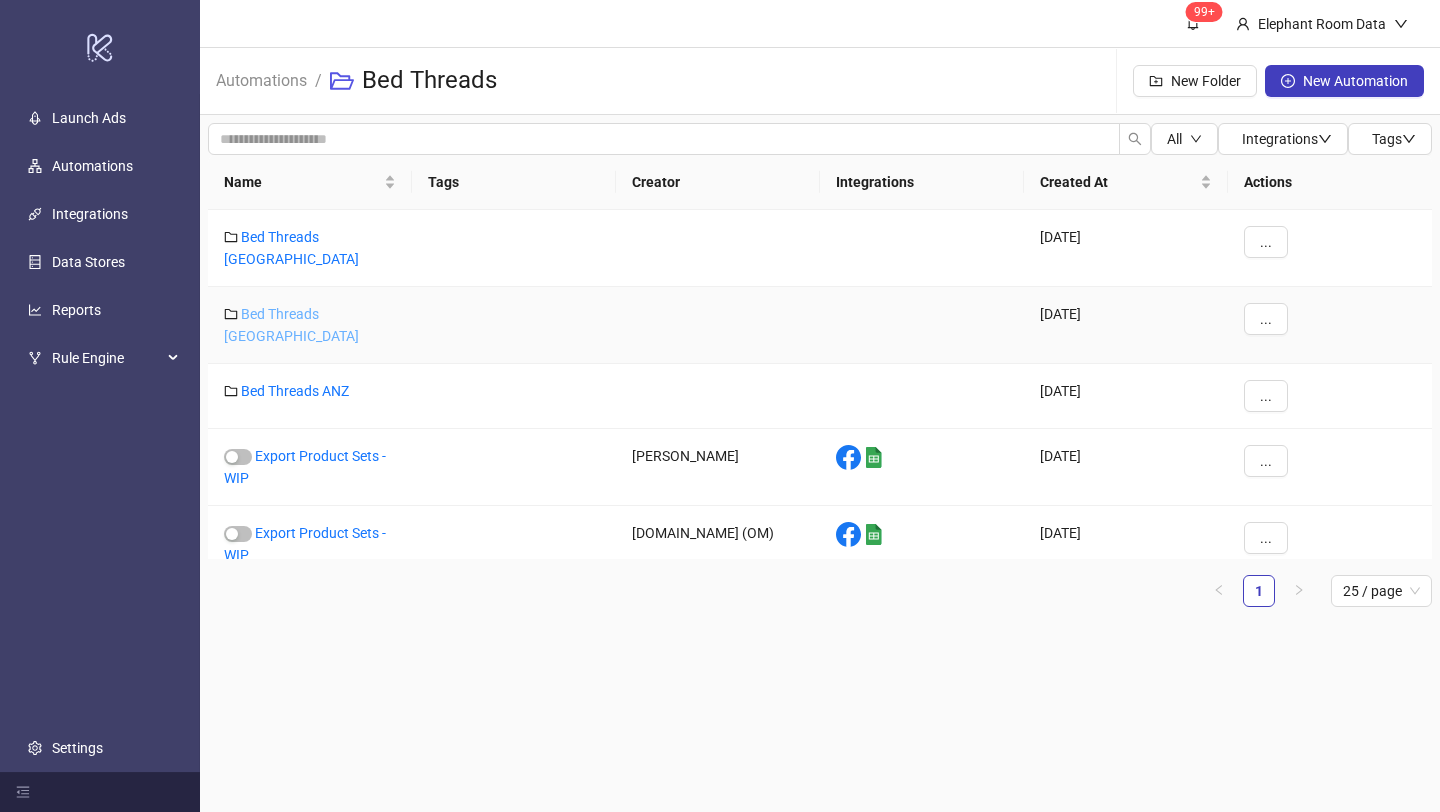click on "Bed Threads [GEOGRAPHIC_DATA]" at bounding box center [291, 325] 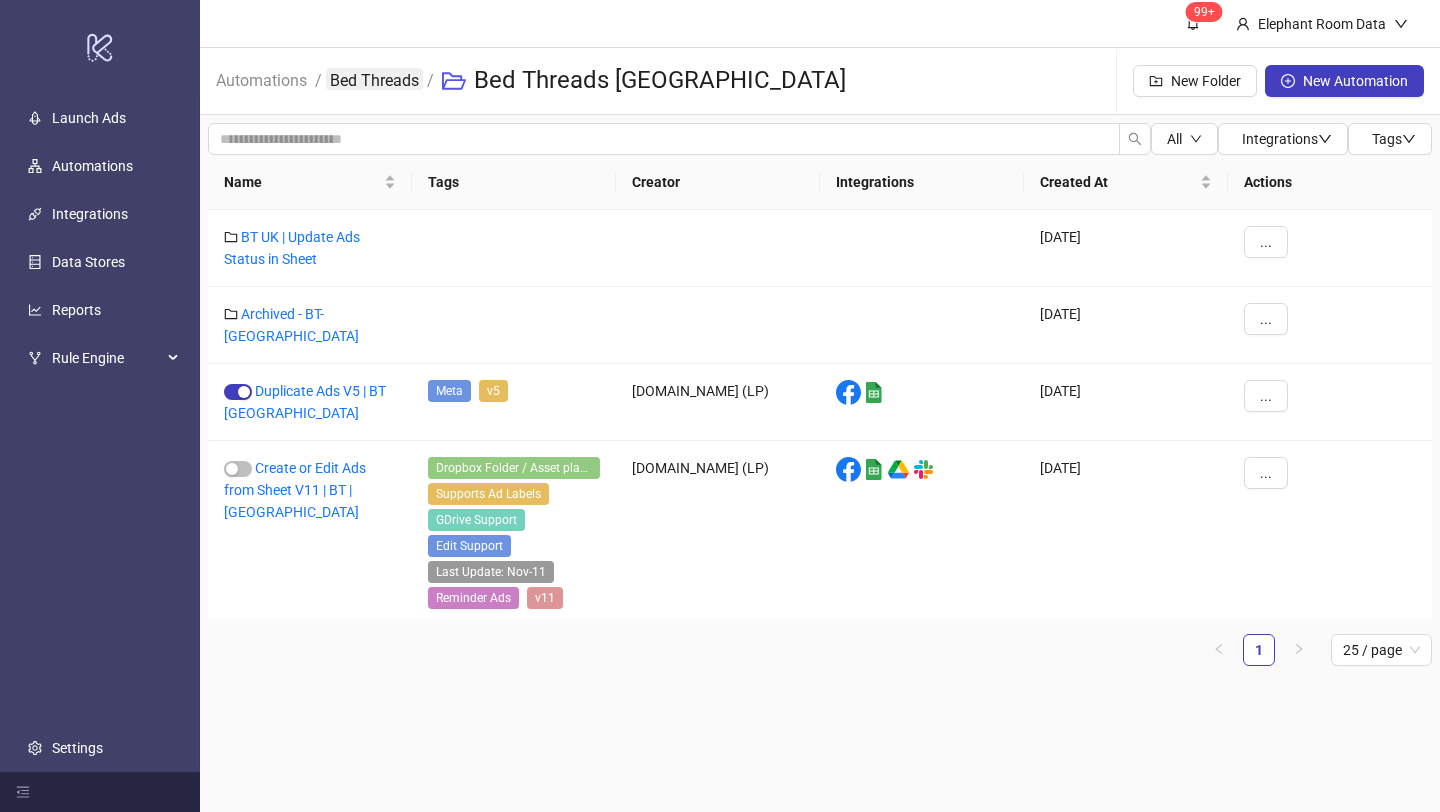 click on "Bed Threads" at bounding box center [374, 79] 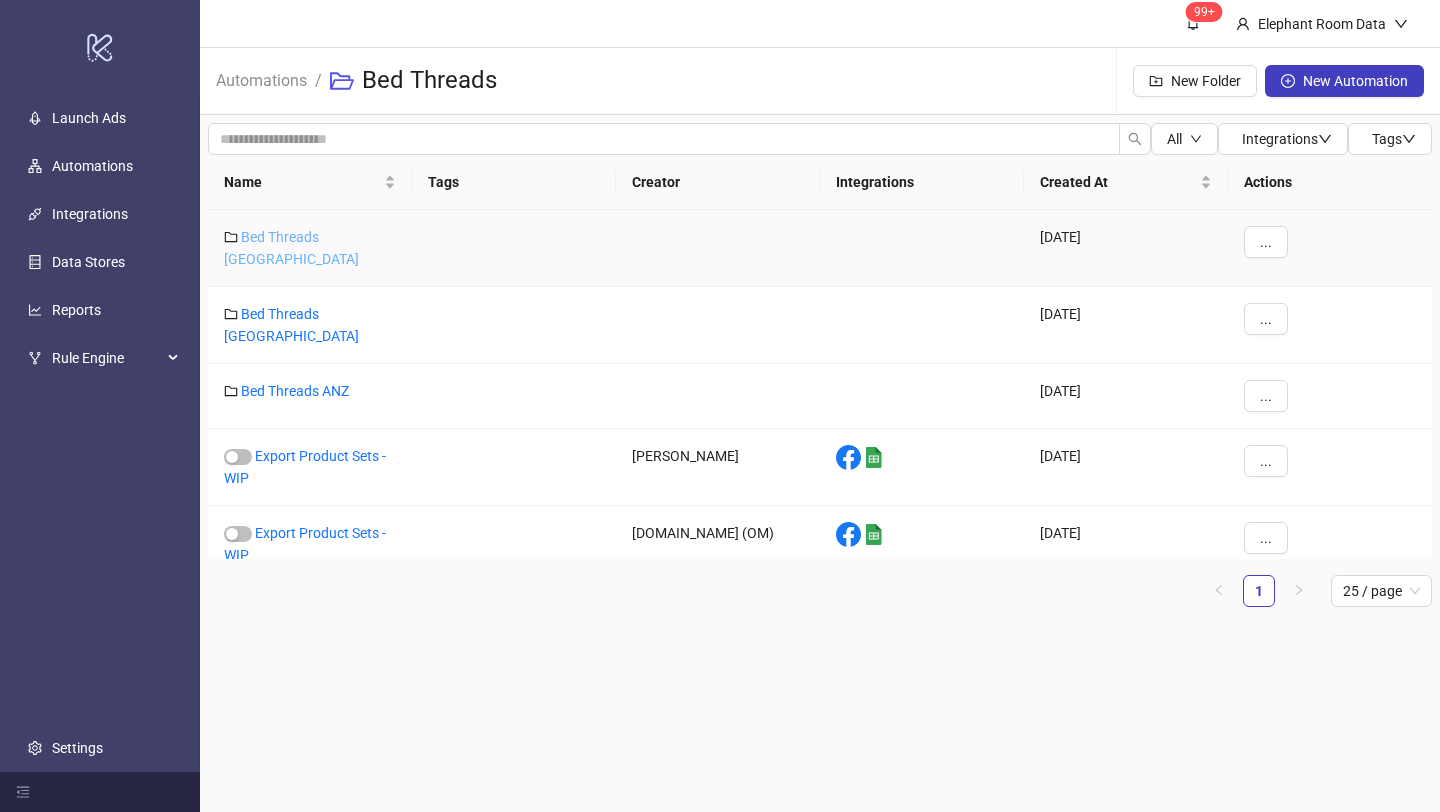 click on "Bed Threads [GEOGRAPHIC_DATA]" at bounding box center [291, 248] 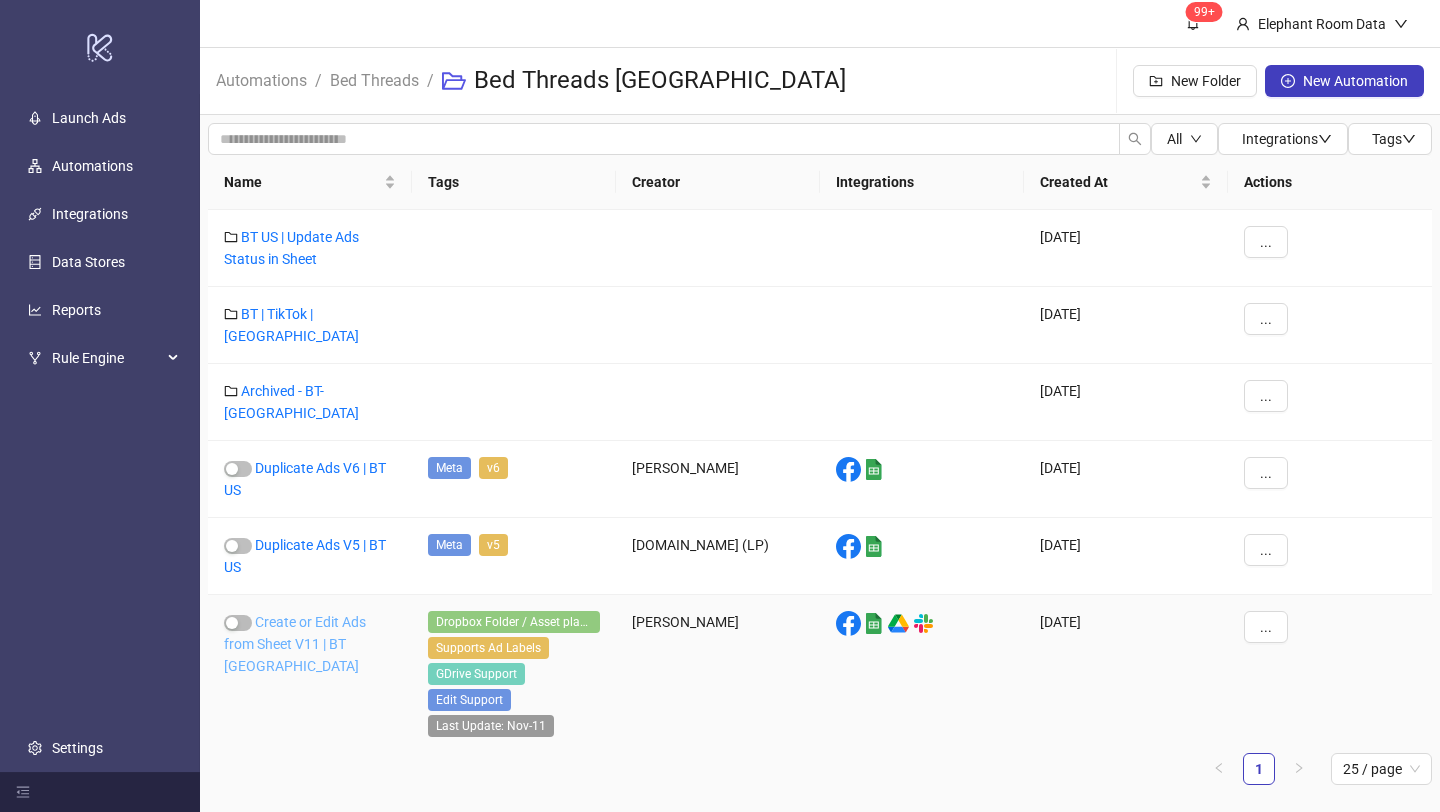 click on "Create or Edit Ads from Sheet V11 | BT [GEOGRAPHIC_DATA]" at bounding box center [295, 644] 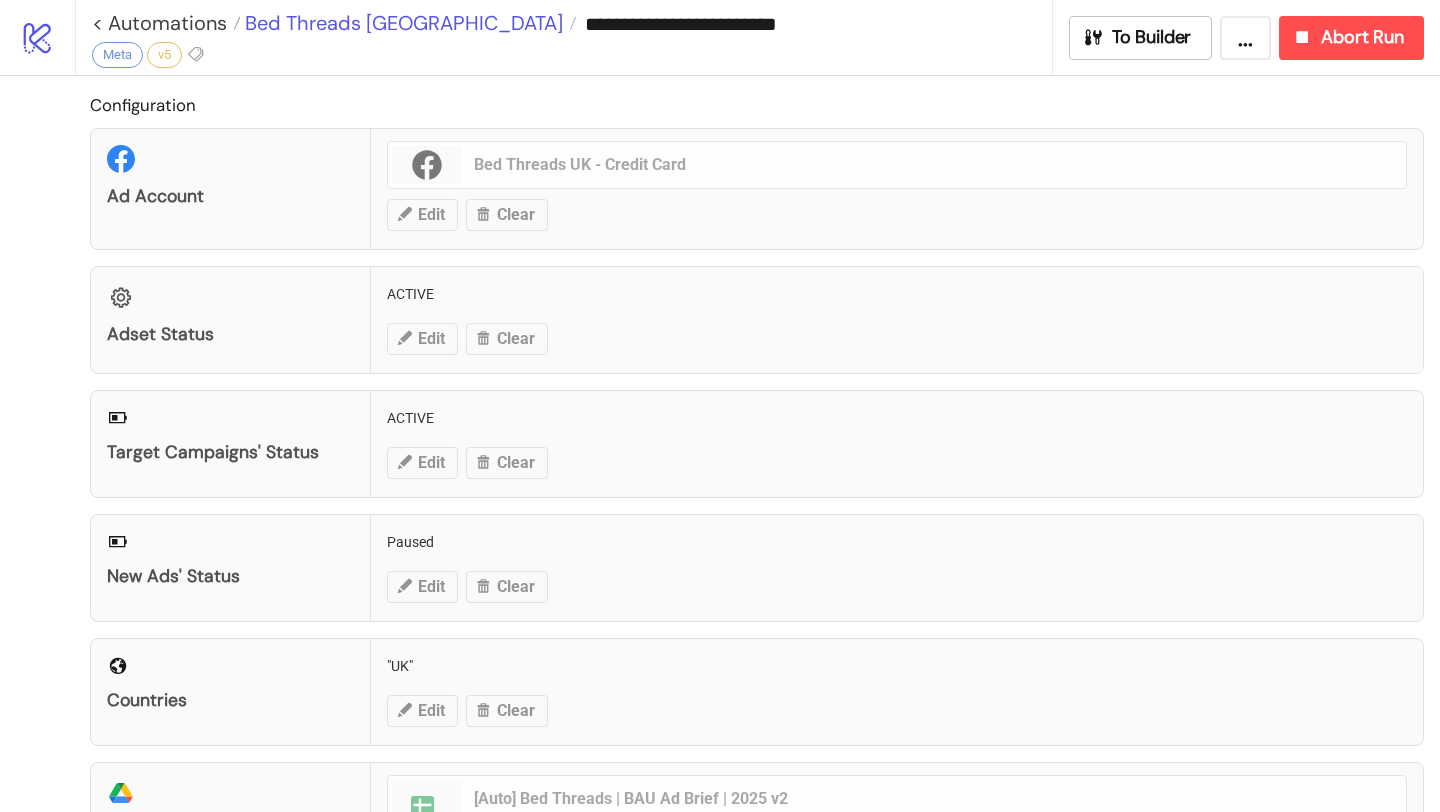 type on "**********" 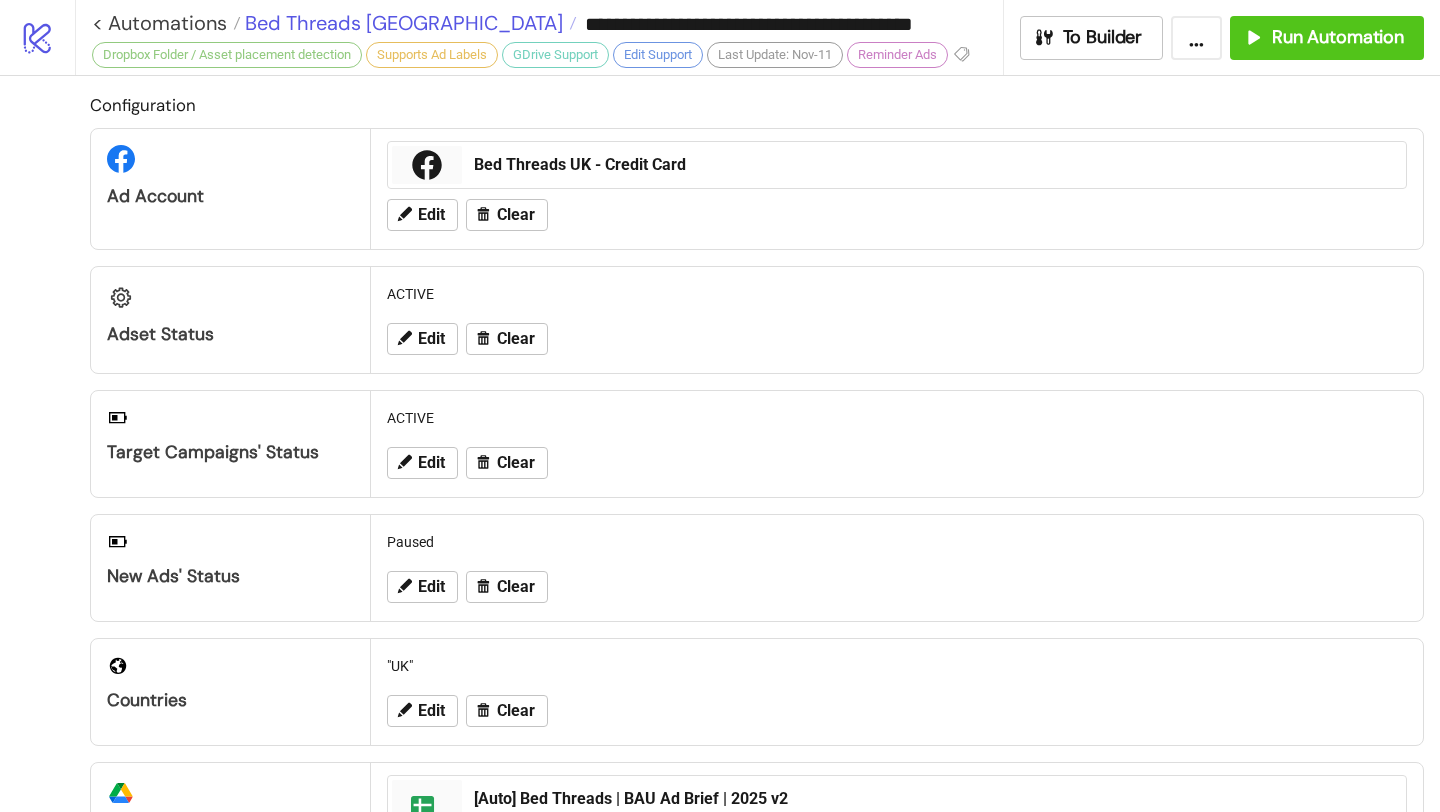 click on "Bed Threads [GEOGRAPHIC_DATA]" at bounding box center (401, 23) 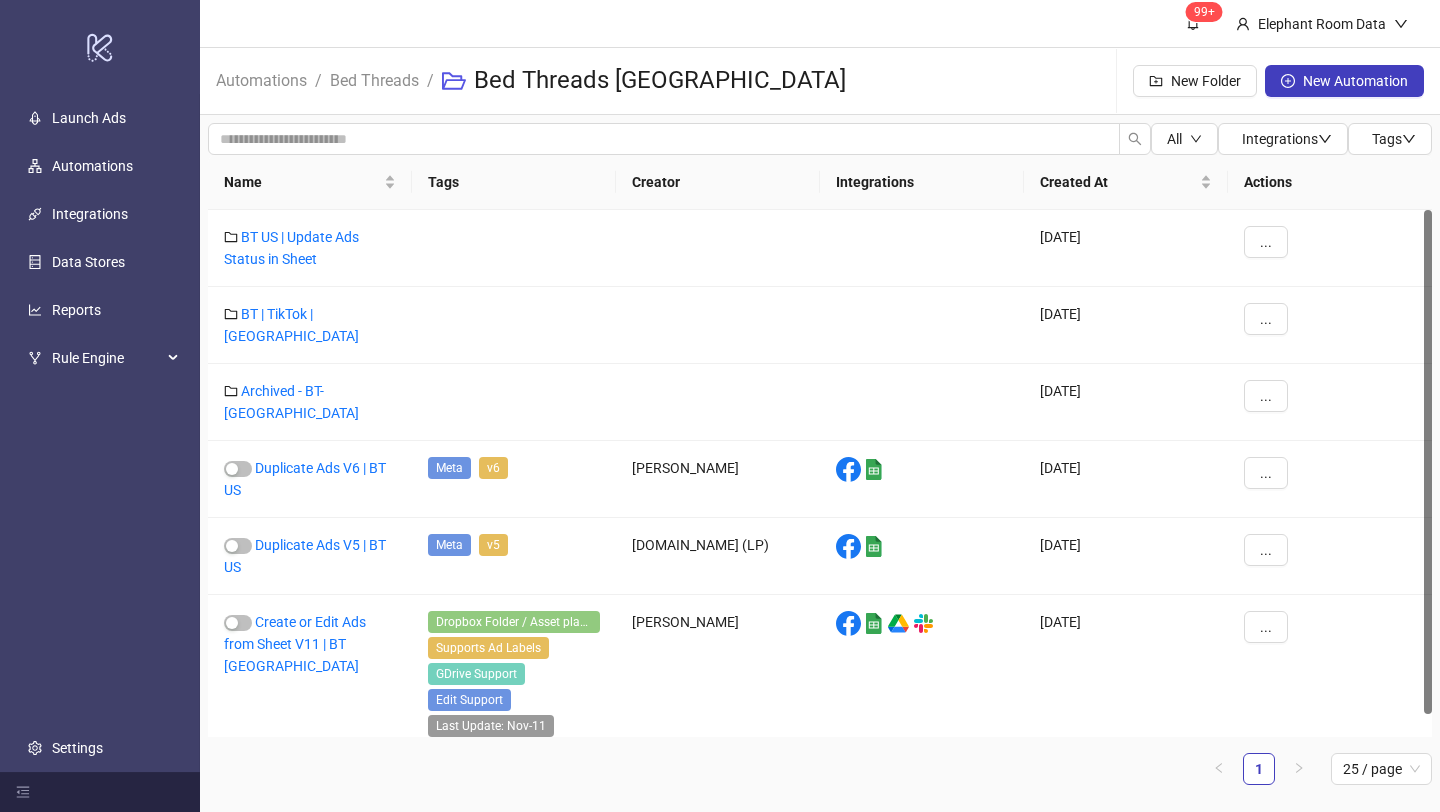 click on "Bed Threads" at bounding box center [374, 80] 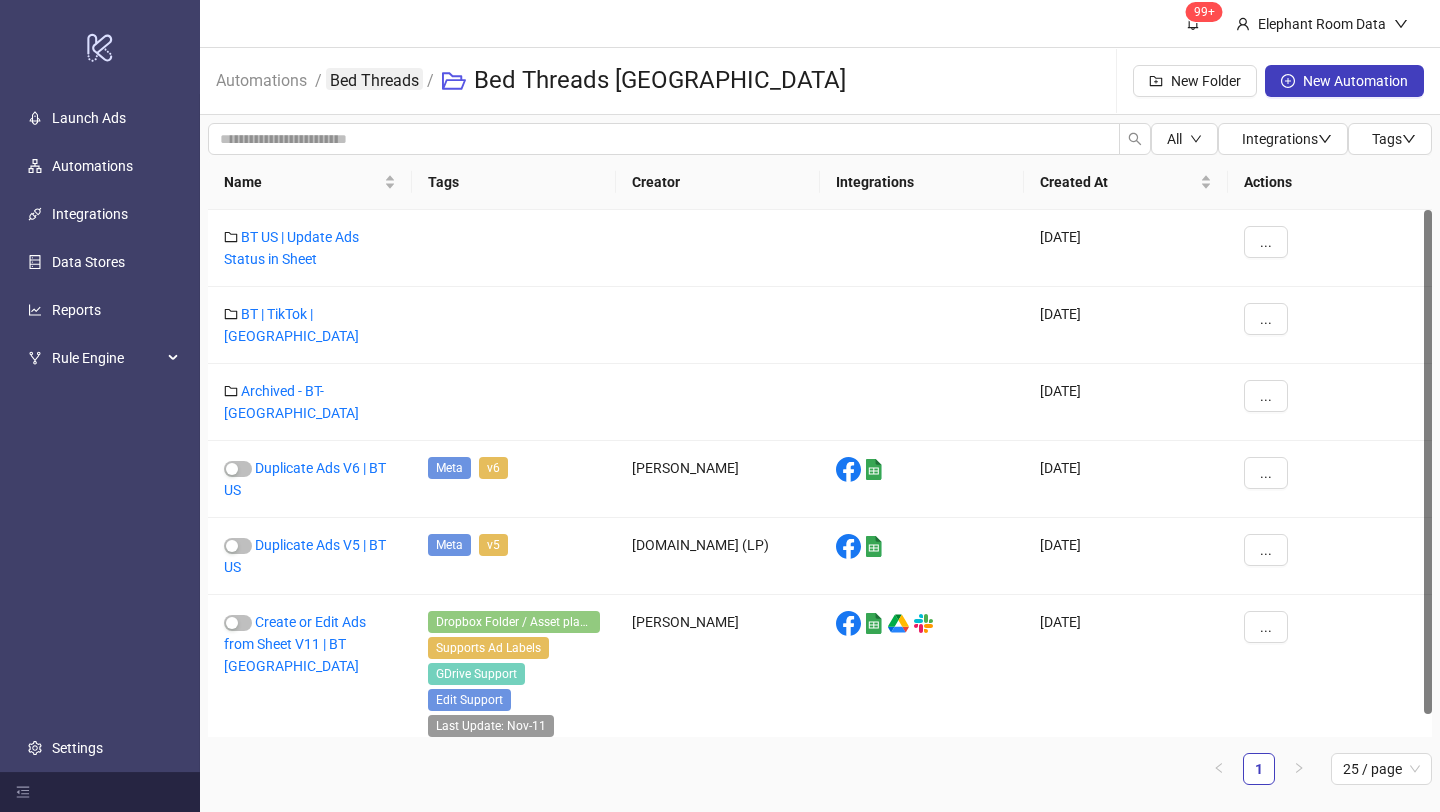click on "Bed Threads" at bounding box center [374, 79] 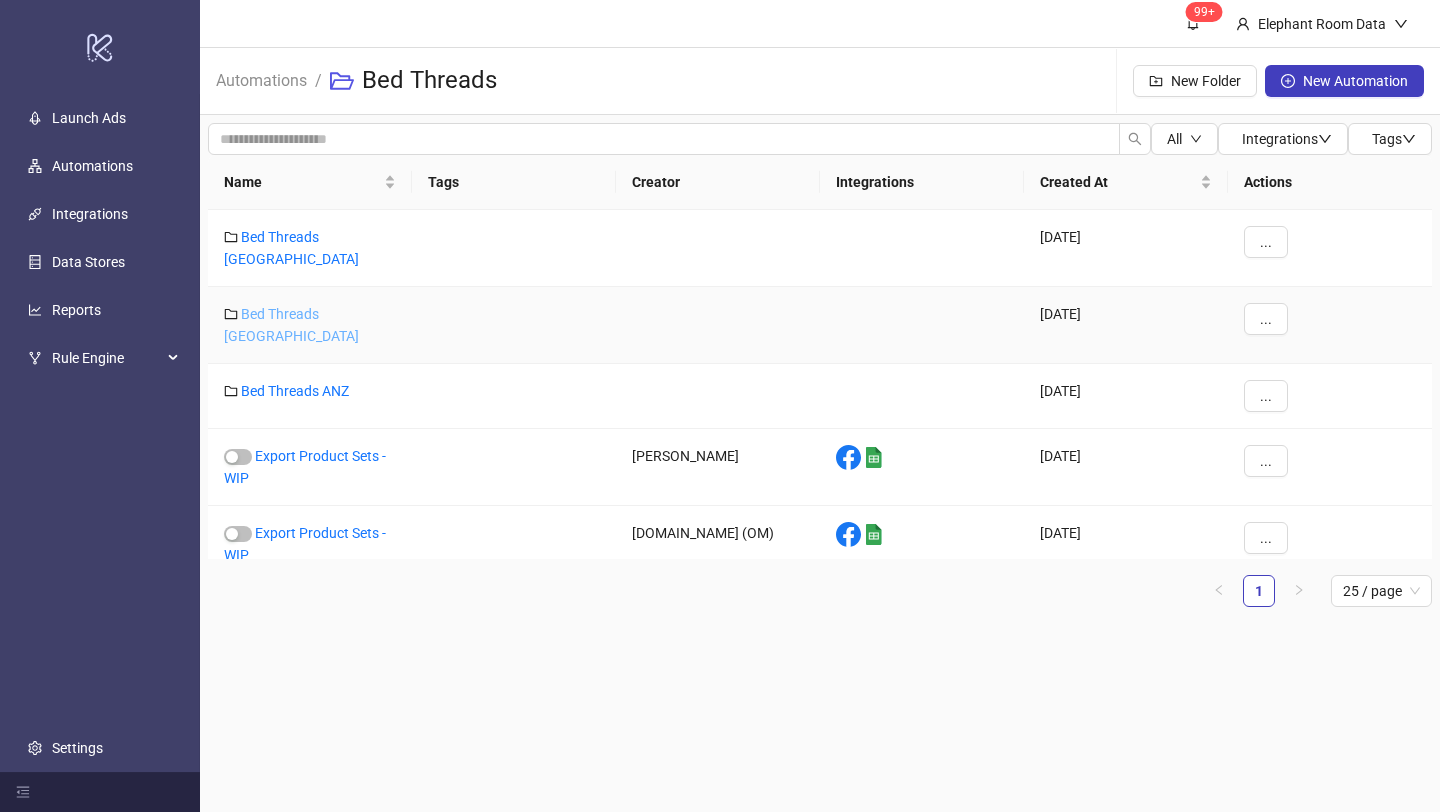 click on "Bed Threads [GEOGRAPHIC_DATA]" at bounding box center [291, 325] 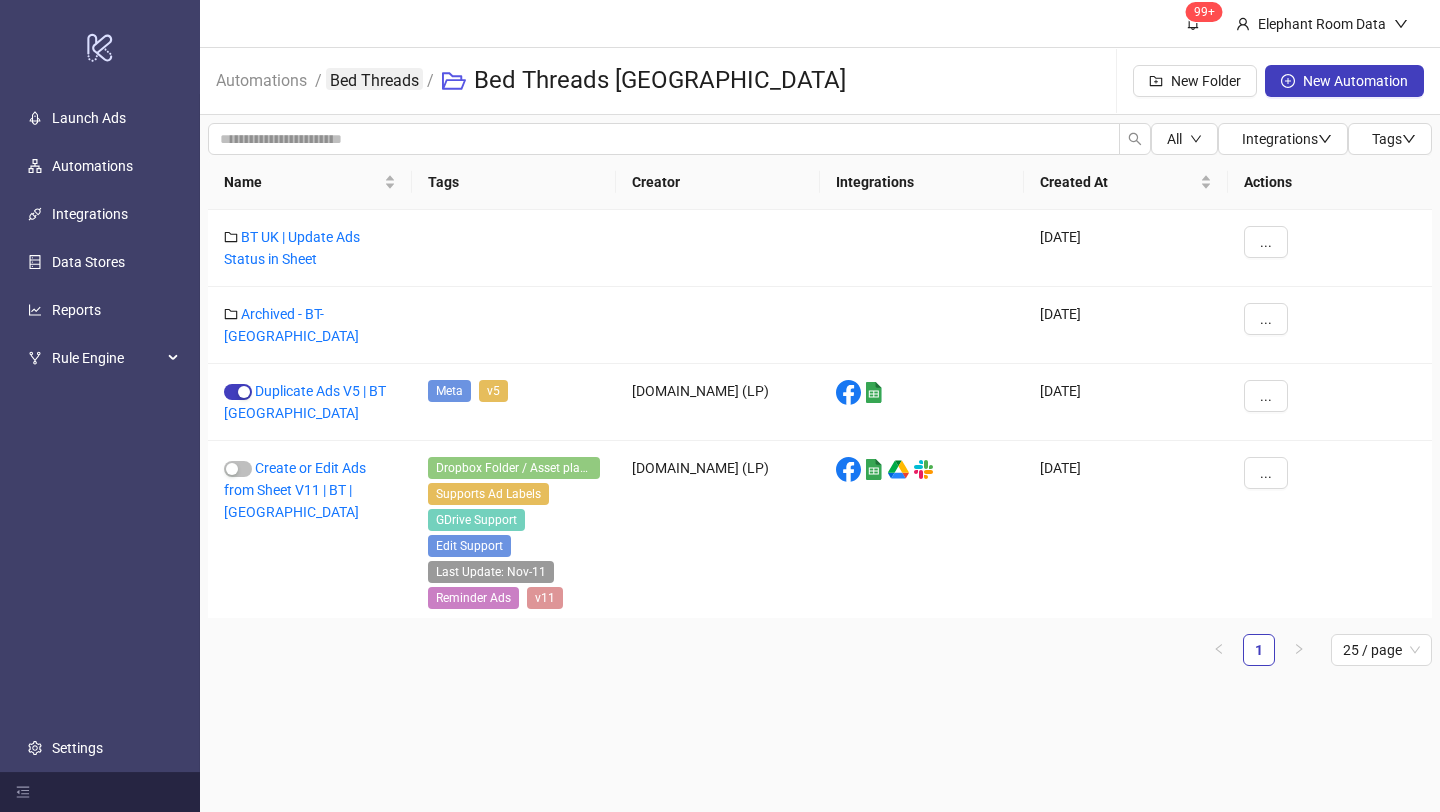 click on "Bed Threads" at bounding box center (374, 79) 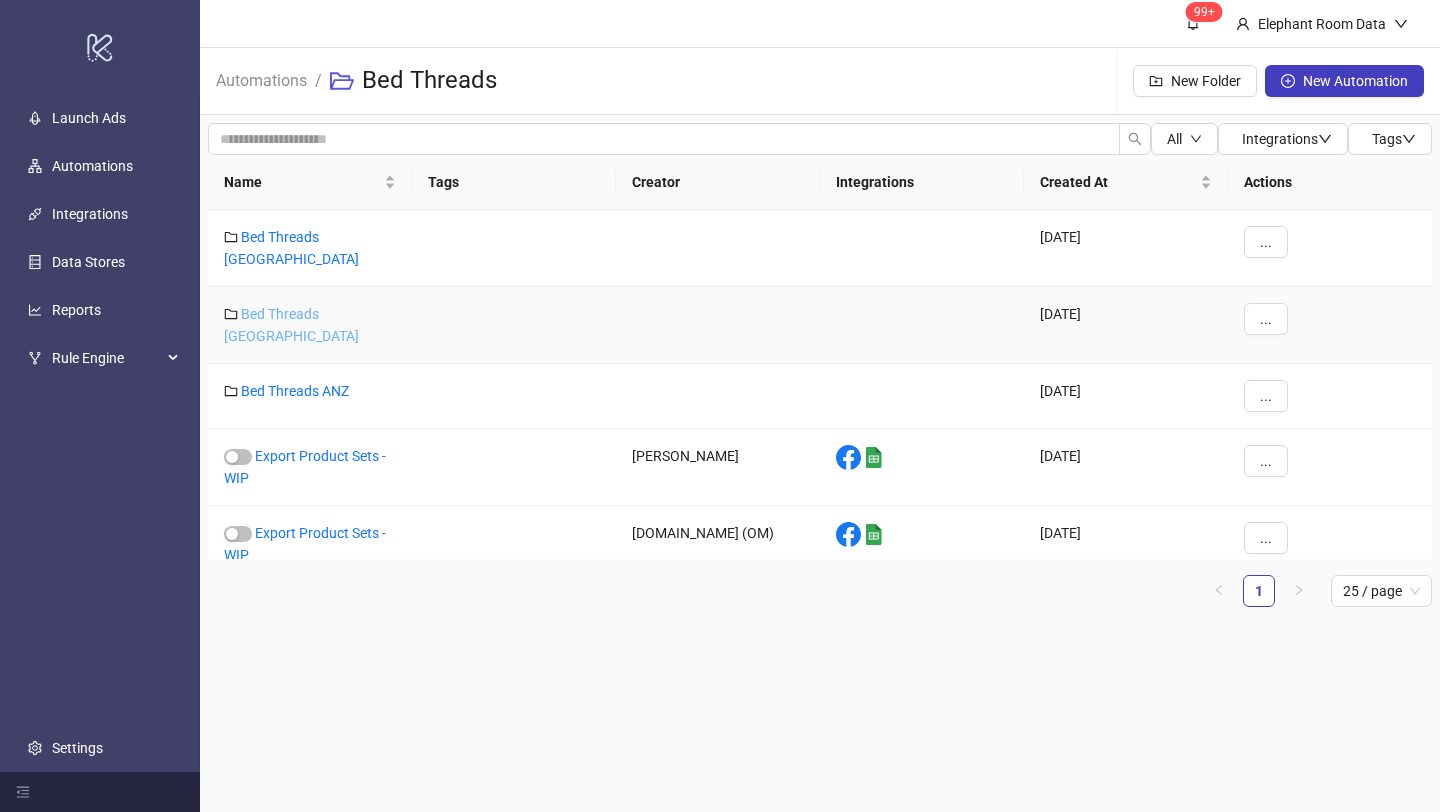 click on "Bed Threads [GEOGRAPHIC_DATA]" at bounding box center (291, 325) 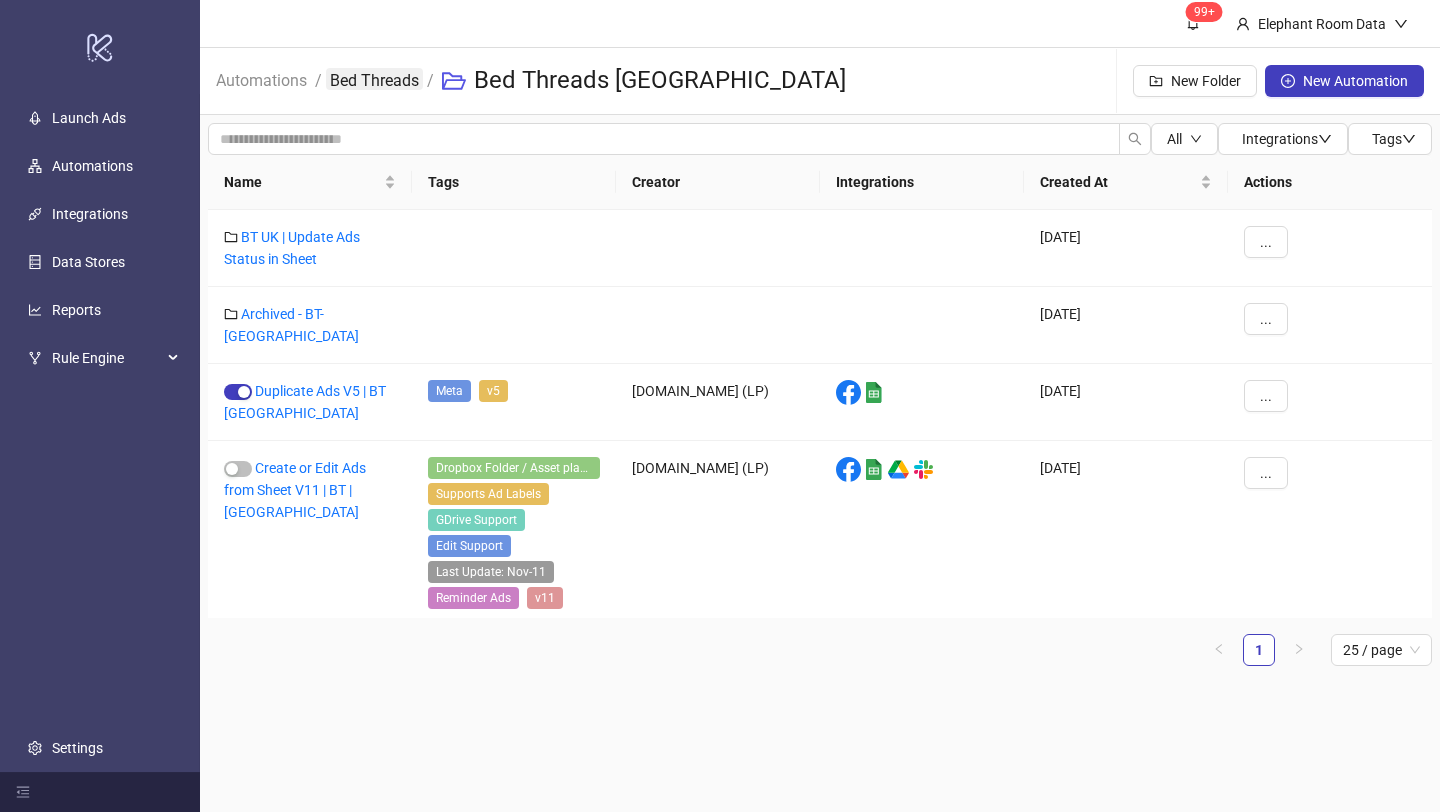 click on "Bed Threads" at bounding box center [374, 79] 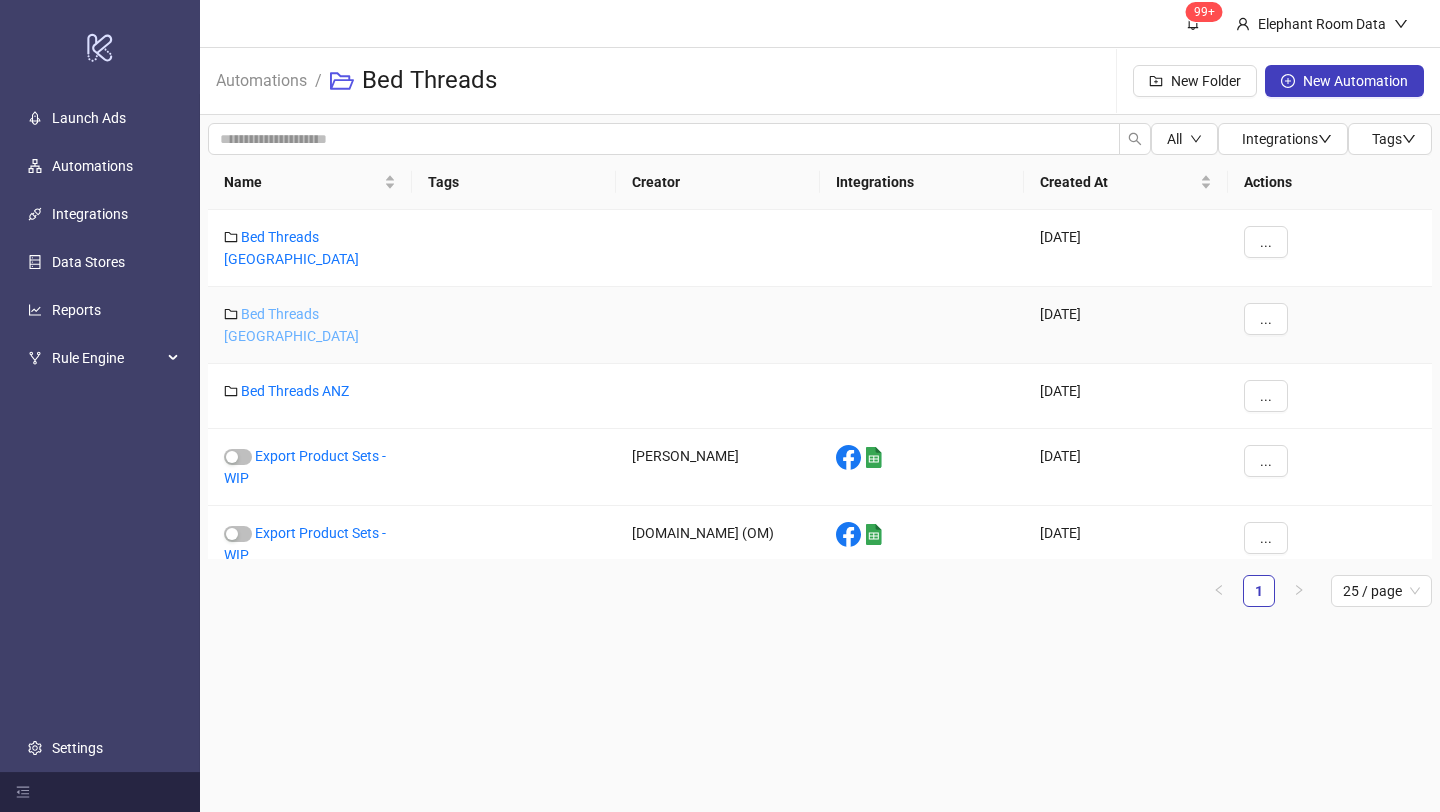 click on "Bed Threads [GEOGRAPHIC_DATA]" at bounding box center (291, 325) 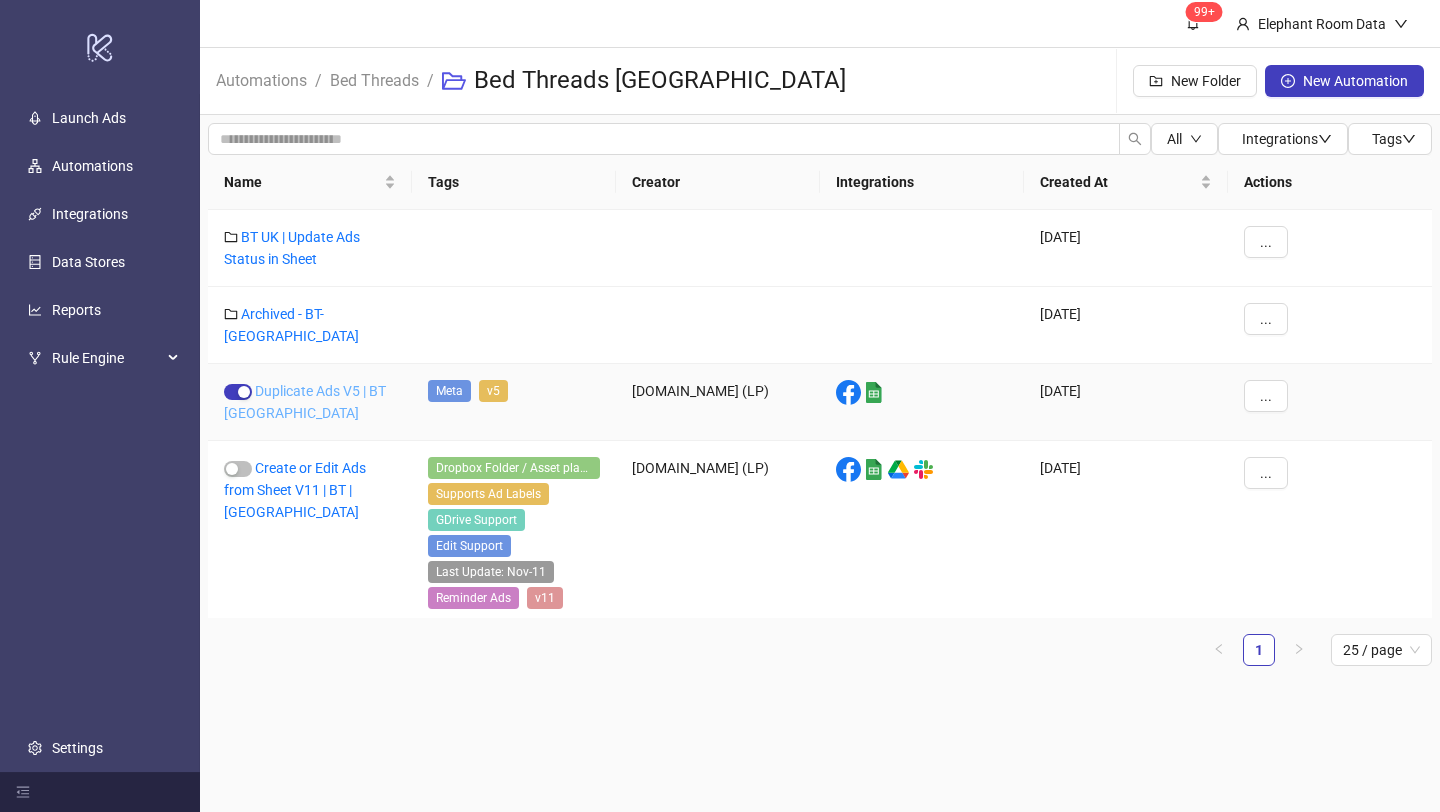 click on "Duplicate Ads V5 | BT [GEOGRAPHIC_DATA]" at bounding box center [305, 402] 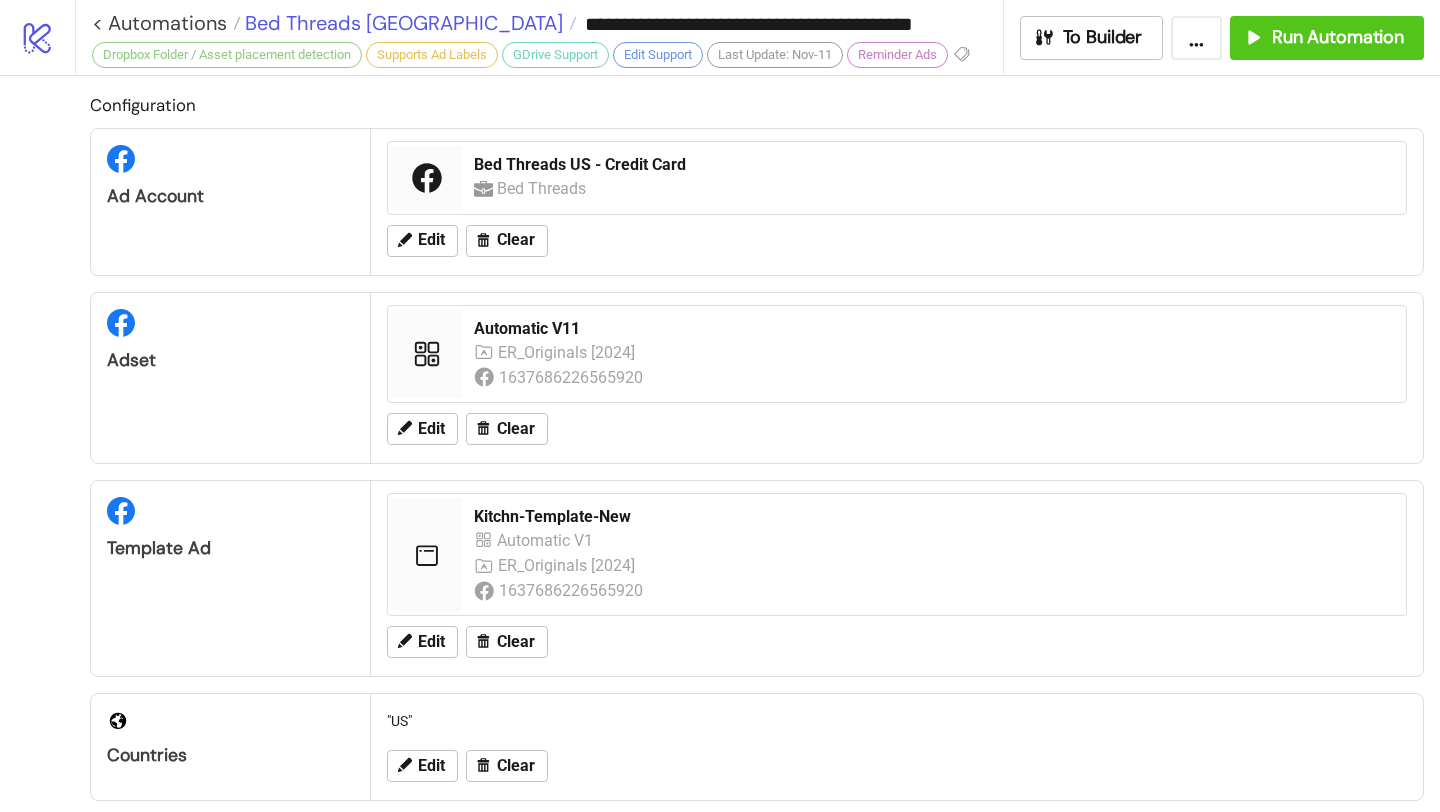 type on "**********" 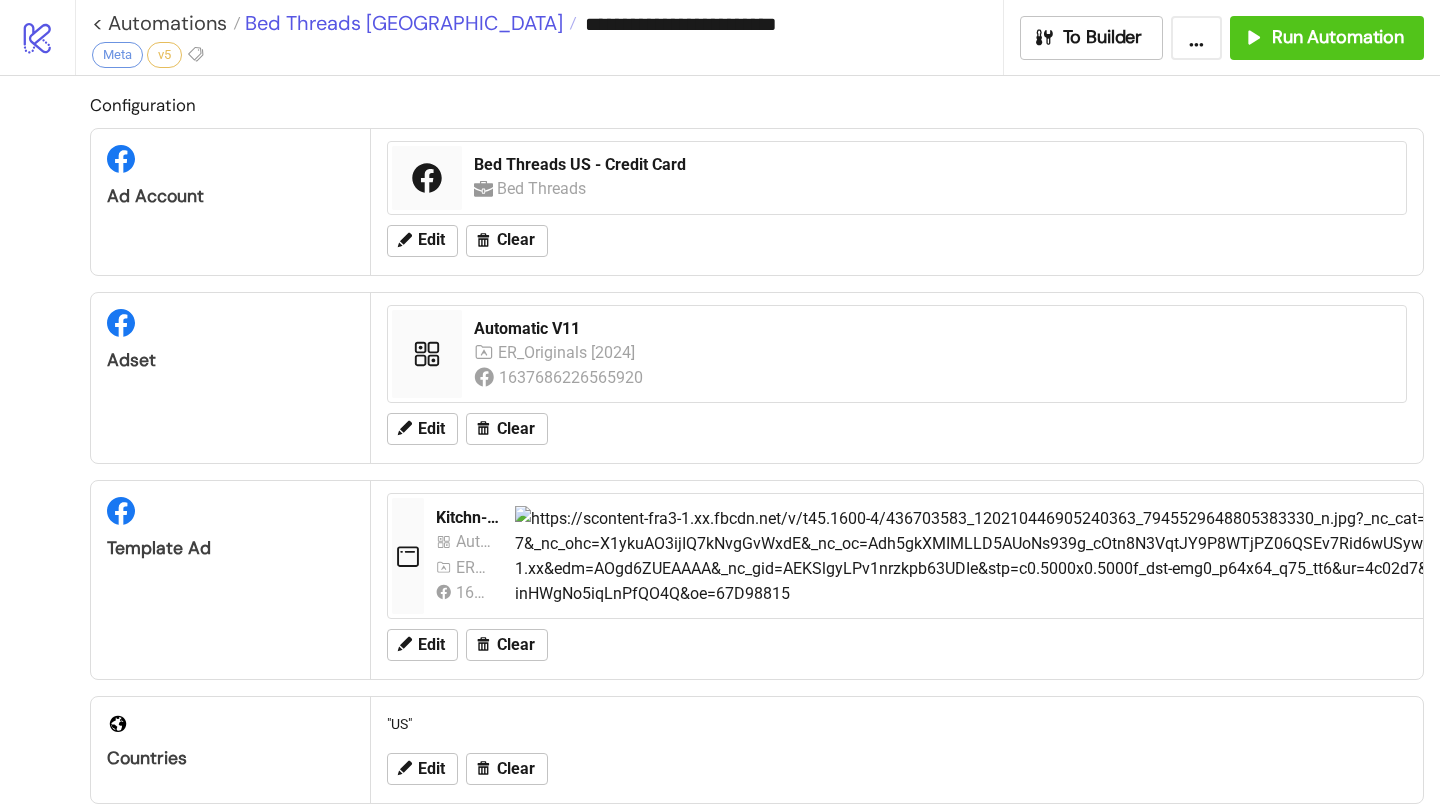 click on "Bed Threads [GEOGRAPHIC_DATA]" at bounding box center [401, 23] 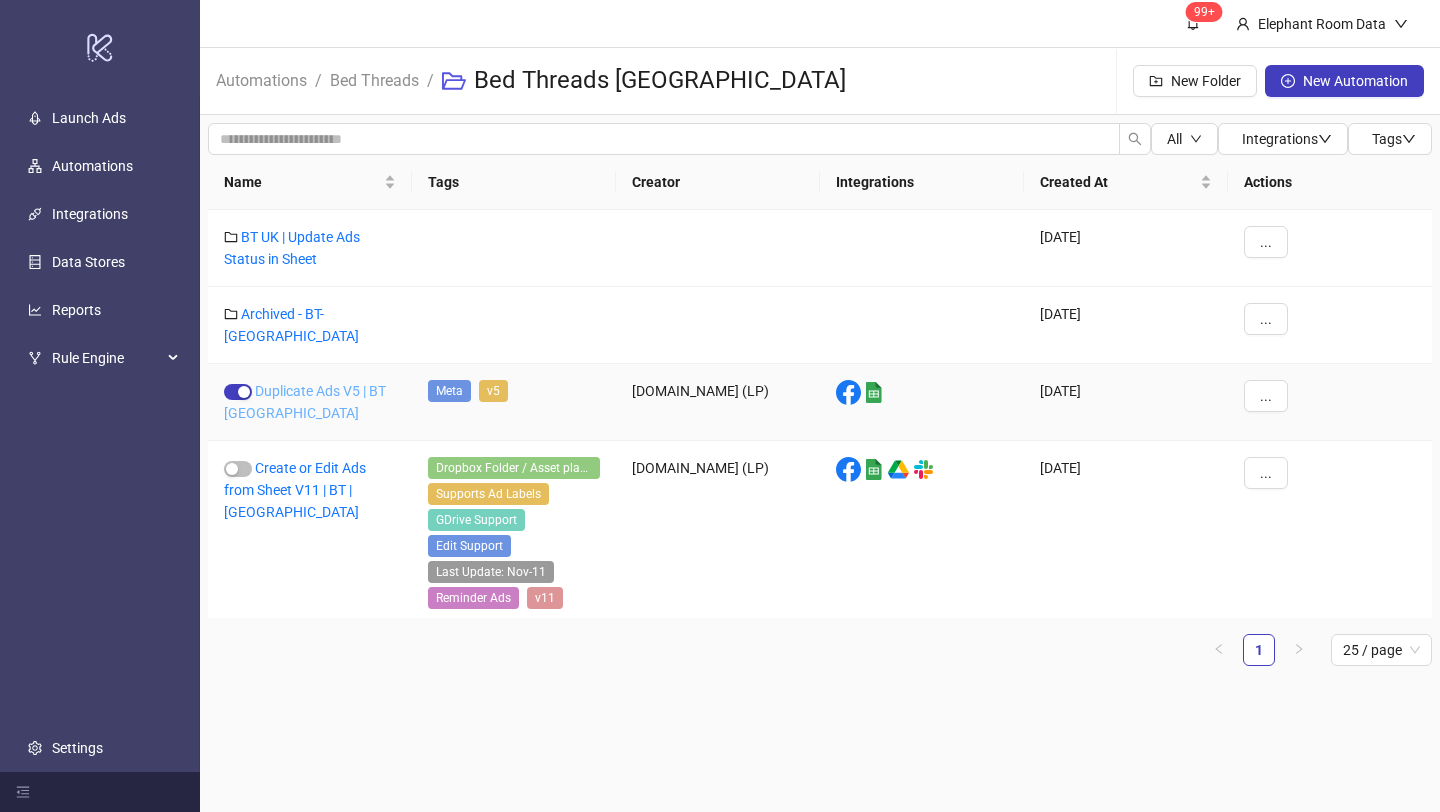 click on "Duplicate Ads V5 | BT [GEOGRAPHIC_DATA]" at bounding box center (305, 402) 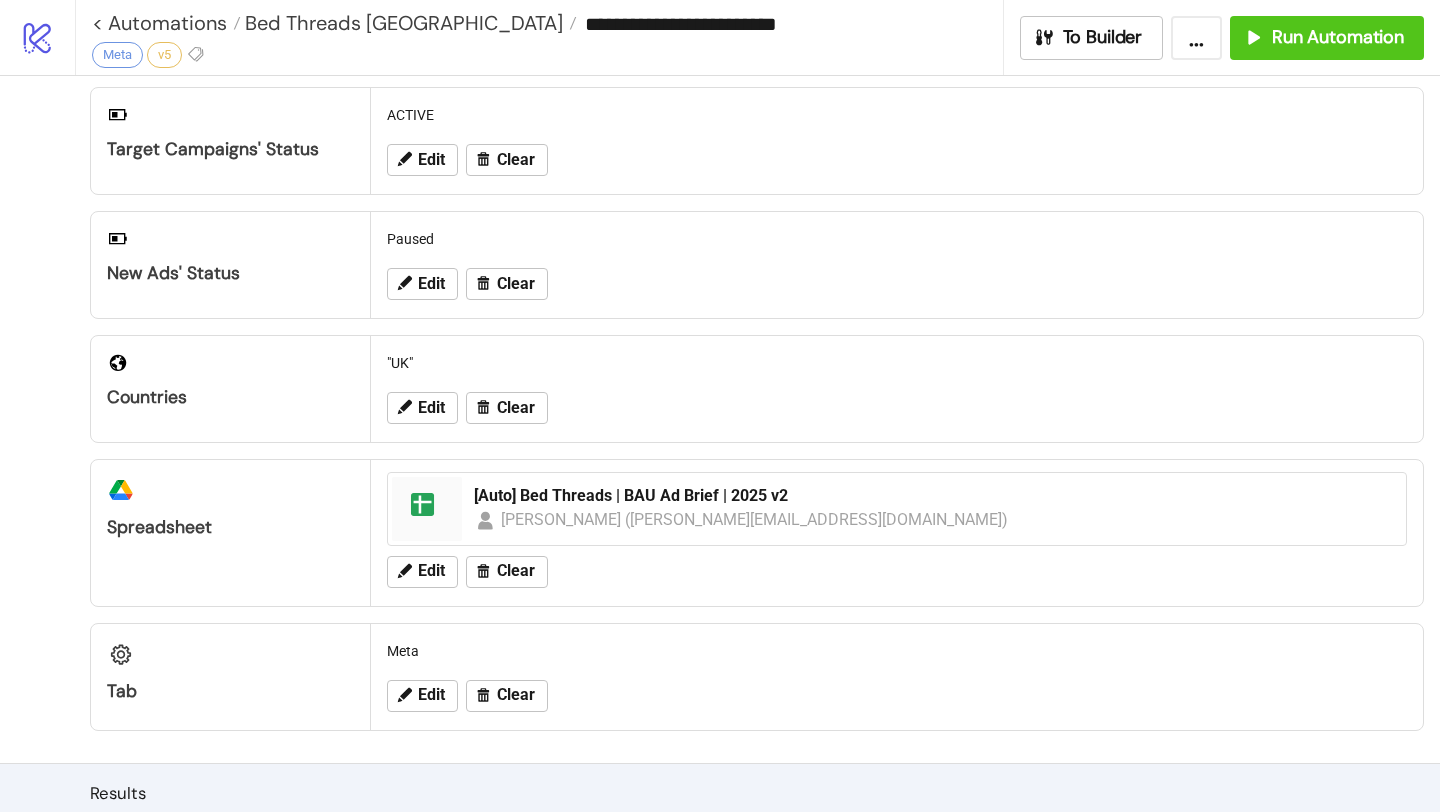 scroll, scrollTop: 578, scrollLeft: 0, axis: vertical 